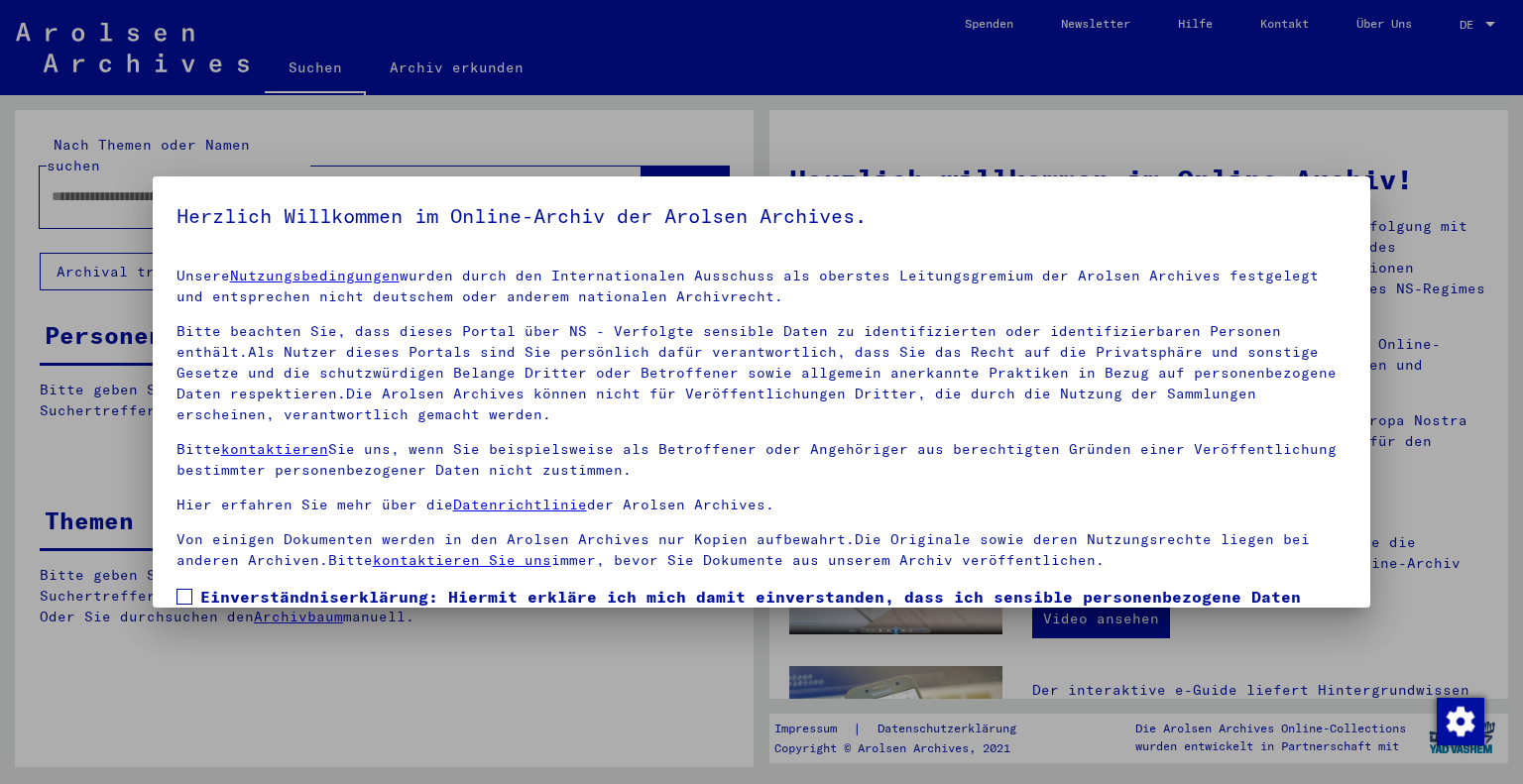 scroll, scrollTop: 0, scrollLeft: 0, axis: both 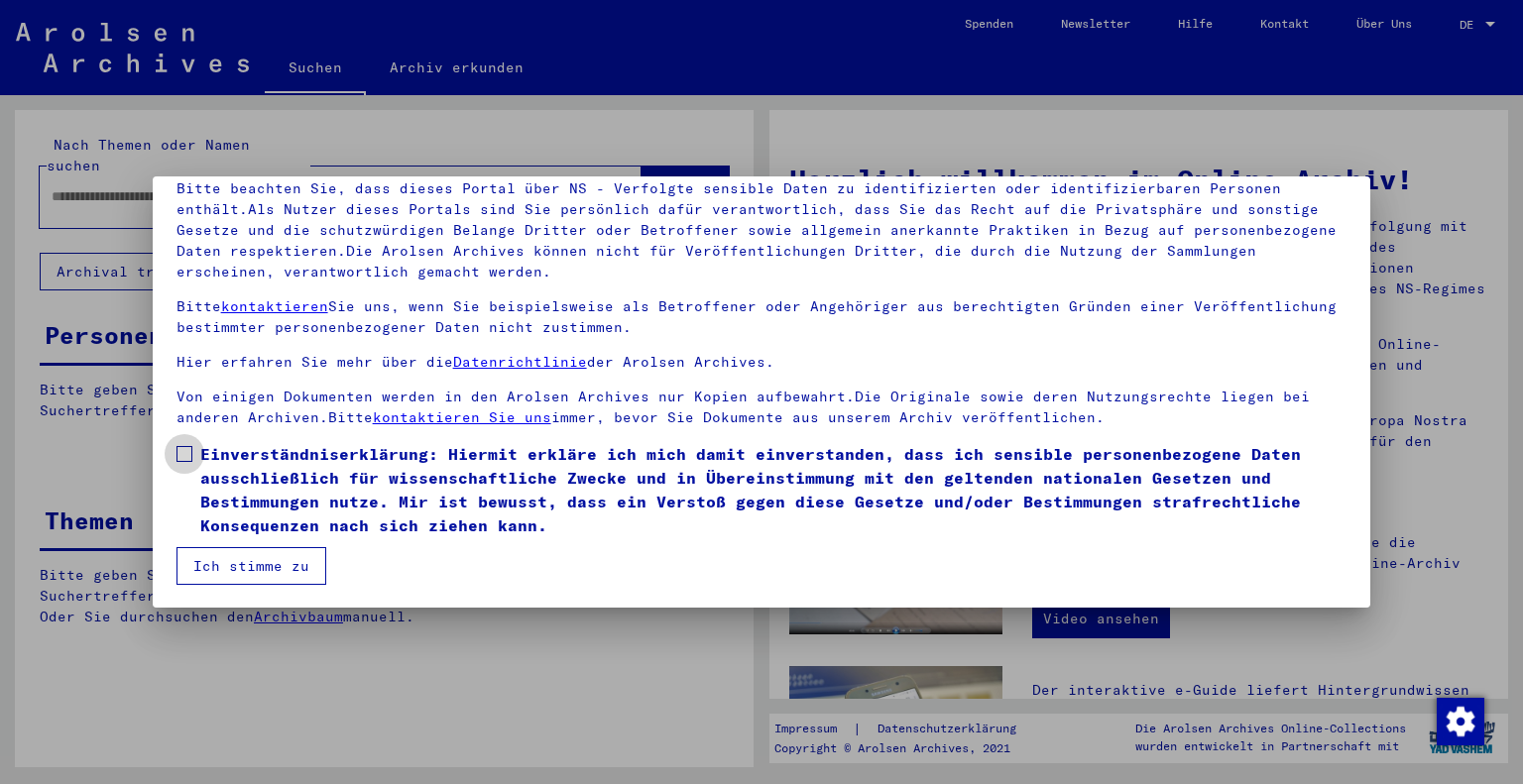 click at bounding box center (184, 454) 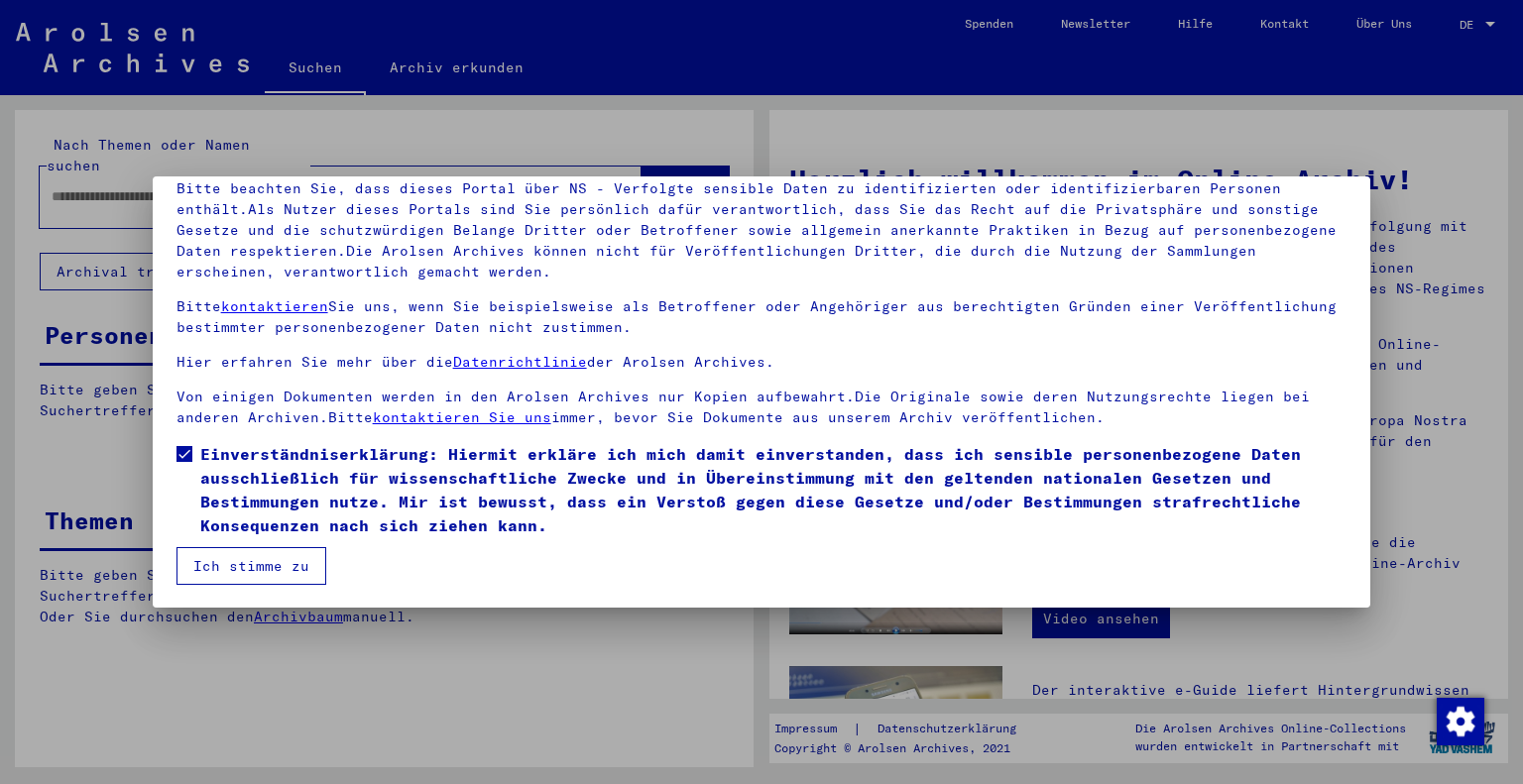 click on "Ich stimme zu" at bounding box center (251, 566) 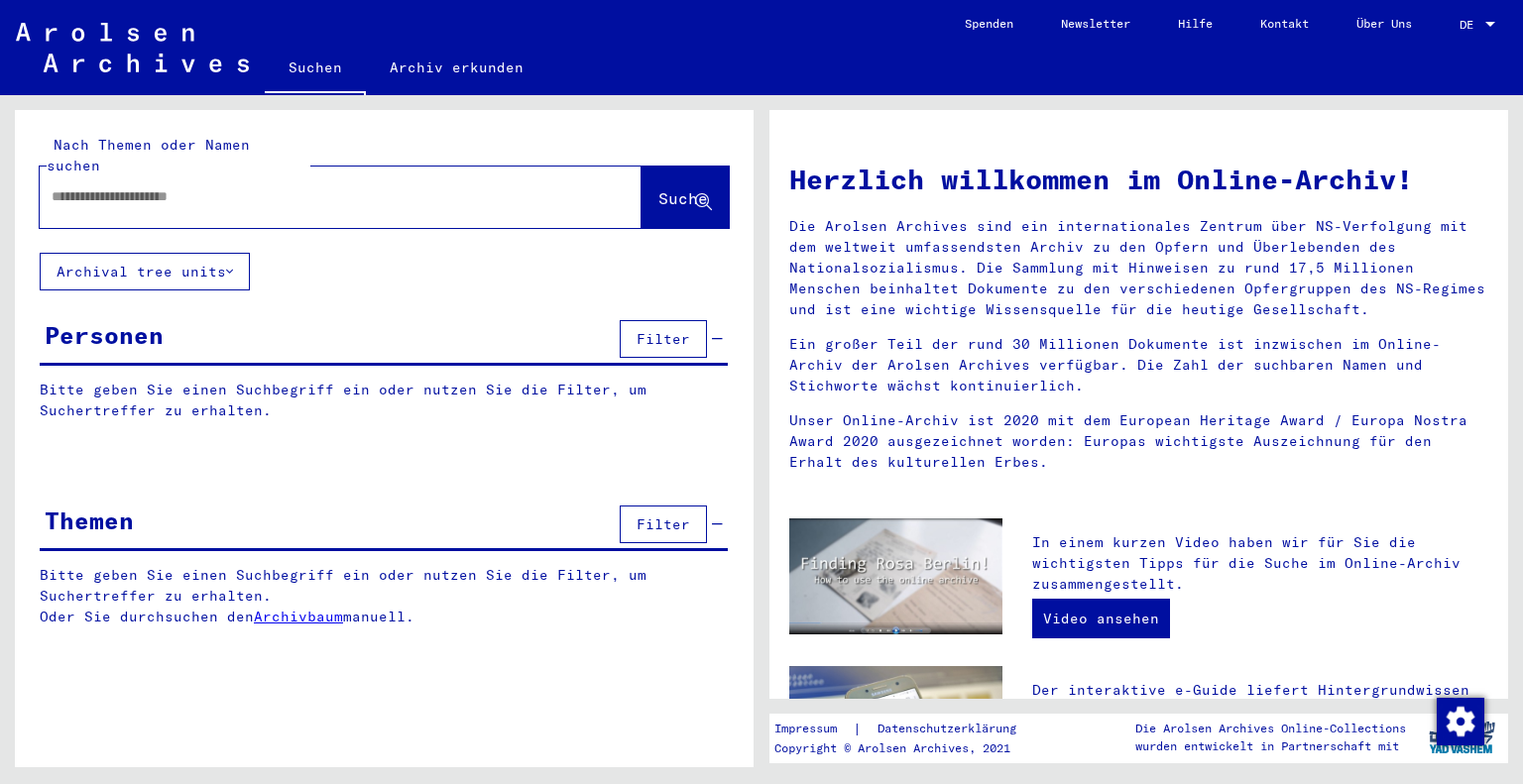 click 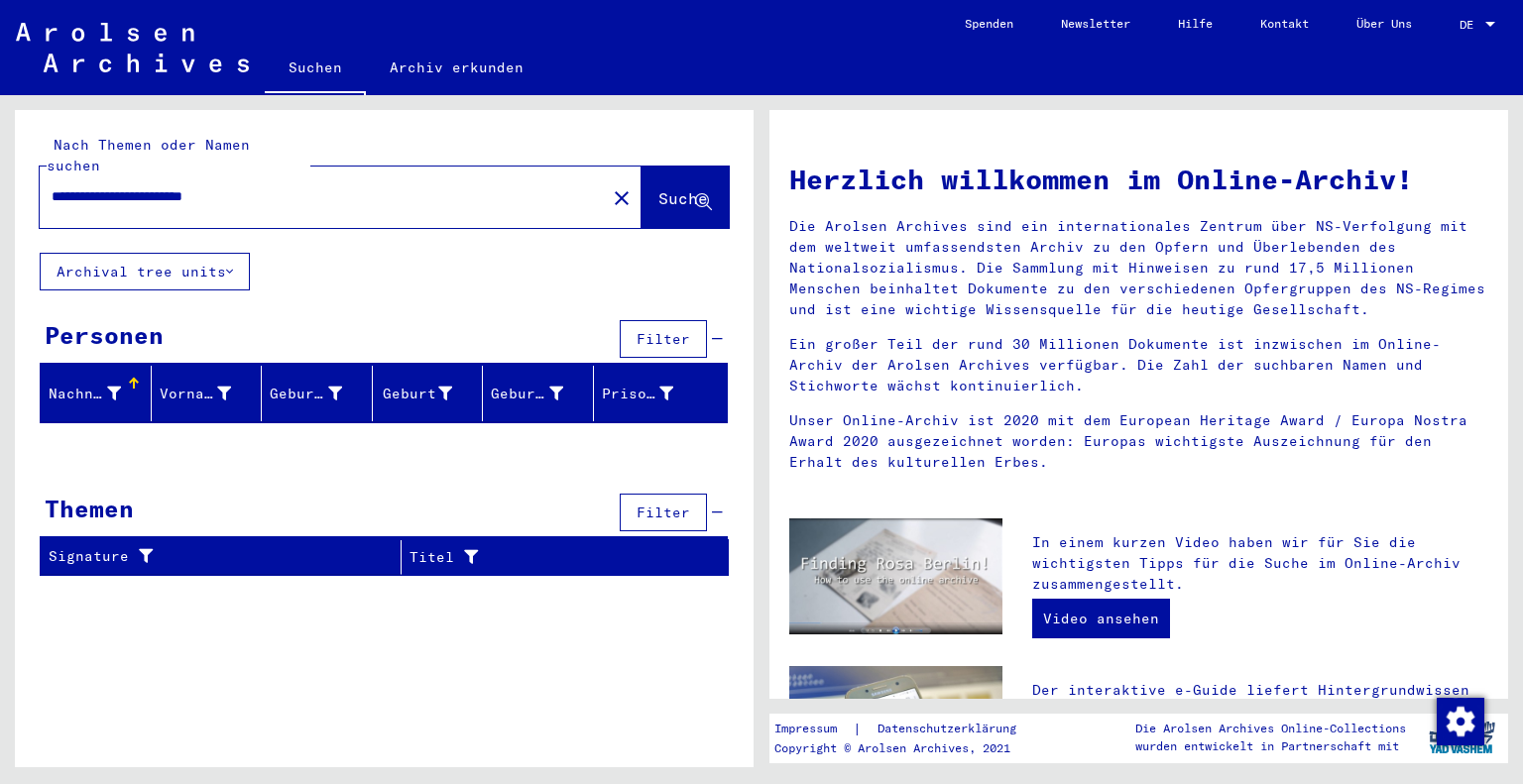 click on "Nachname" at bounding box center [84, 393] 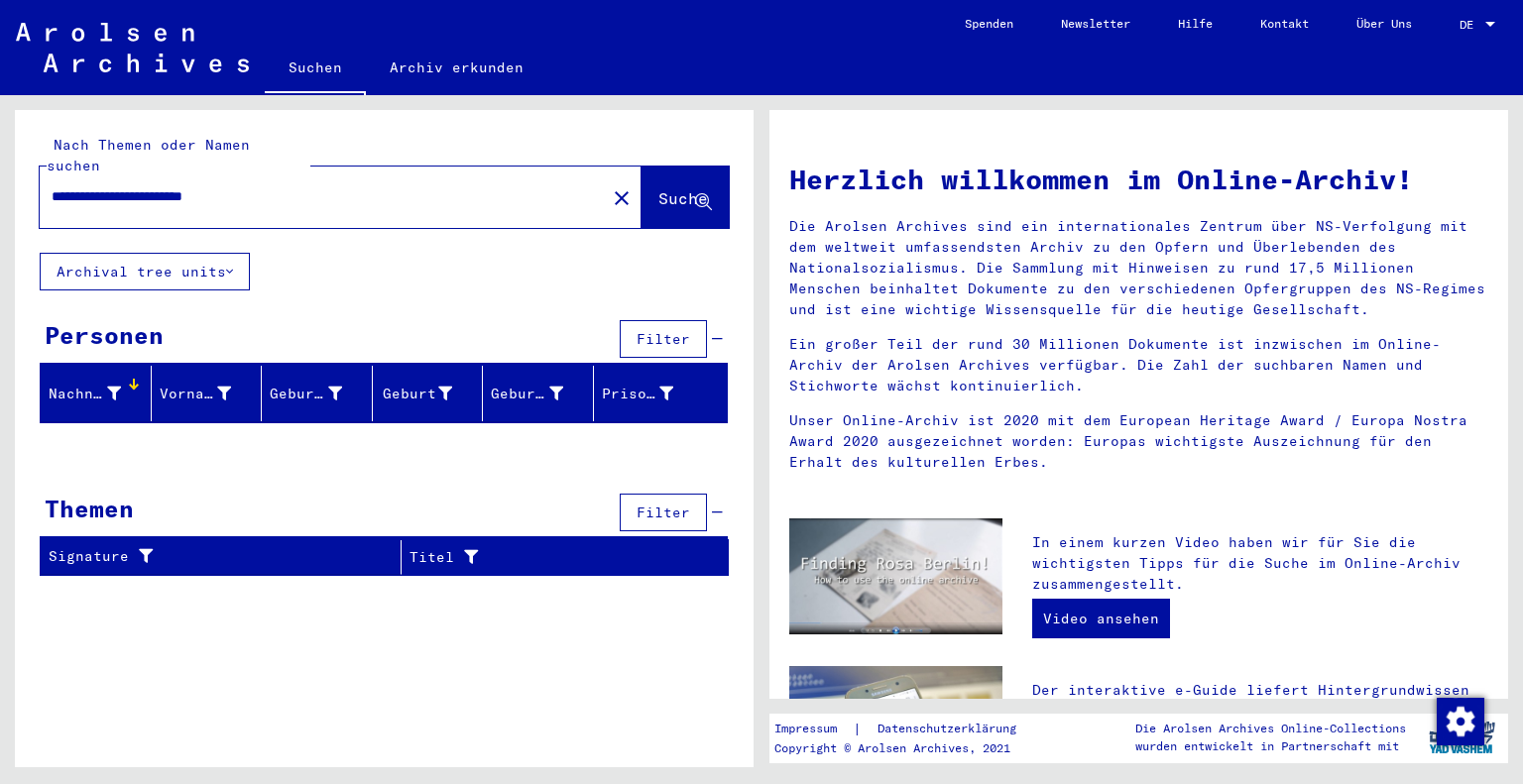 click on "**********" at bounding box center [316, 196] 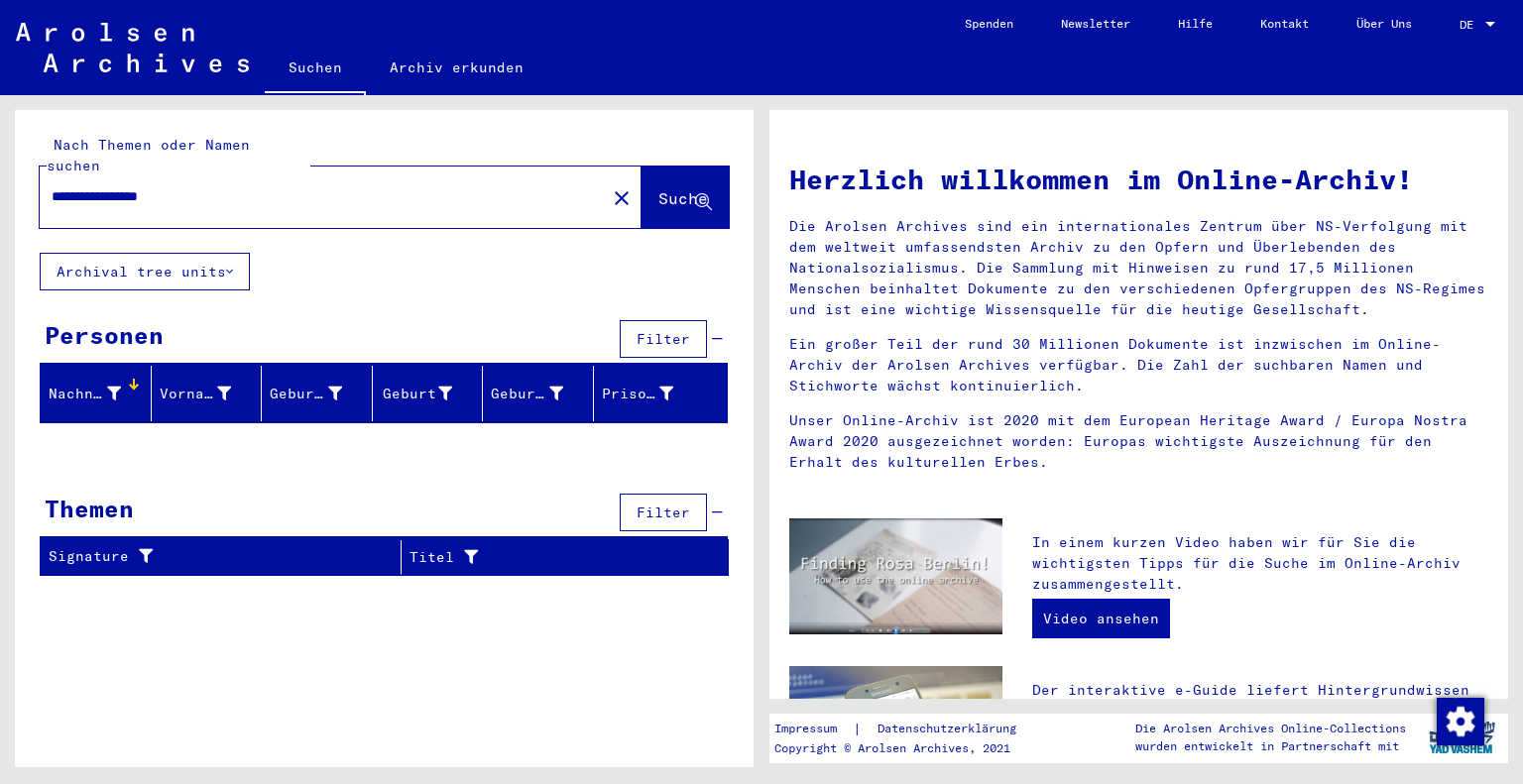 type on "**********" 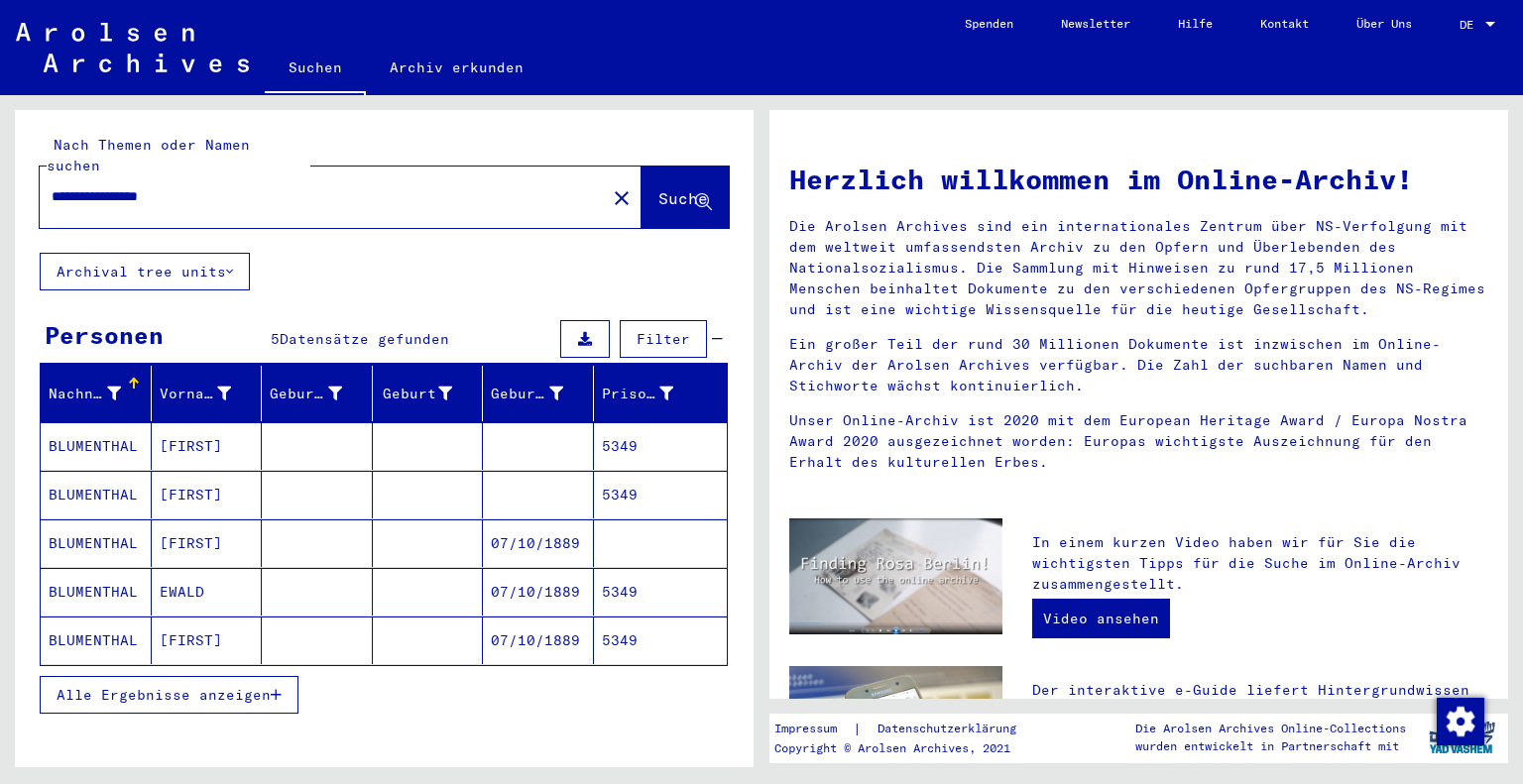 click at bounding box center [428, 495] 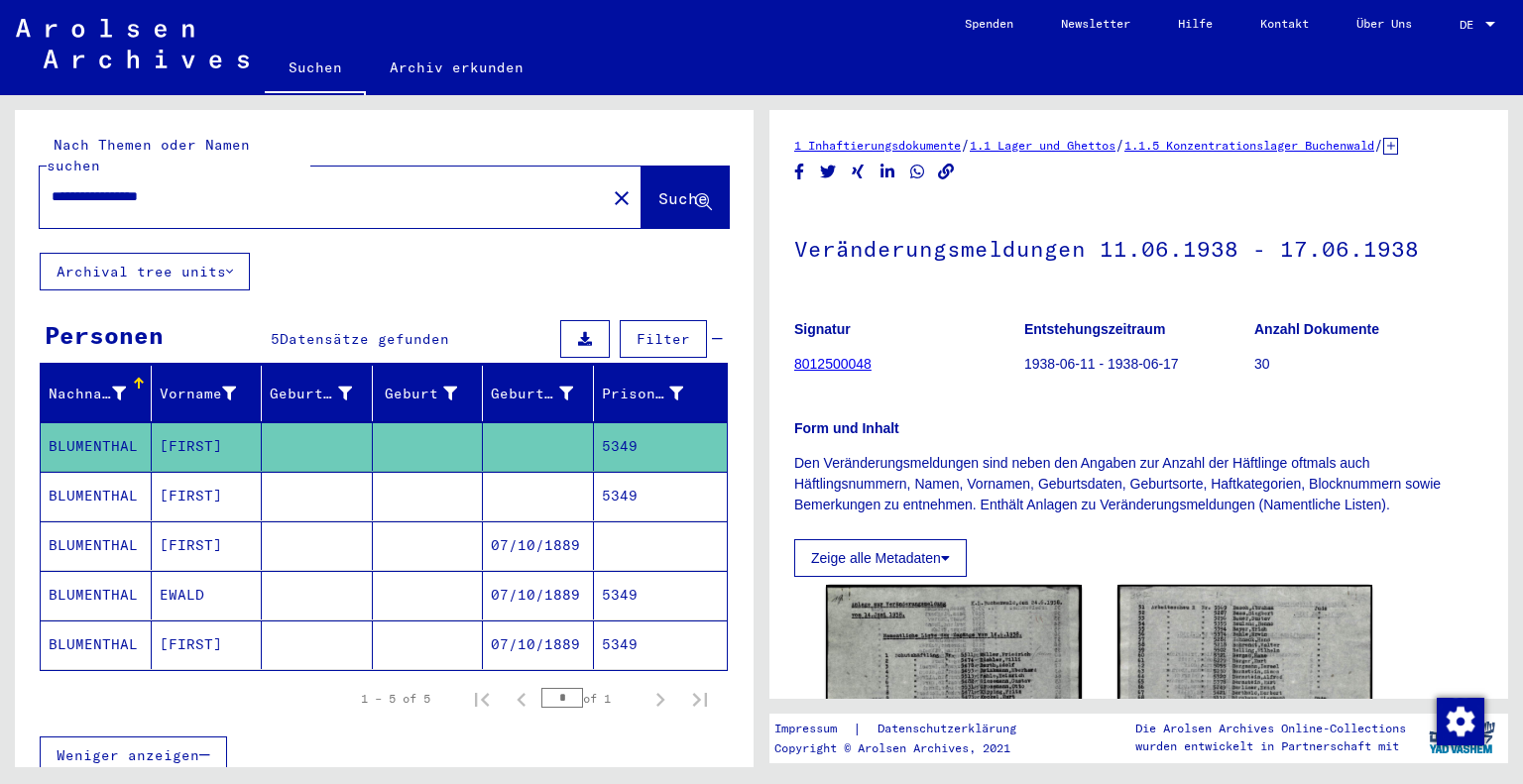 scroll, scrollTop: 457, scrollLeft: 0, axis: vertical 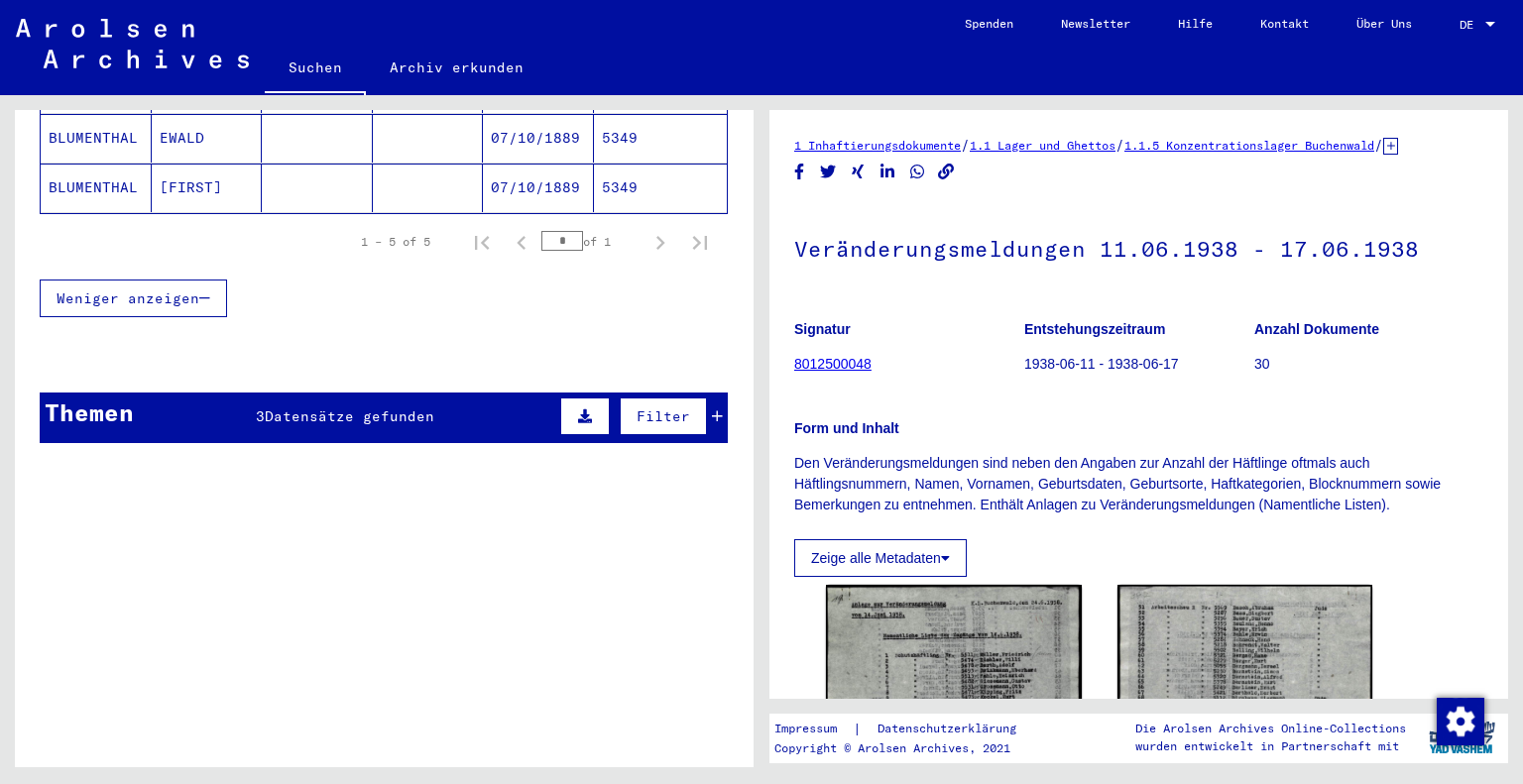 click on "Themen 3  Datensätze gefunden  Filter" at bounding box center (384, 417) 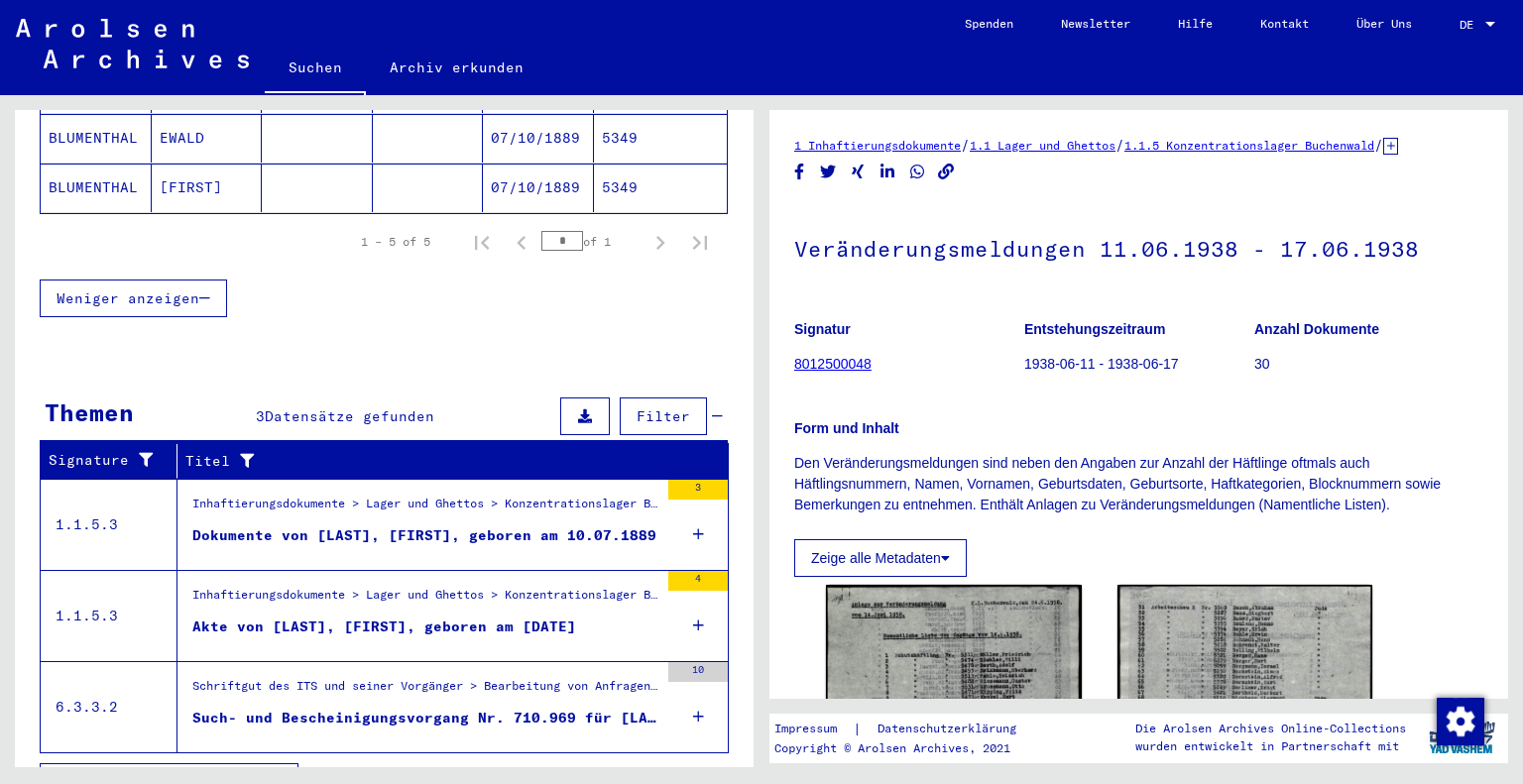 scroll, scrollTop: 473, scrollLeft: 0, axis: vertical 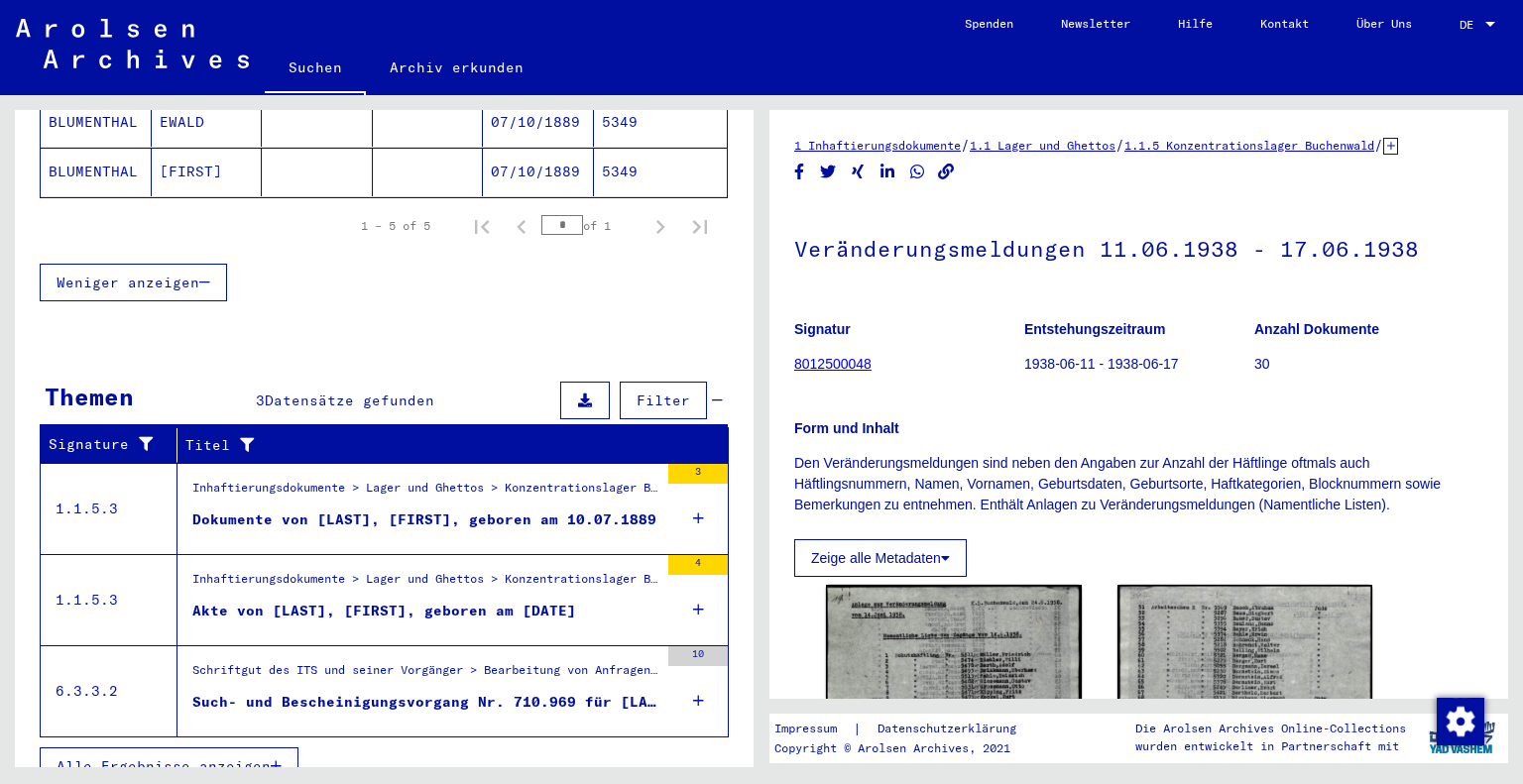 click on "Dokumente von [LAST], [FIRST], geboren am 10.07.1889" at bounding box center (425, 524) 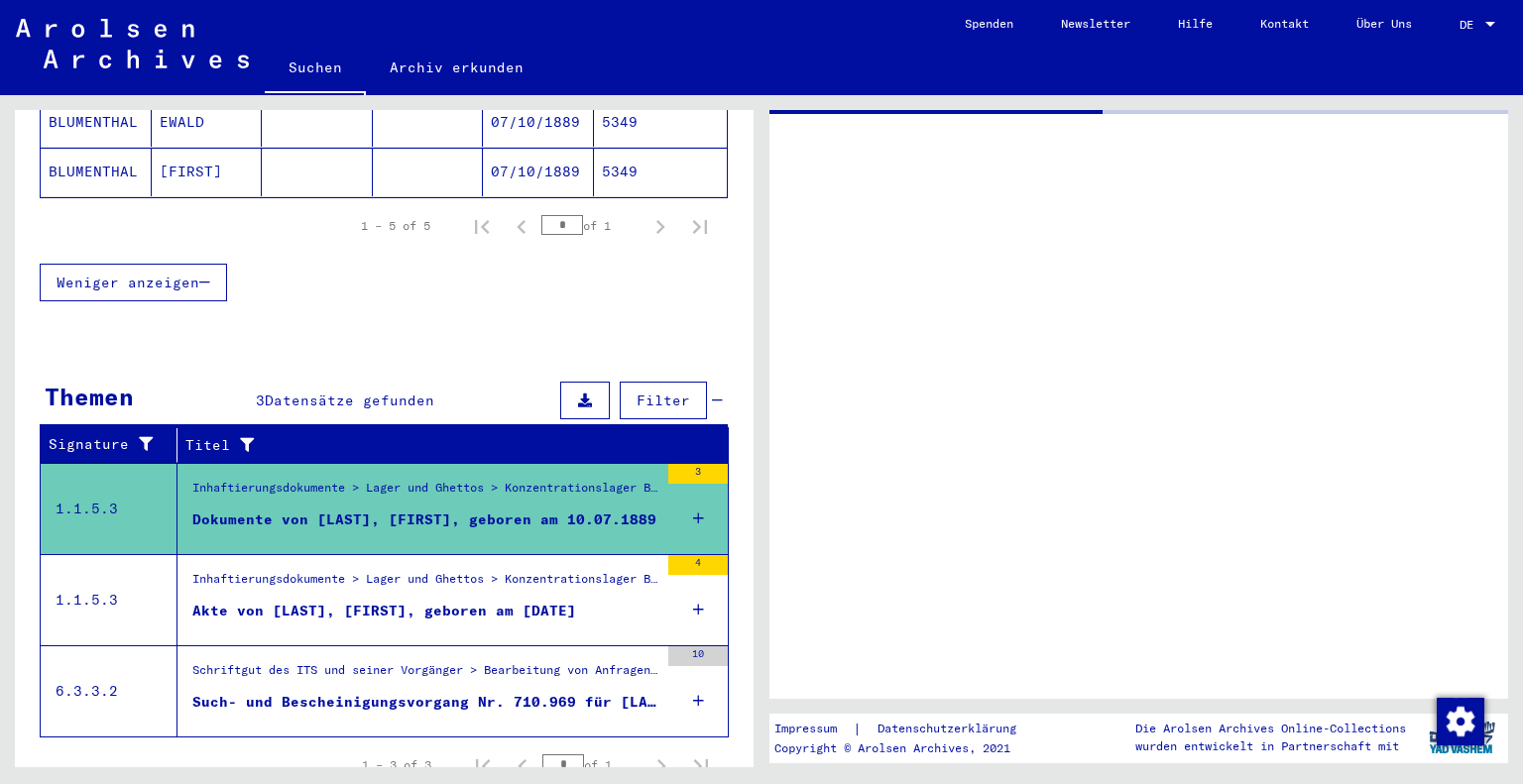 scroll, scrollTop: 113, scrollLeft: 0, axis: vertical 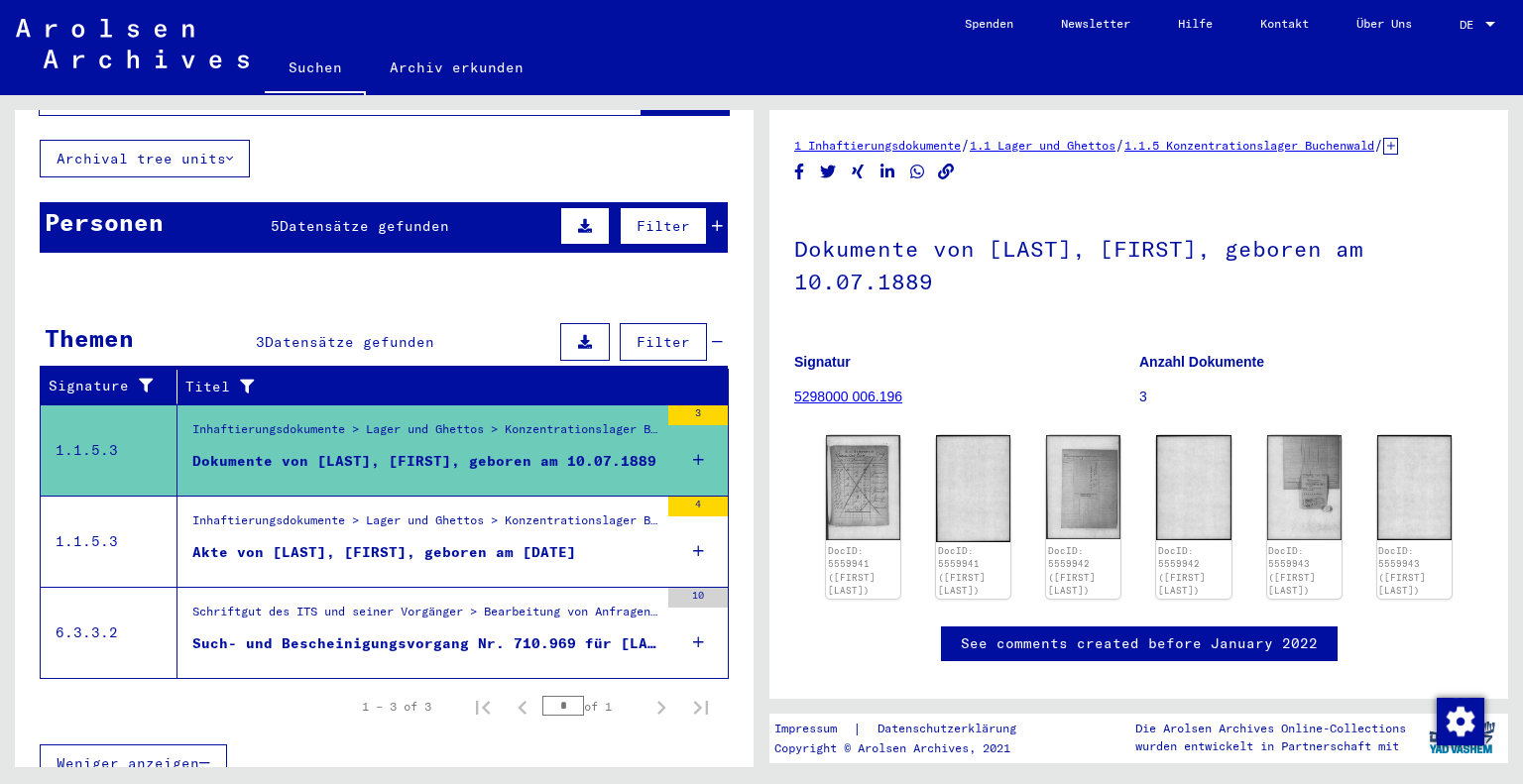 click on "Schriftgut des ITS und seiner Vorgänger > Bearbeitung von Anfragen > Fallbezogene Akten des ITS ab 1947 > T/D-Fallablage > Such- und Bescheinigungsvorgänge mit den (T/D-) Nummern von 500.000 bis 749.999 > Such- und Bescheinigungsvorgänge mit den (T/D-) Nummern von 710.500 bis 710.999" at bounding box center (425, 616) 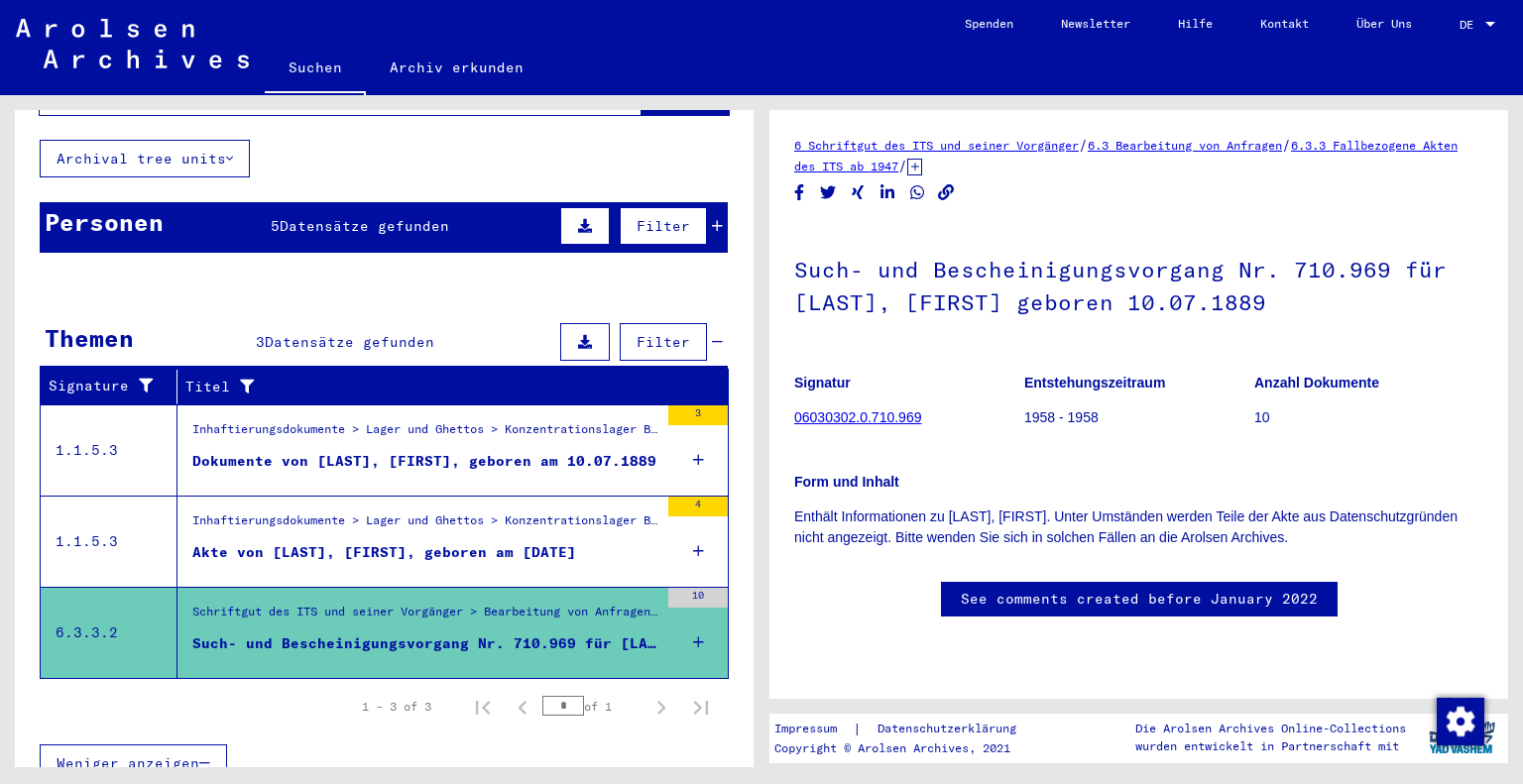 scroll, scrollTop: 0, scrollLeft: 0, axis: both 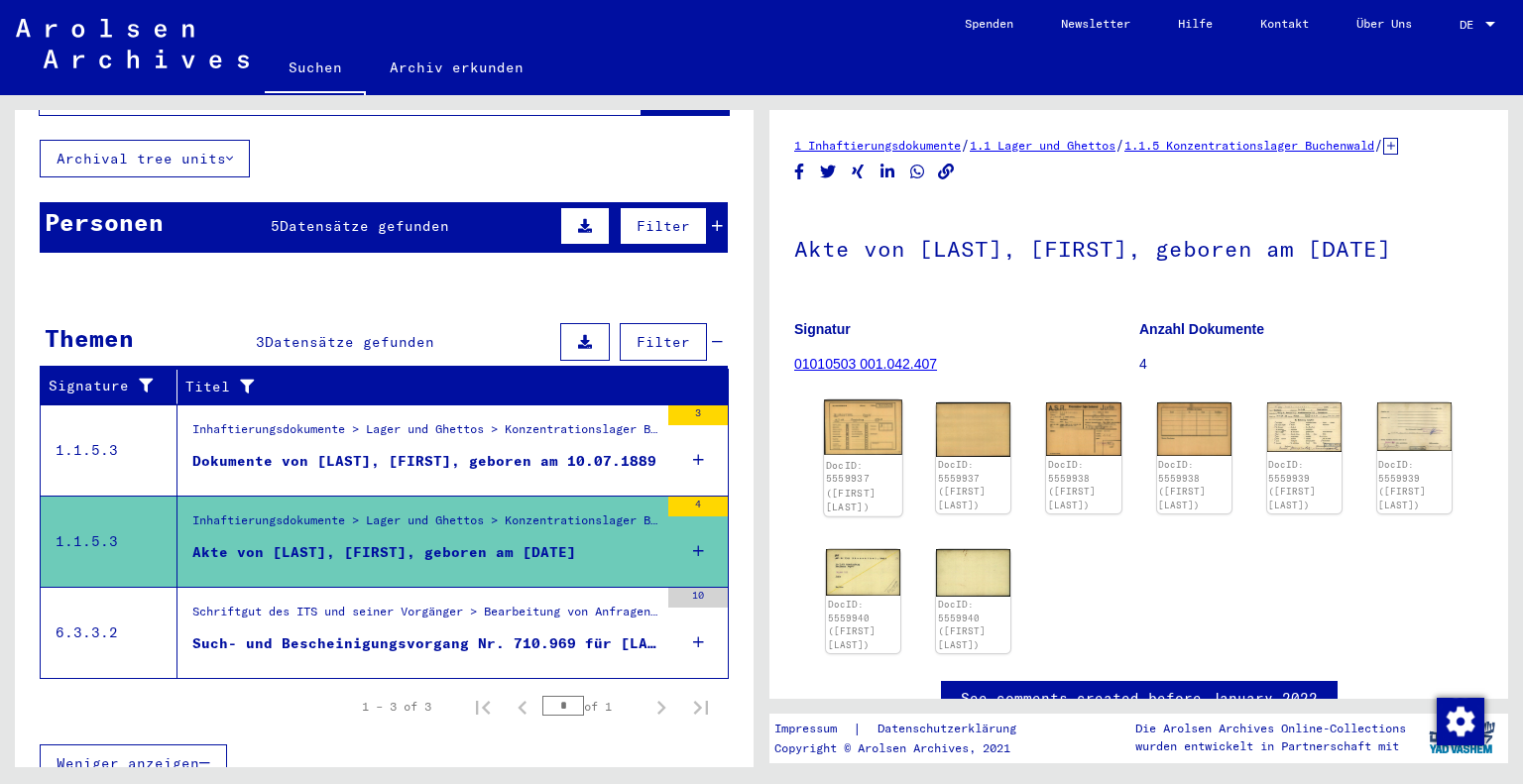 click 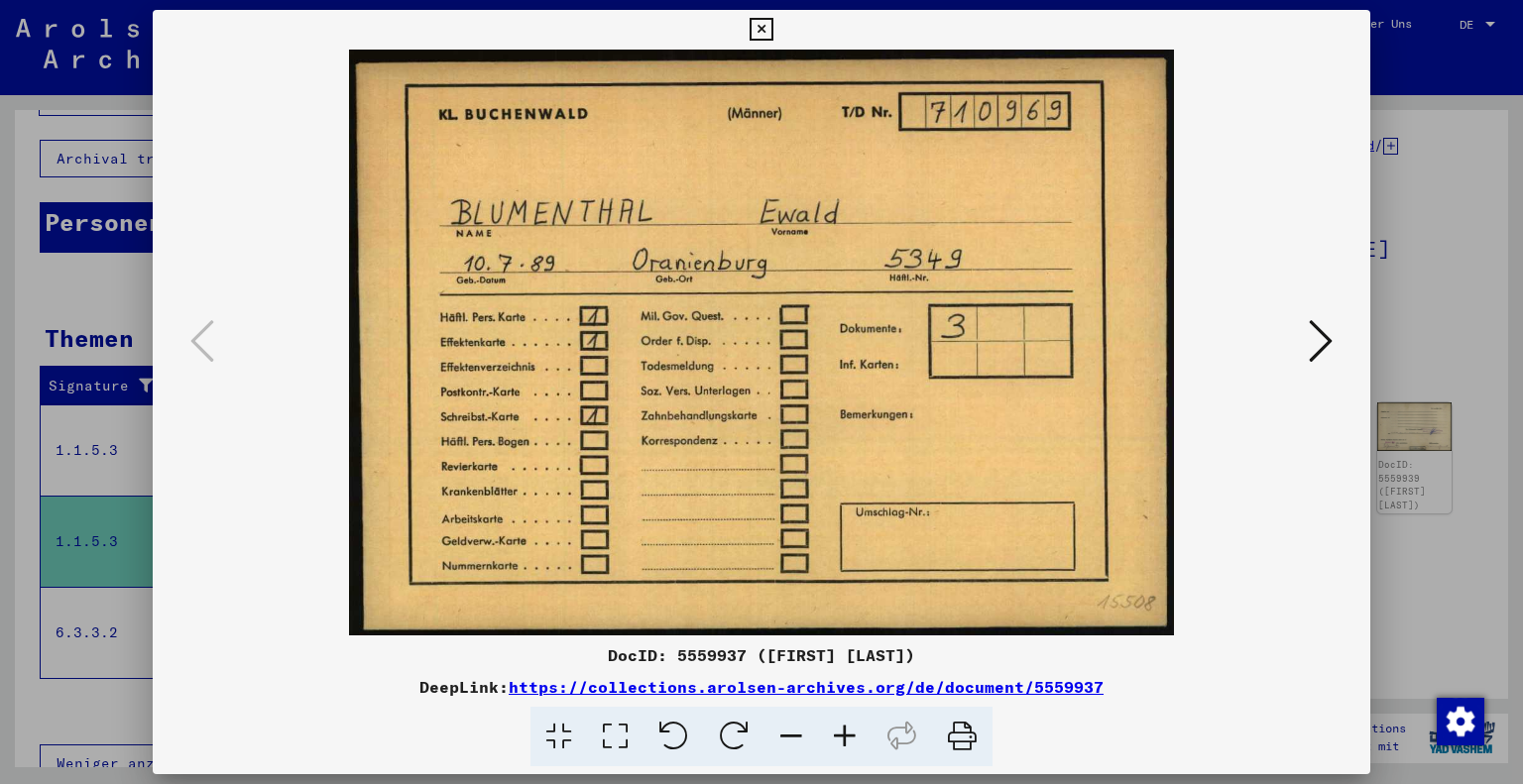 click at bounding box center [1321, 341] 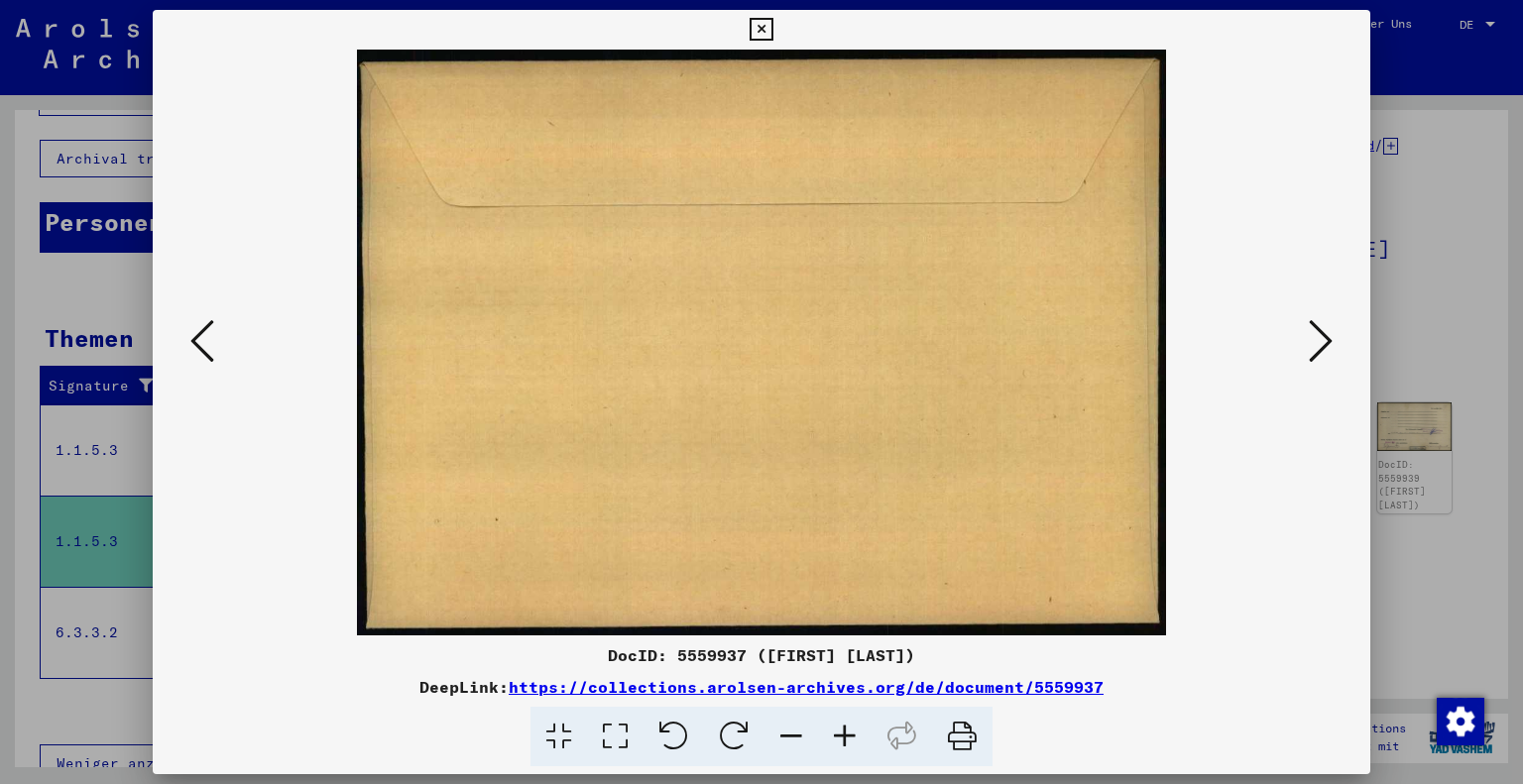click at bounding box center (1321, 341) 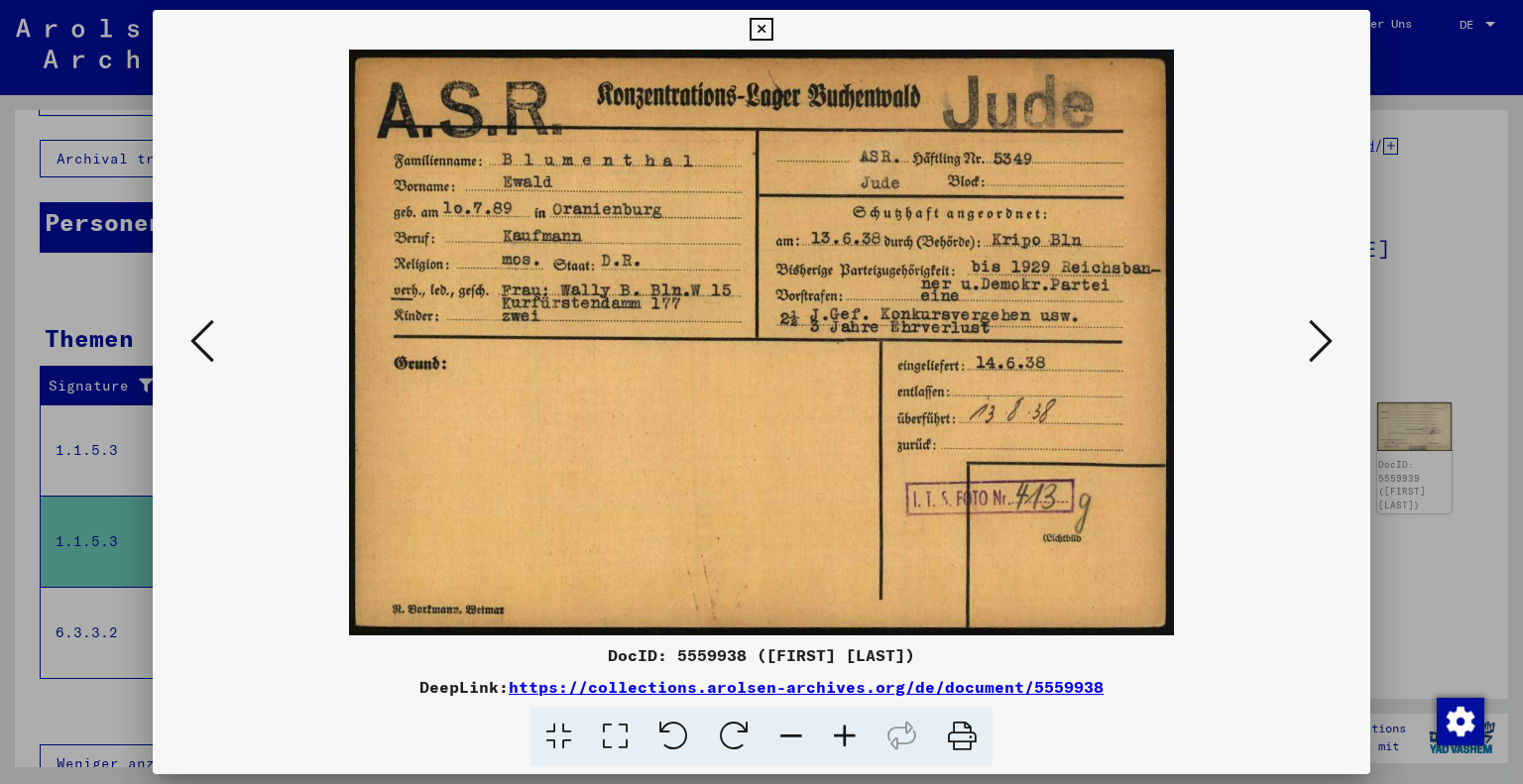 click at bounding box center (1321, 341) 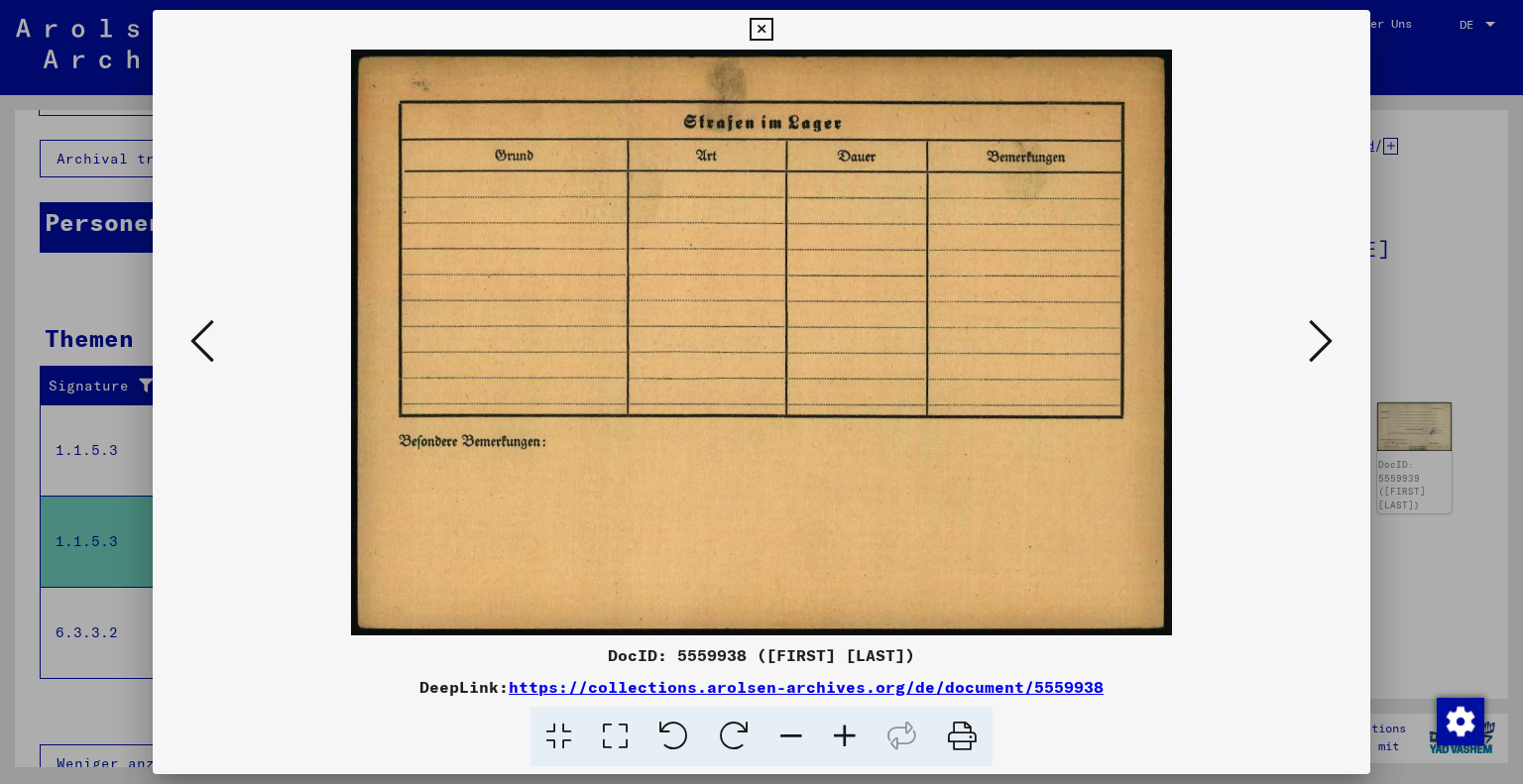click at bounding box center (762, 342) 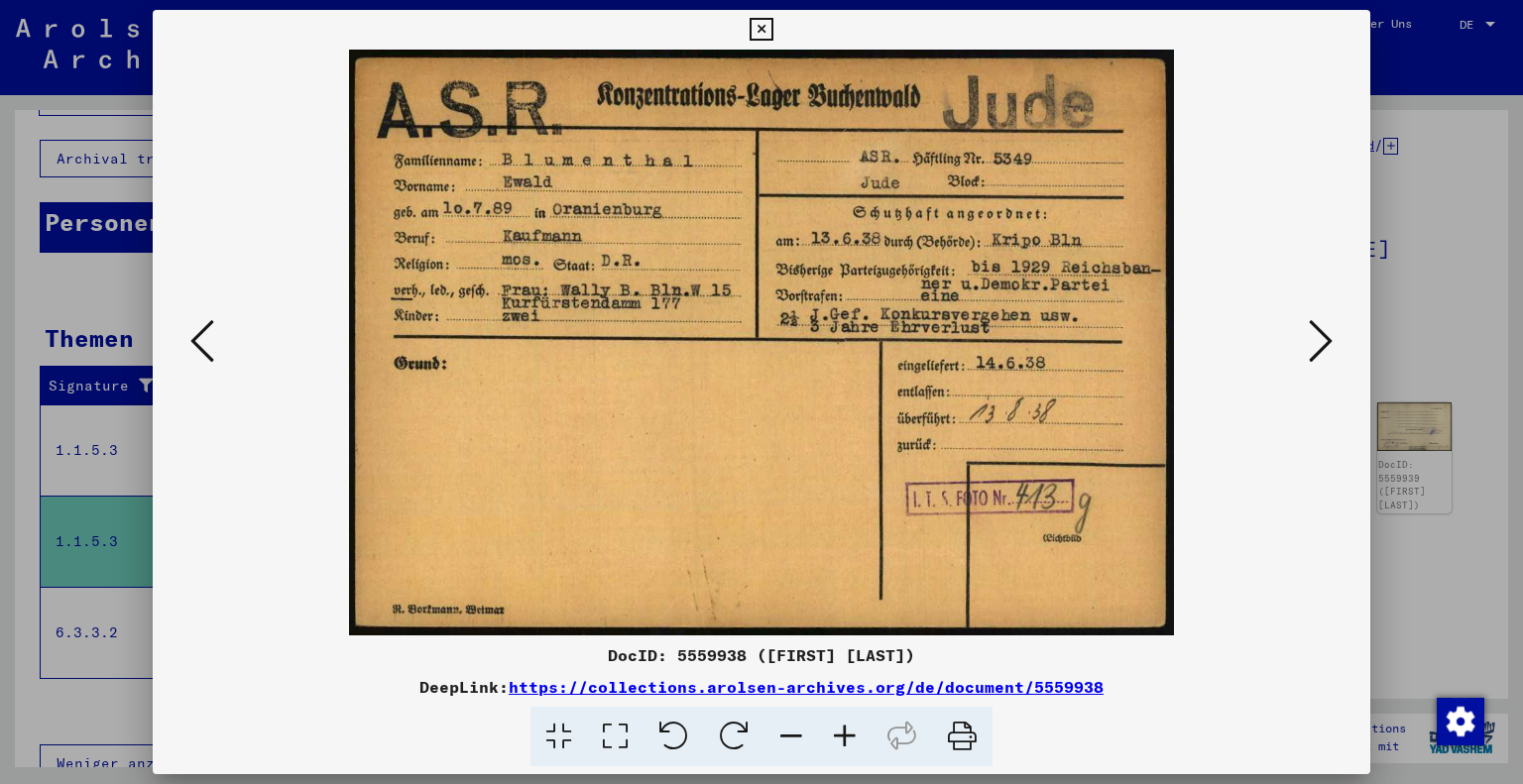 click at bounding box center [762, 342] 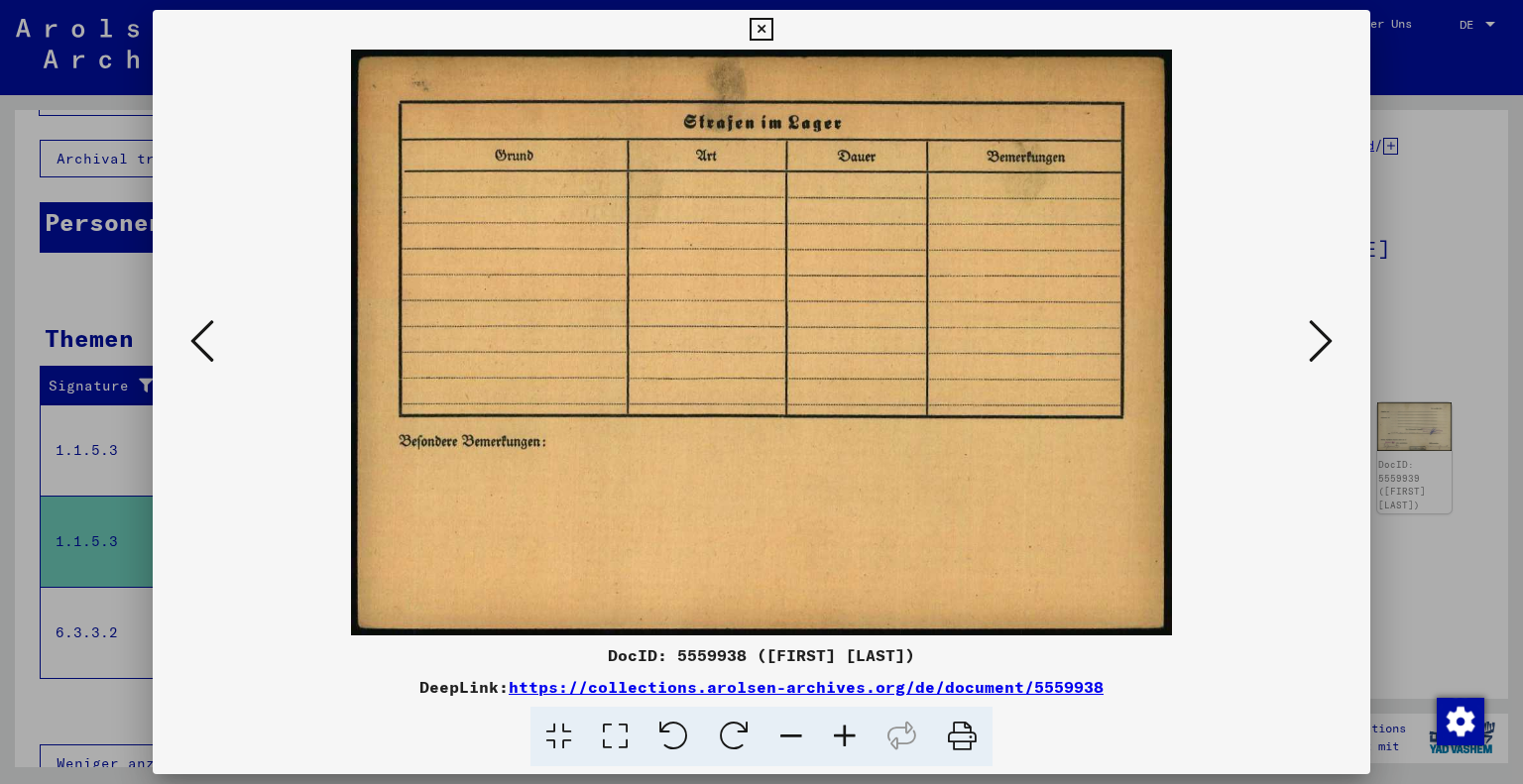 click at bounding box center (1321, 341) 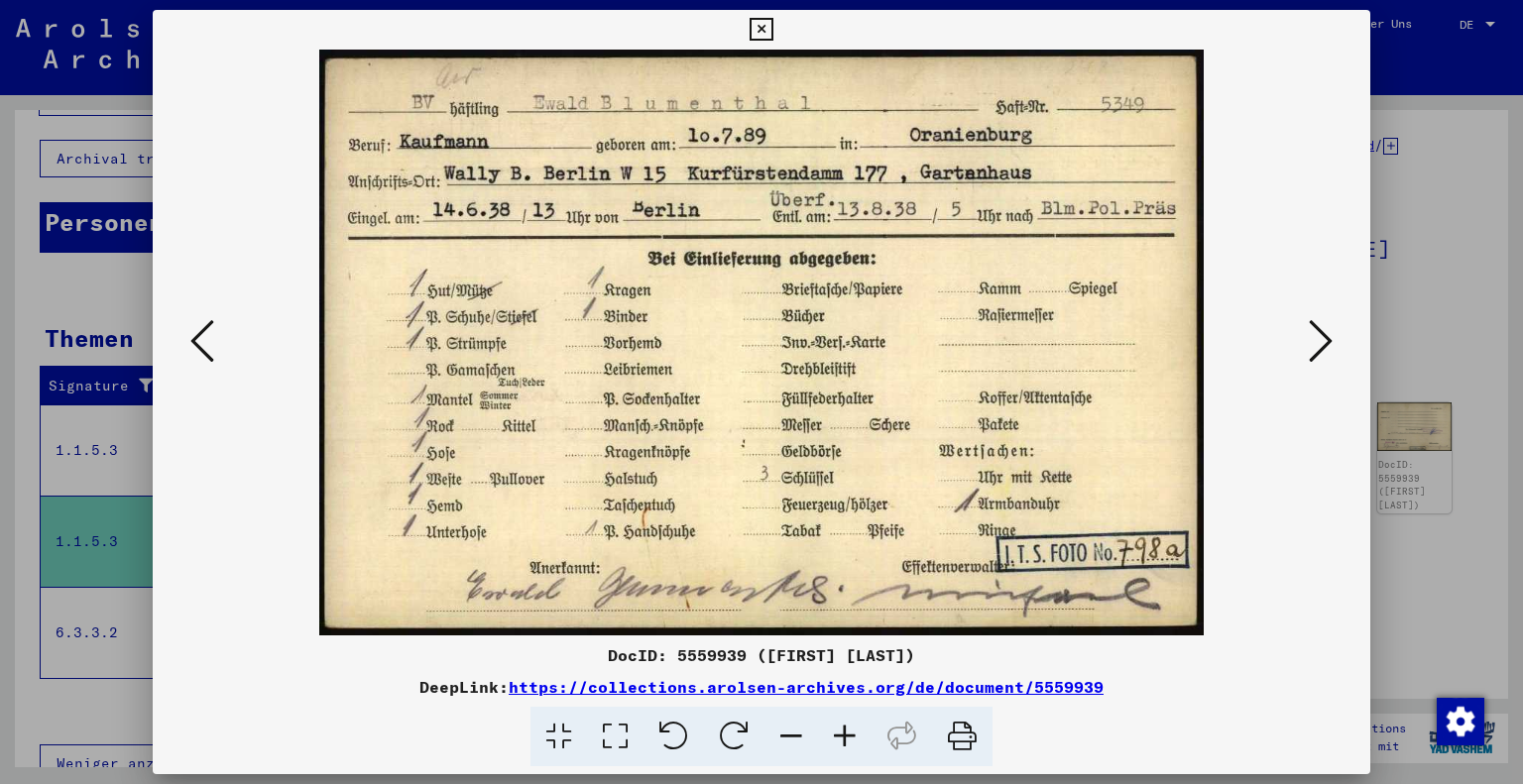click at bounding box center (1321, 341) 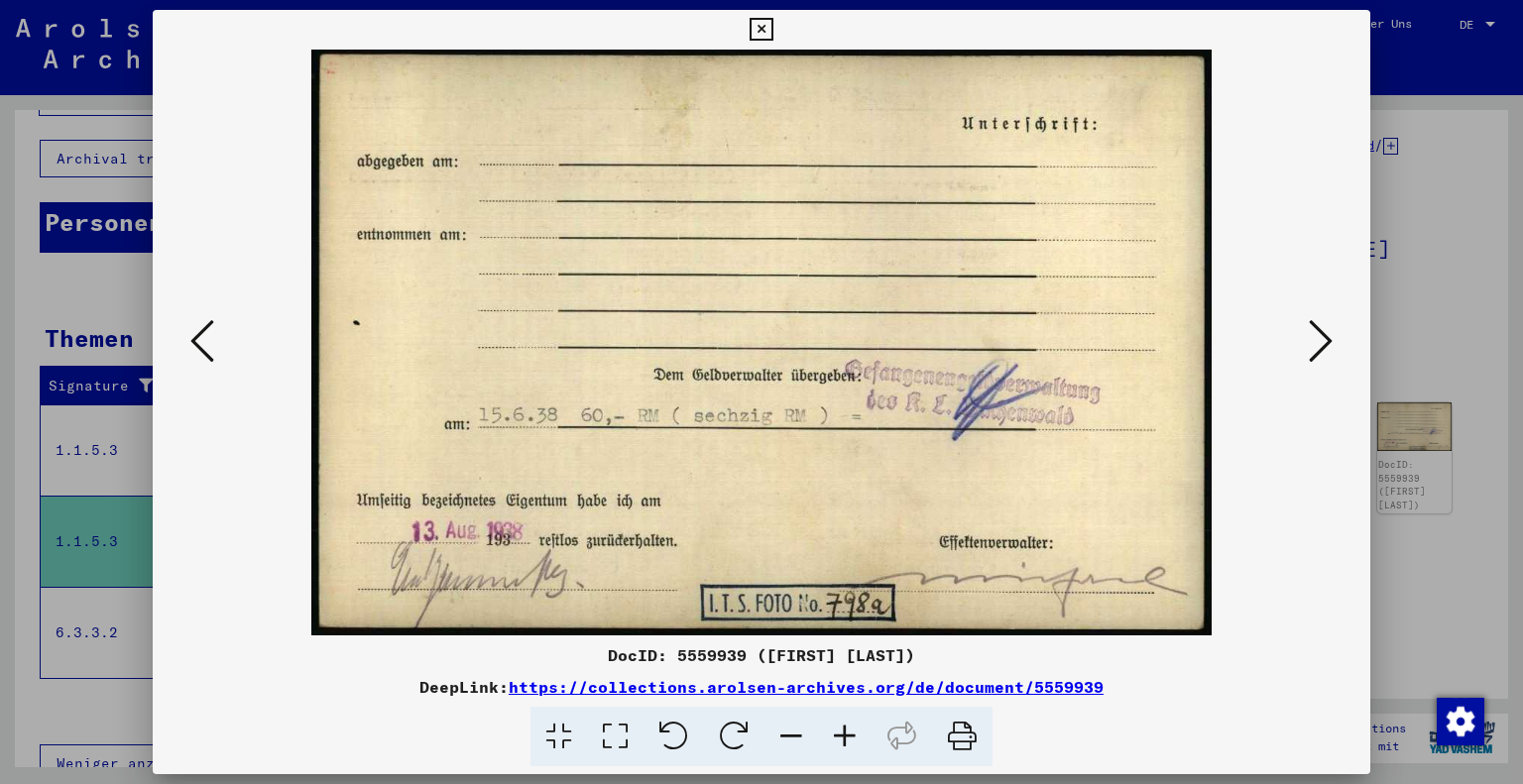 click at bounding box center [1321, 341] 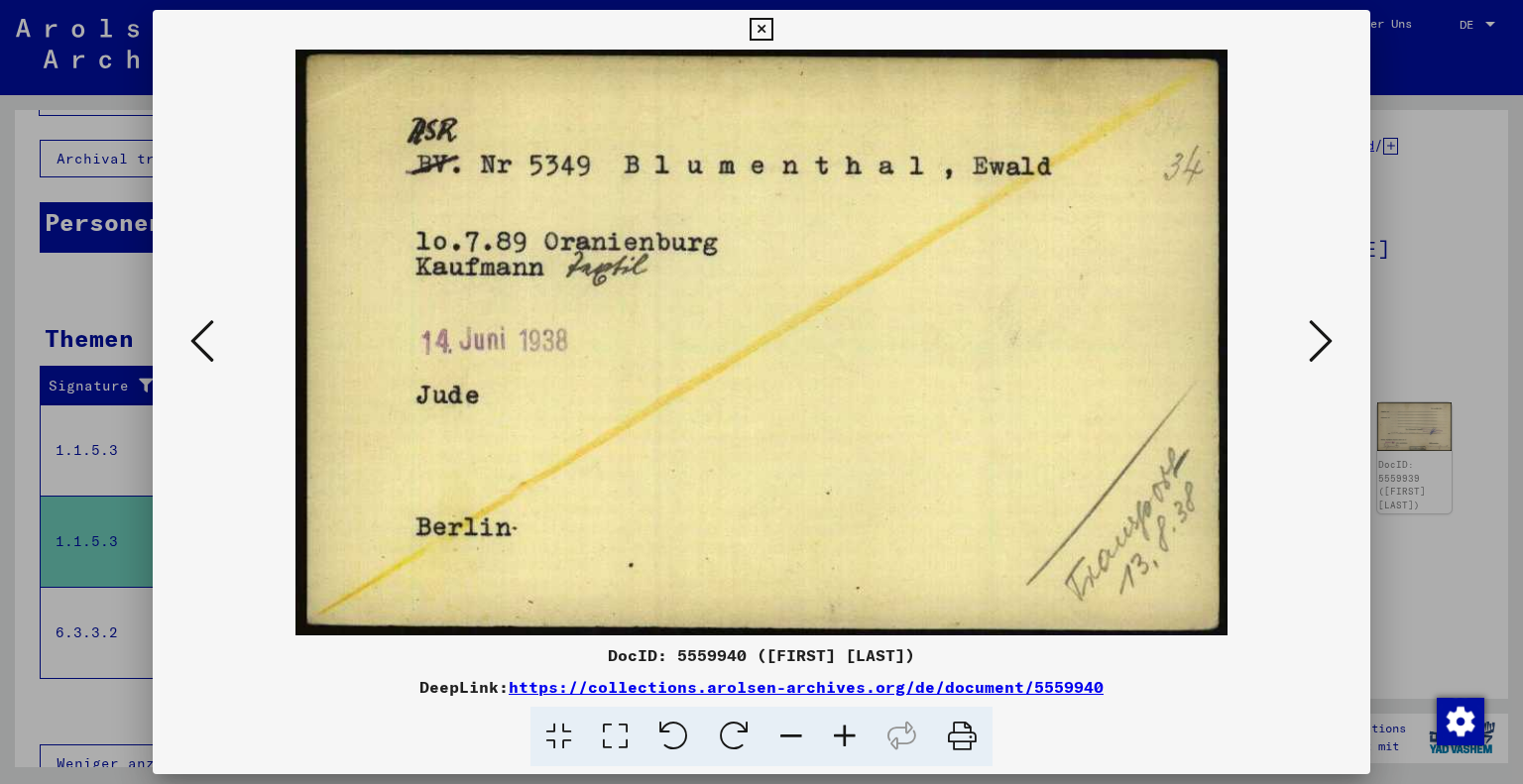 click at bounding box center [202, 341] 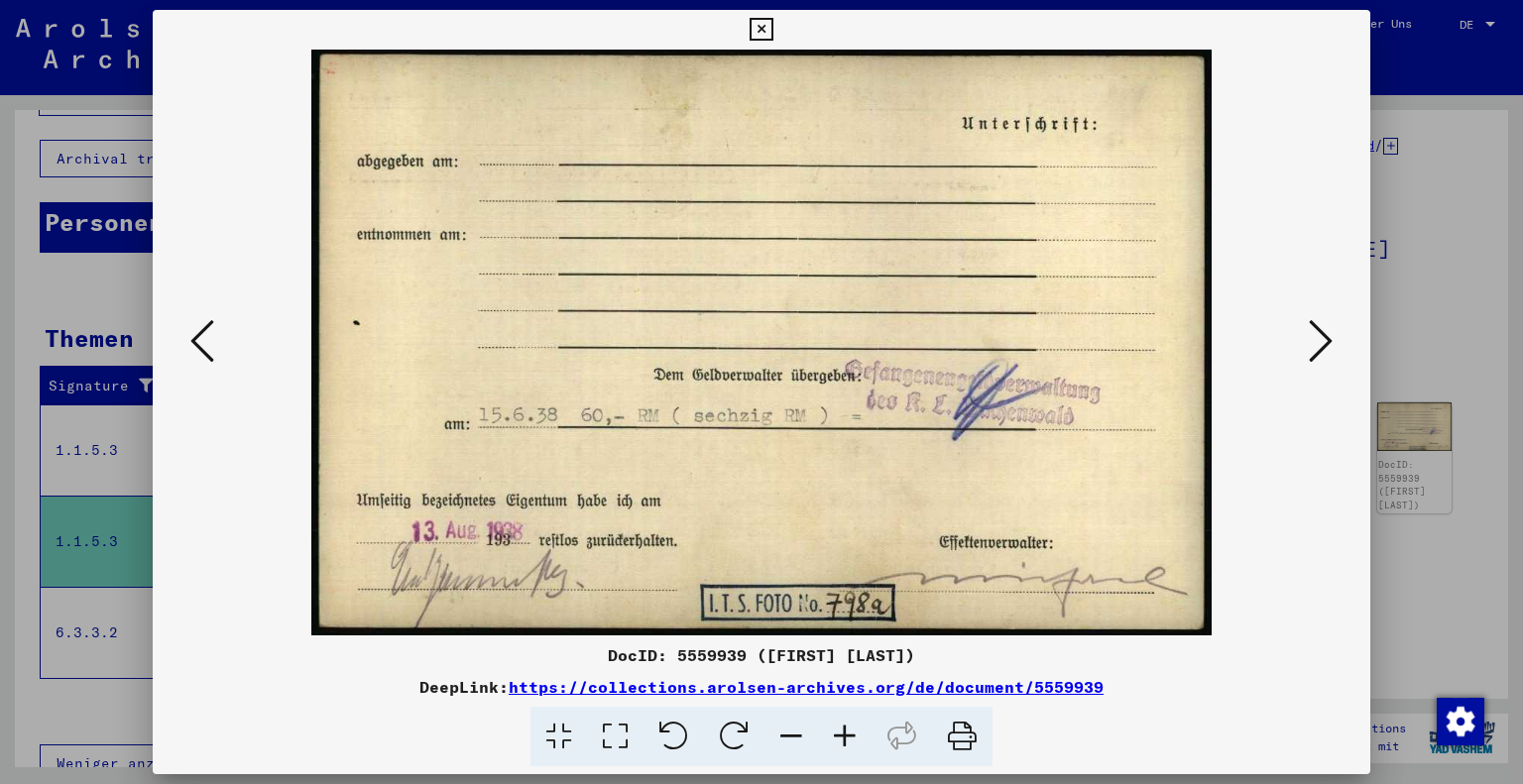 click at bounding box center [1321, 341] 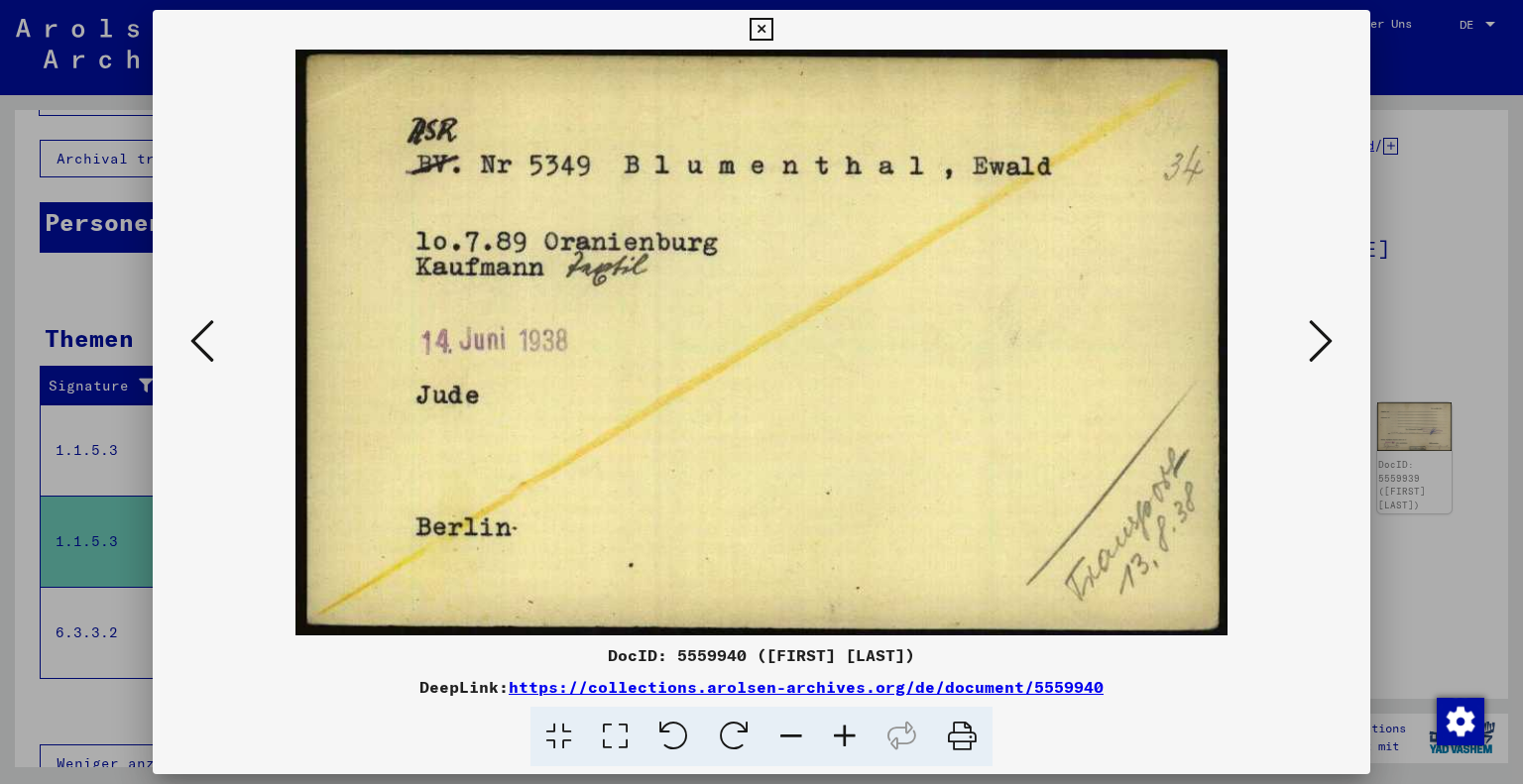 click at bounding box center (1321, 341) 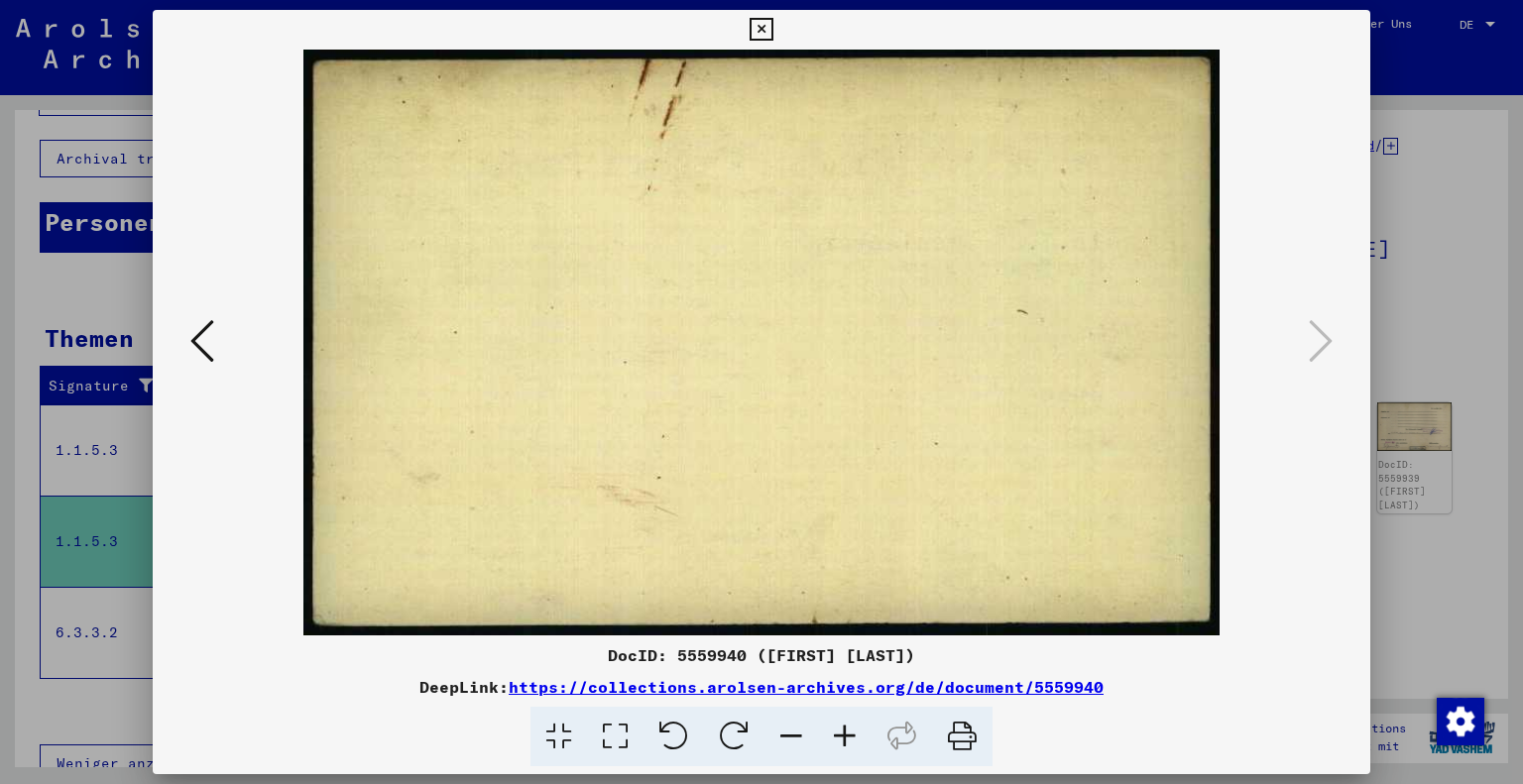 click at bounding box center (762, 392) 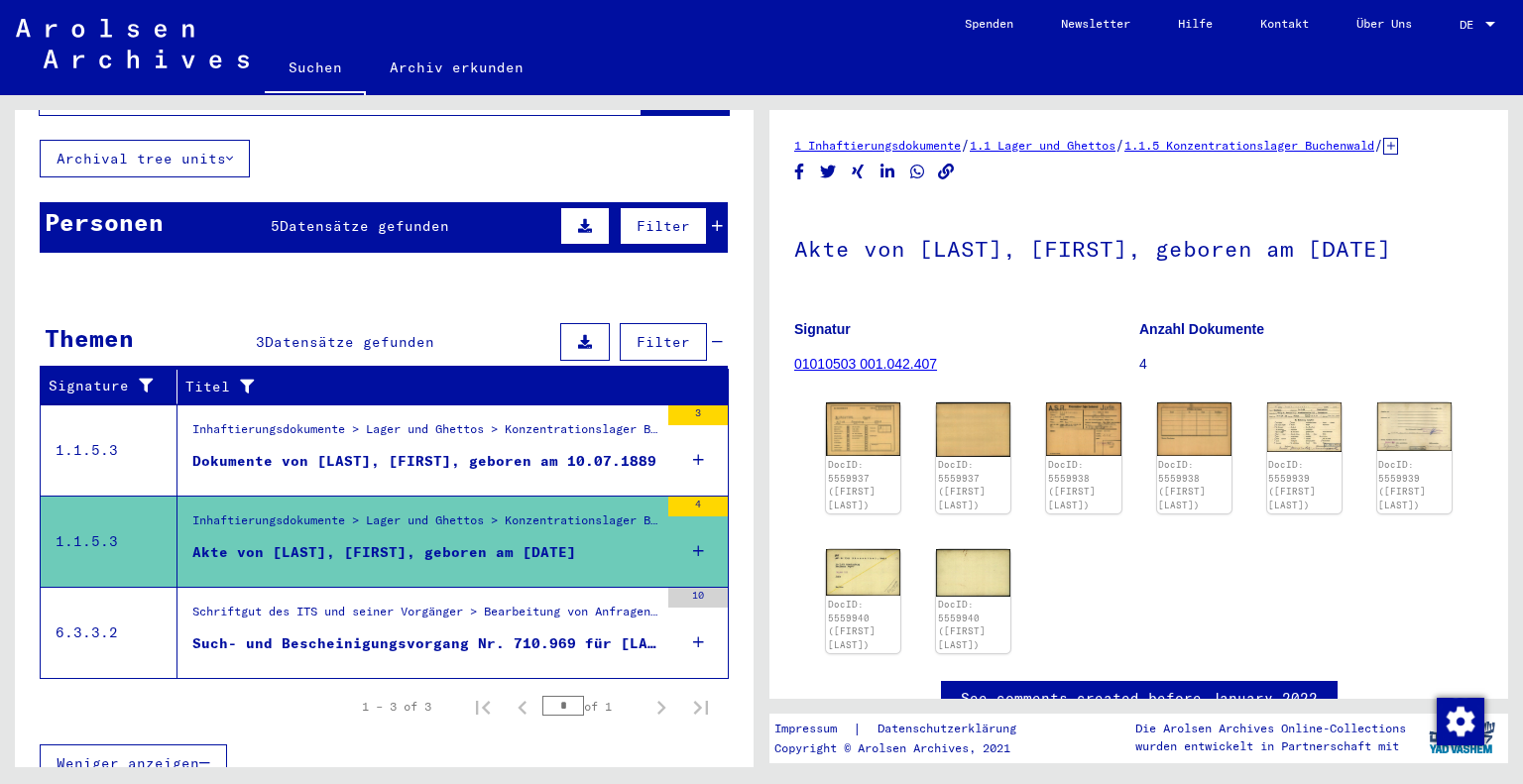 click at bounding box center (428, 482) 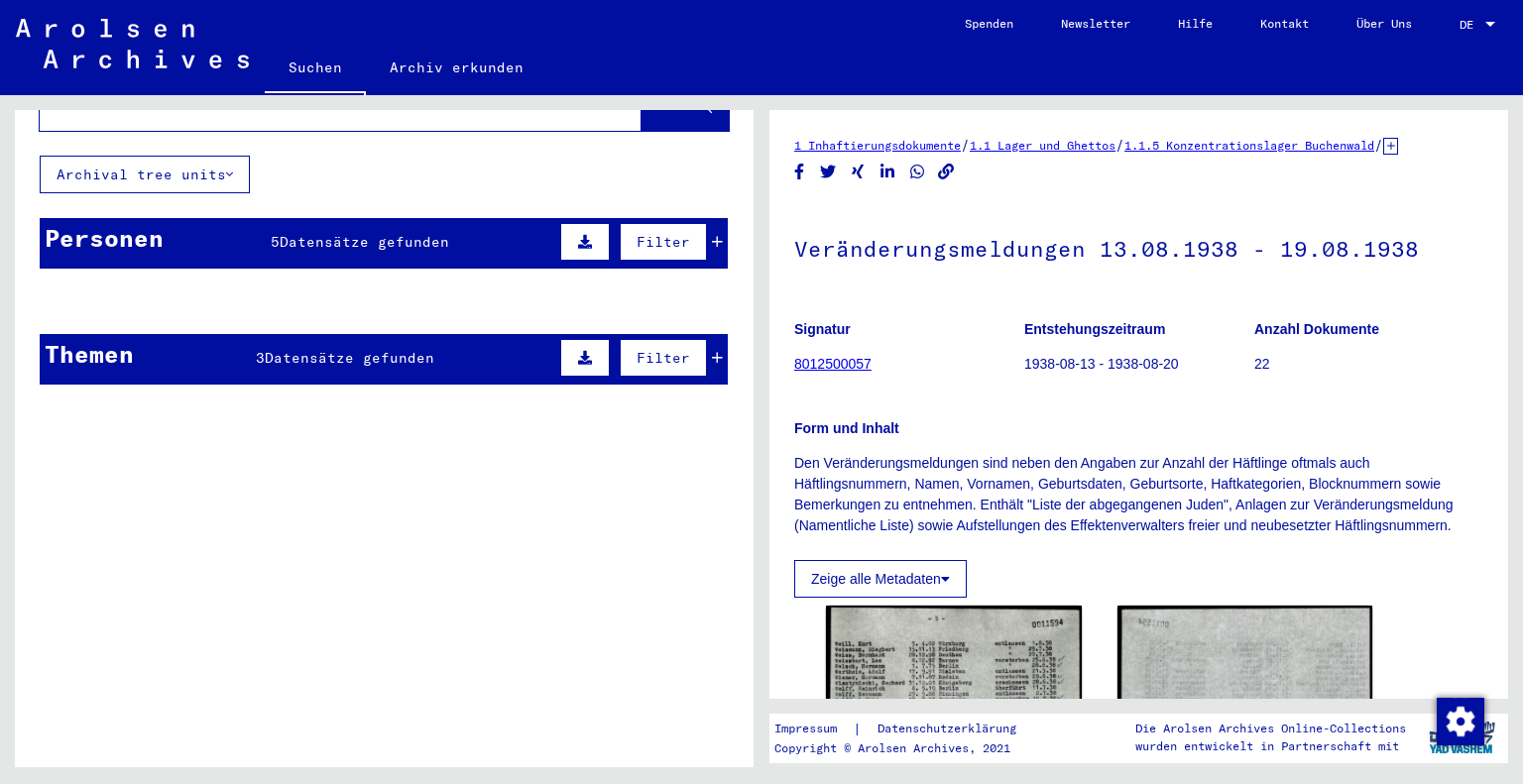 click at bounding box center (428, 398) 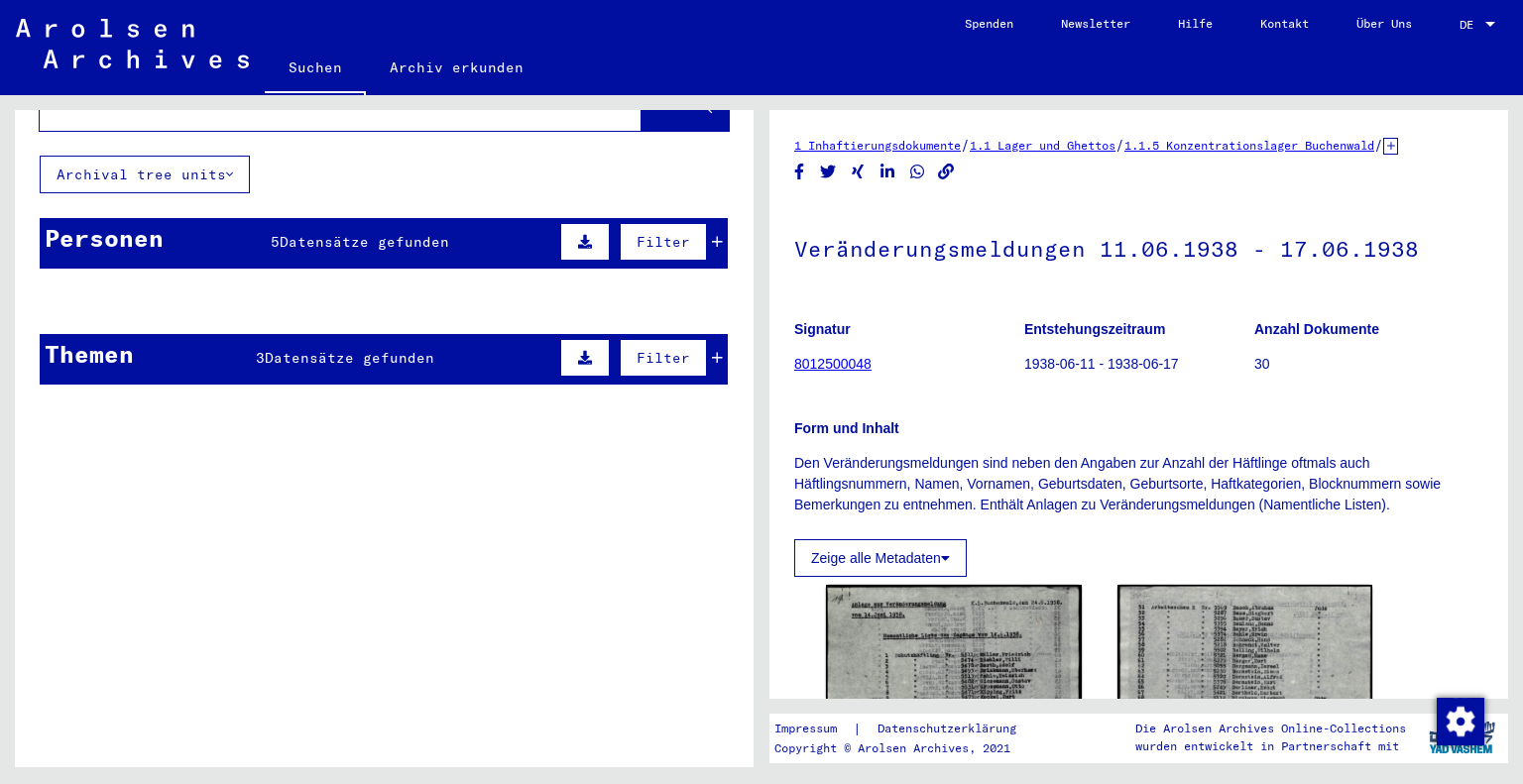 click 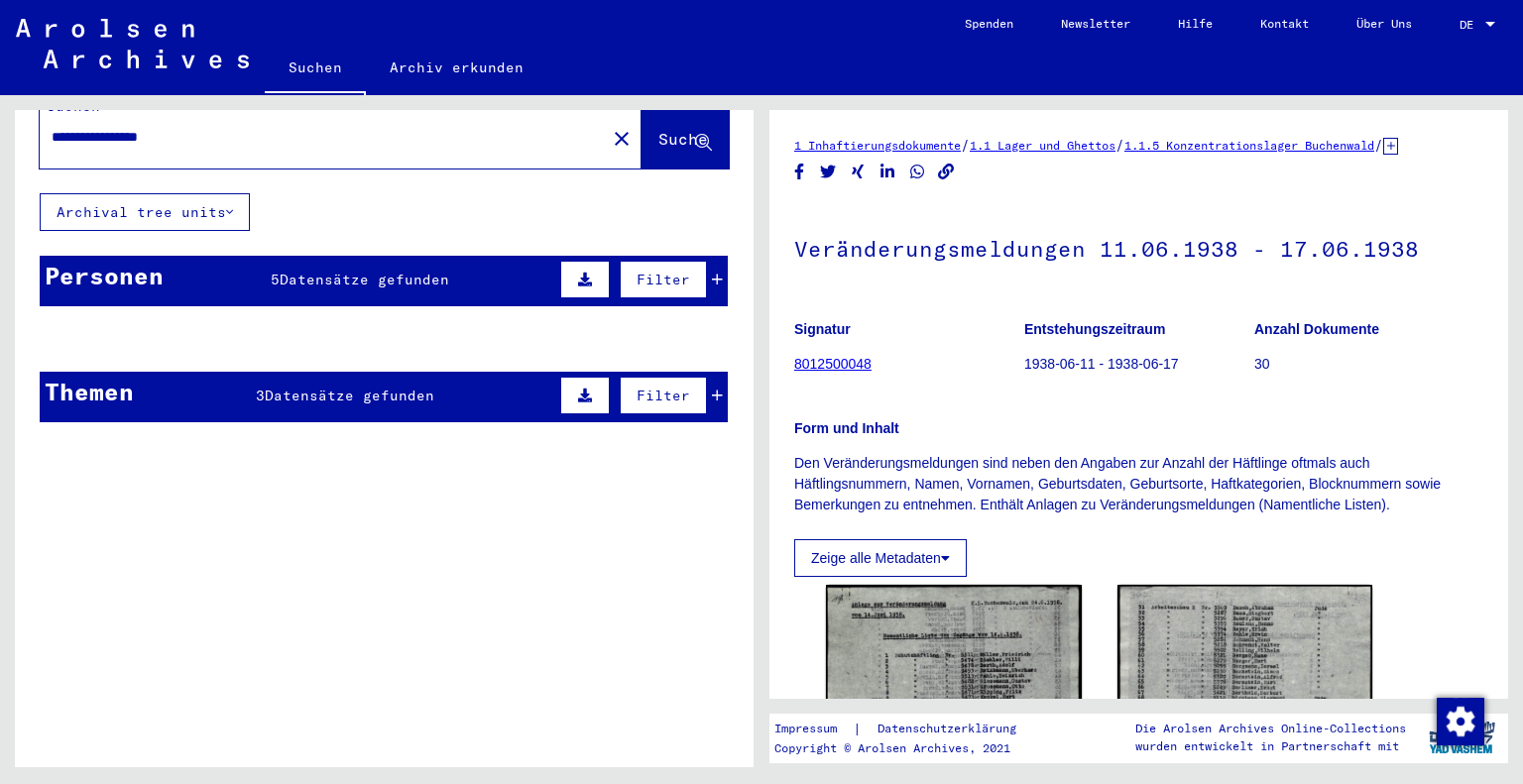 scroll, scrollTop: 0, scrollLeft: 0, axis: both 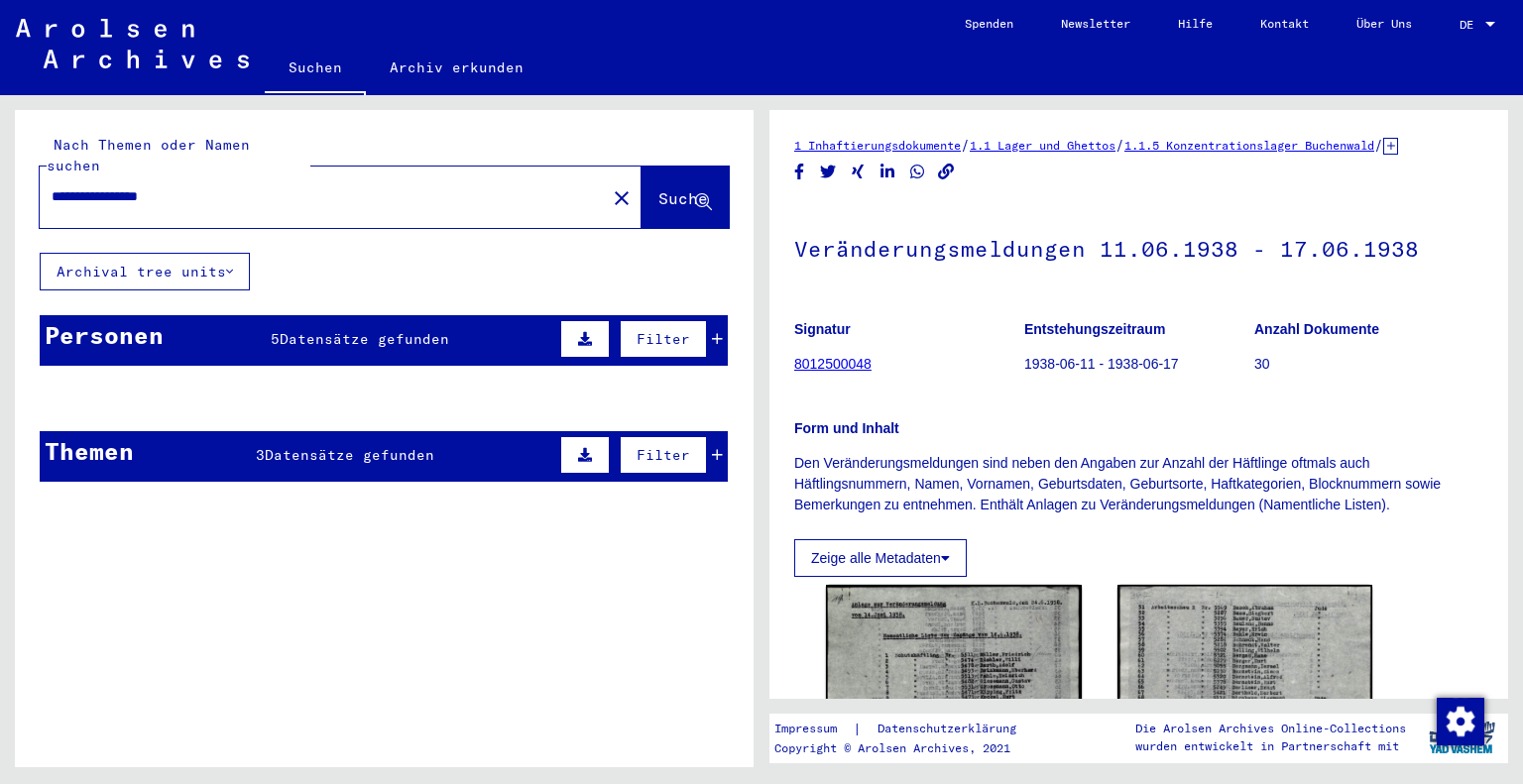 click on "Personen 5  Datensätze gefunden  Filter" at bounding box center (384, 340) 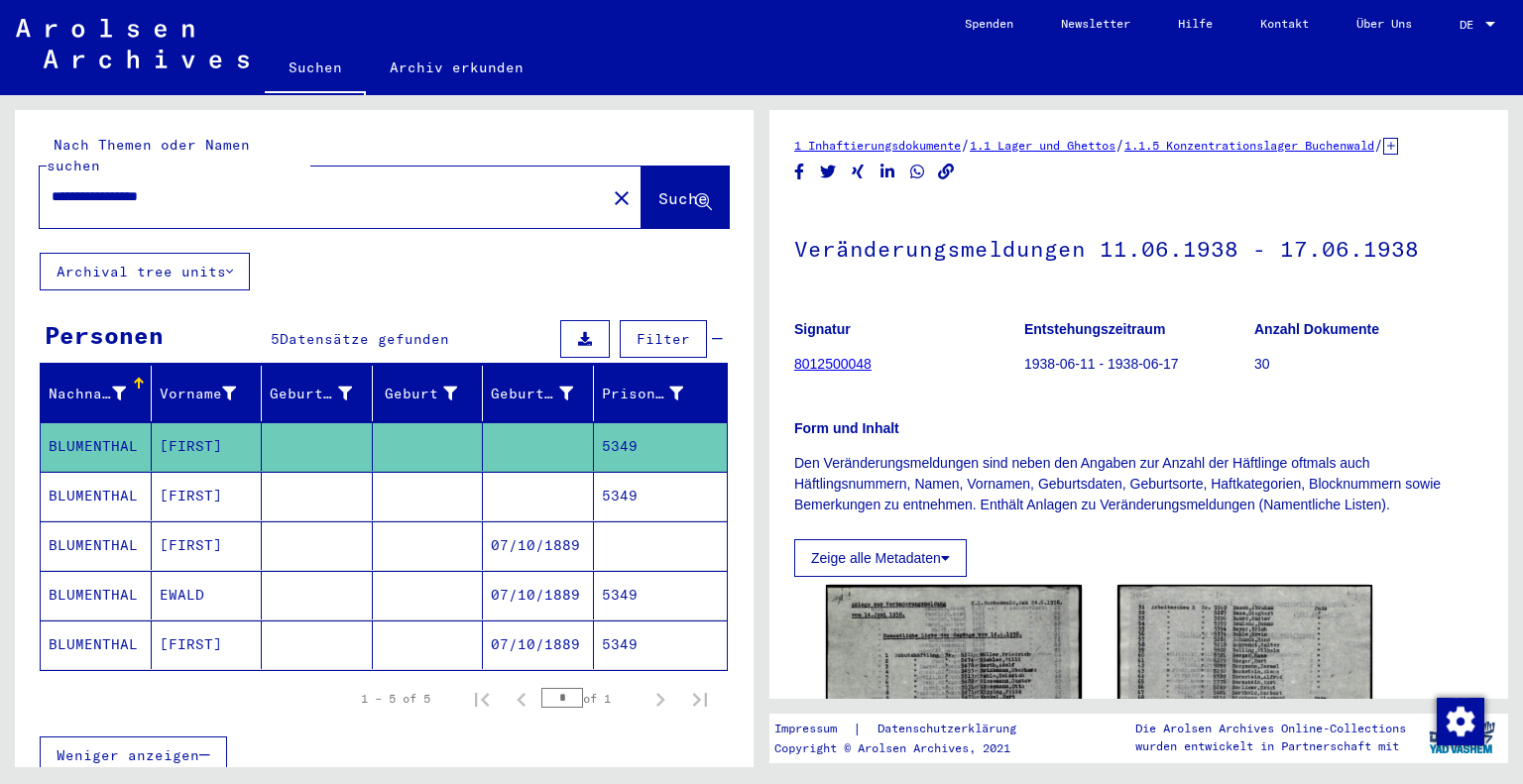 click on "Personen 5  Datensätze gefunden  Filter" at bounding box center [384, 340] 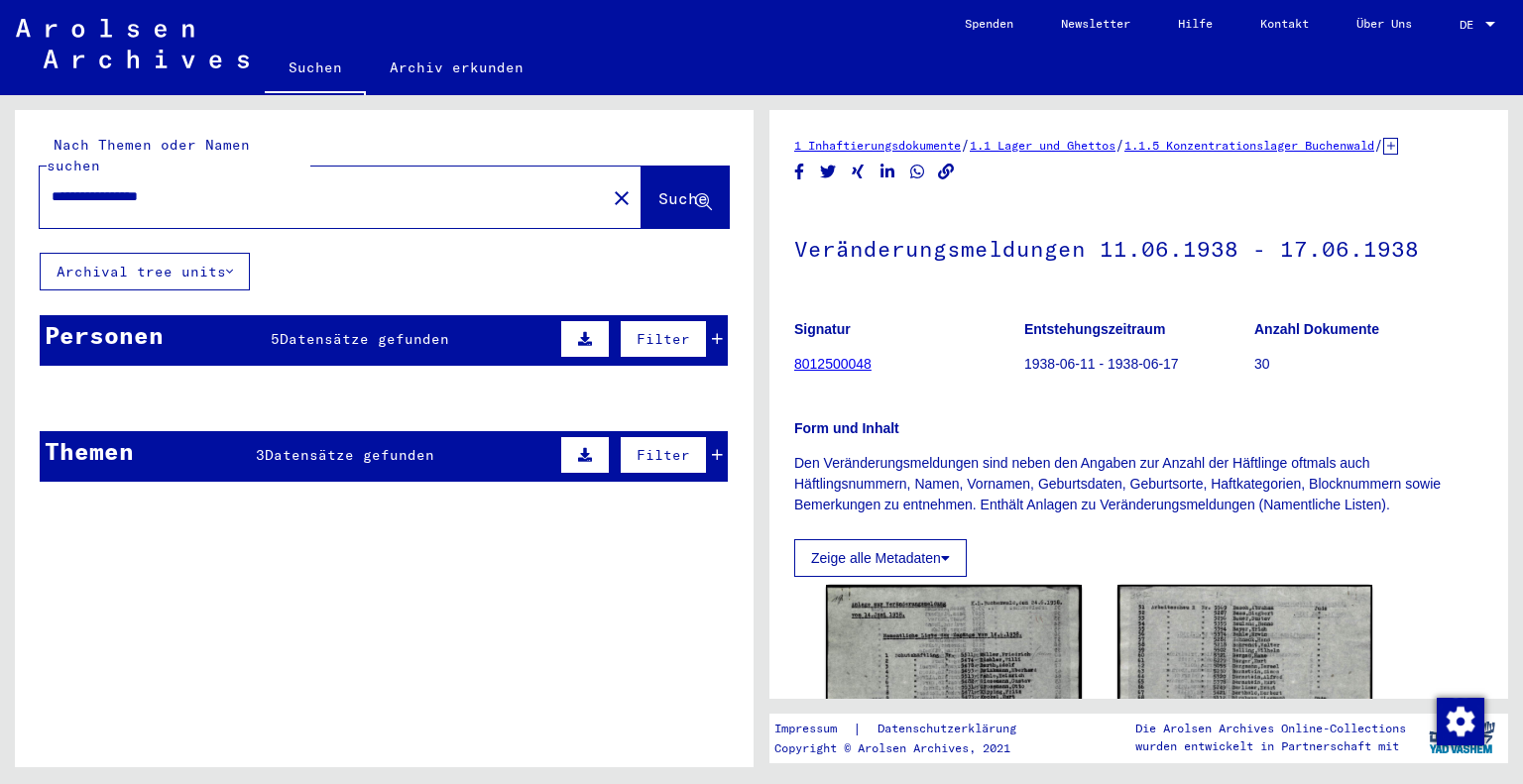 click on "[FIRST]" 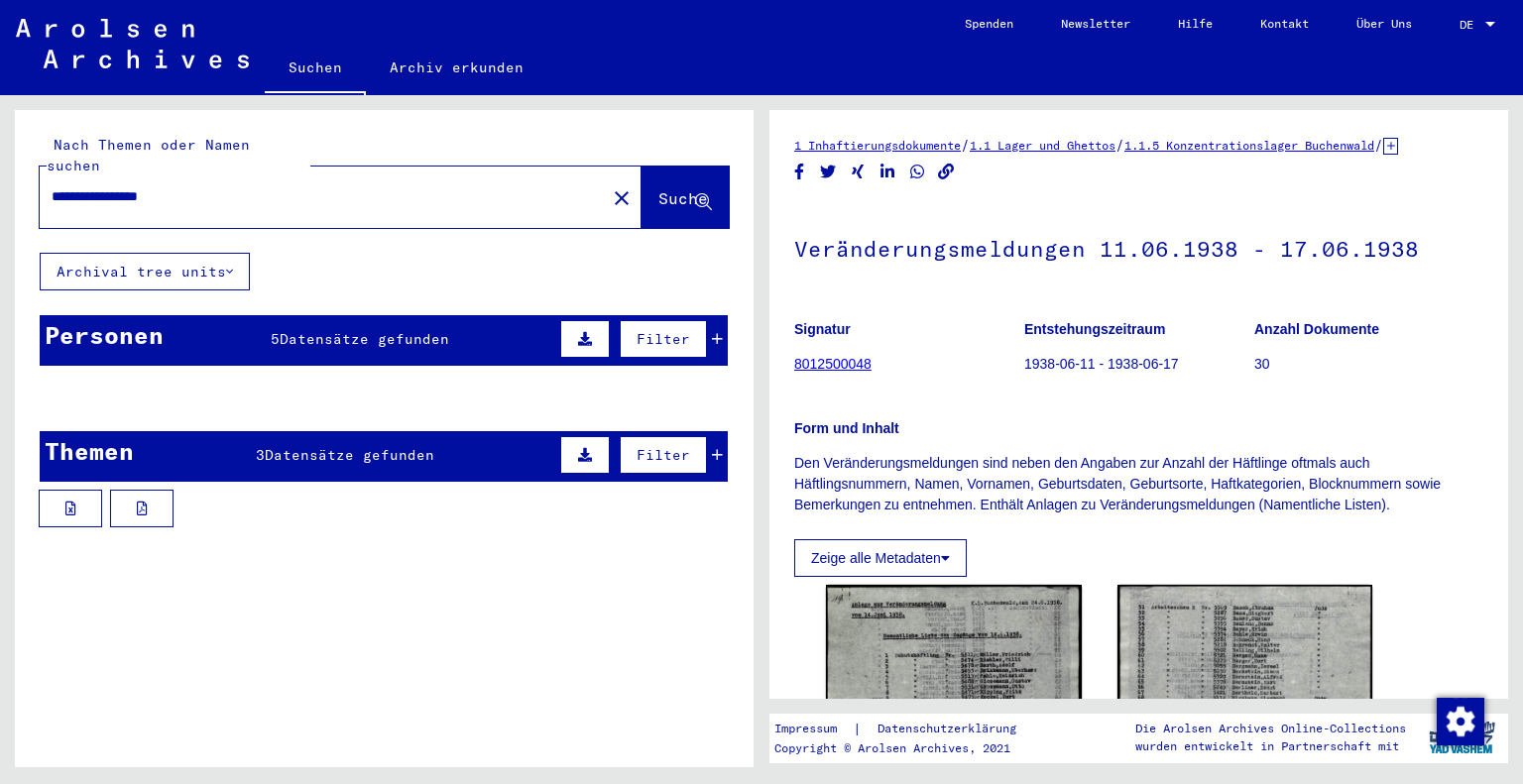 click at bounding box center (585, 455) 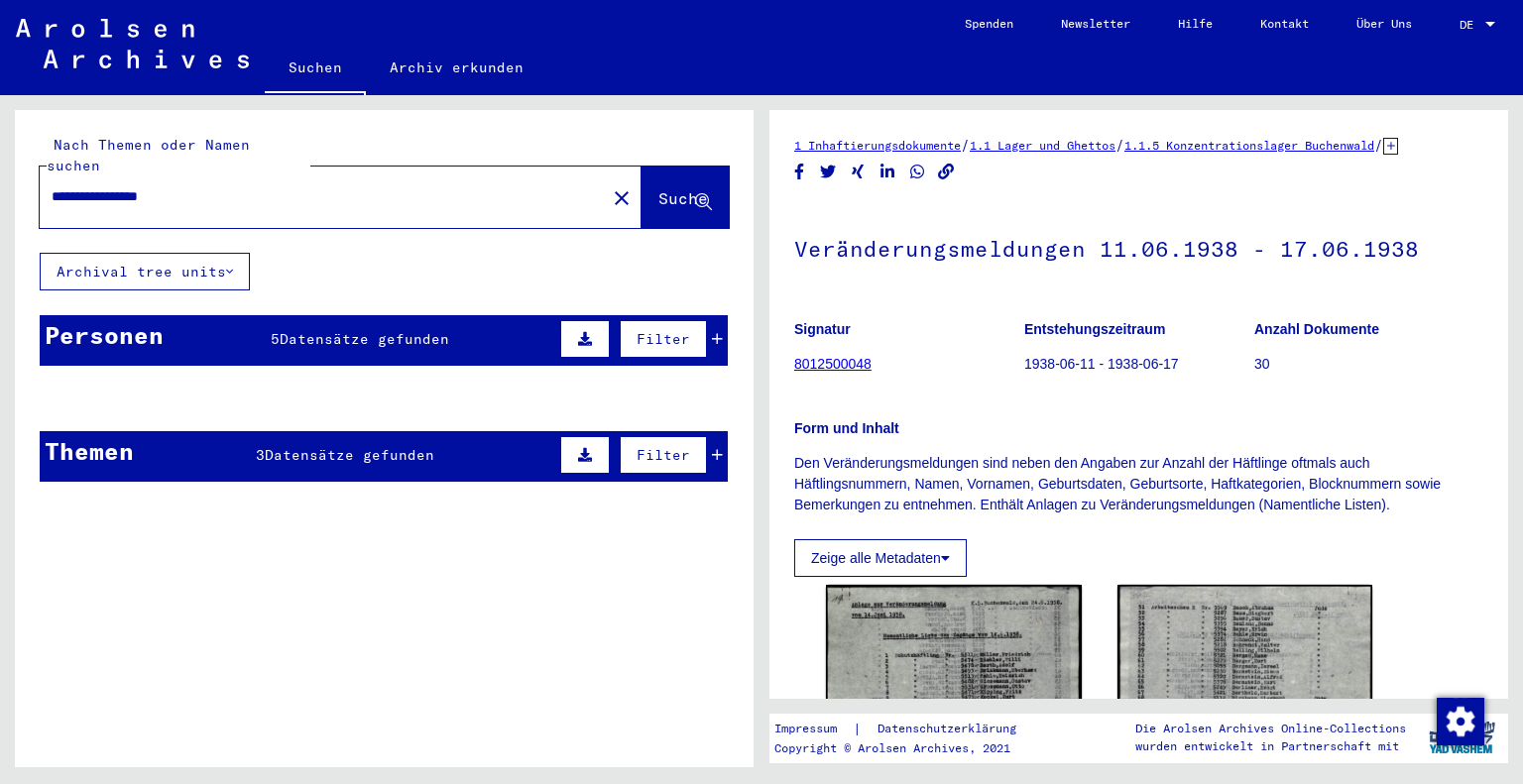 click at bounding box center [585, 455] 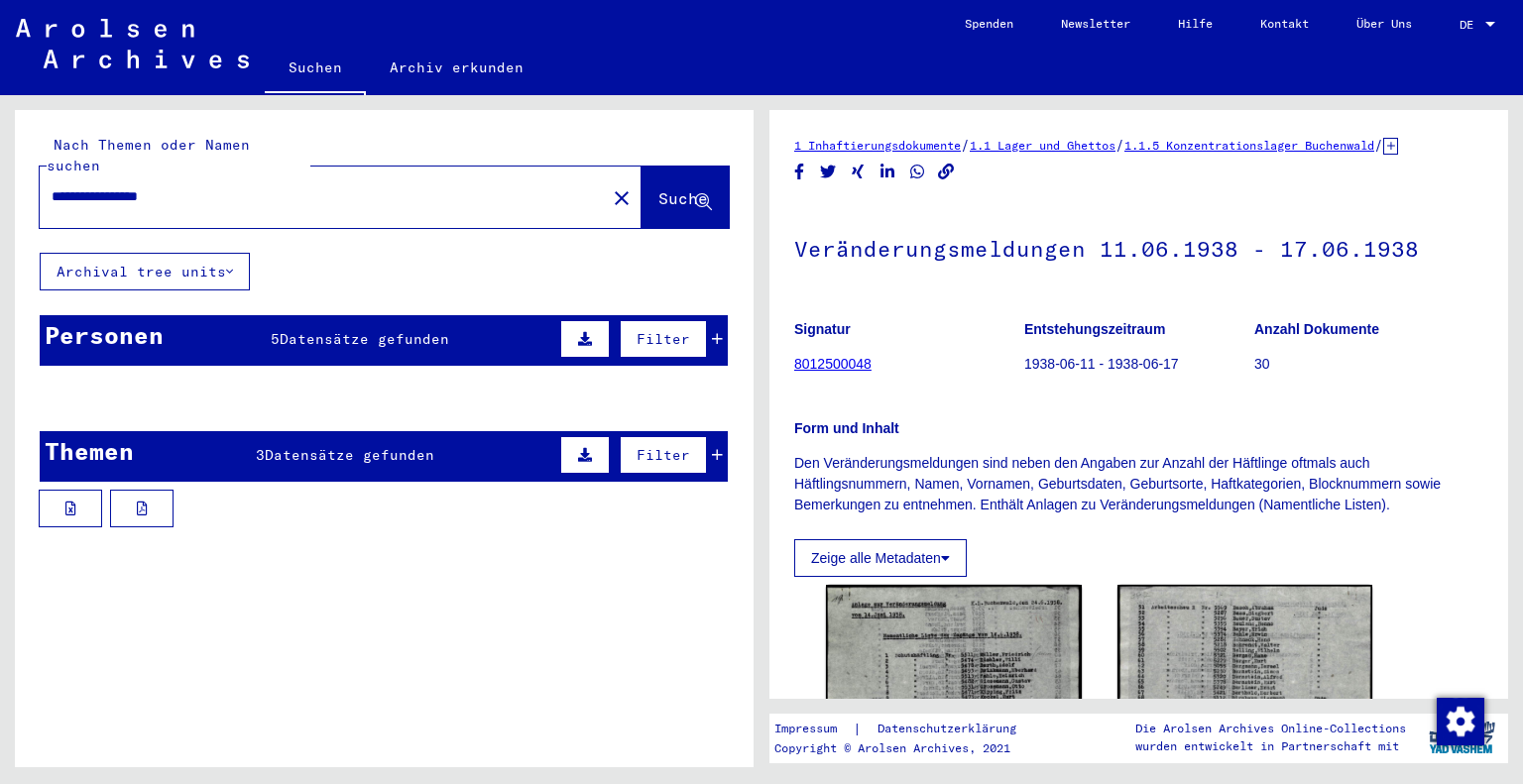 click on "Filter" at bounding box center (663, 455) 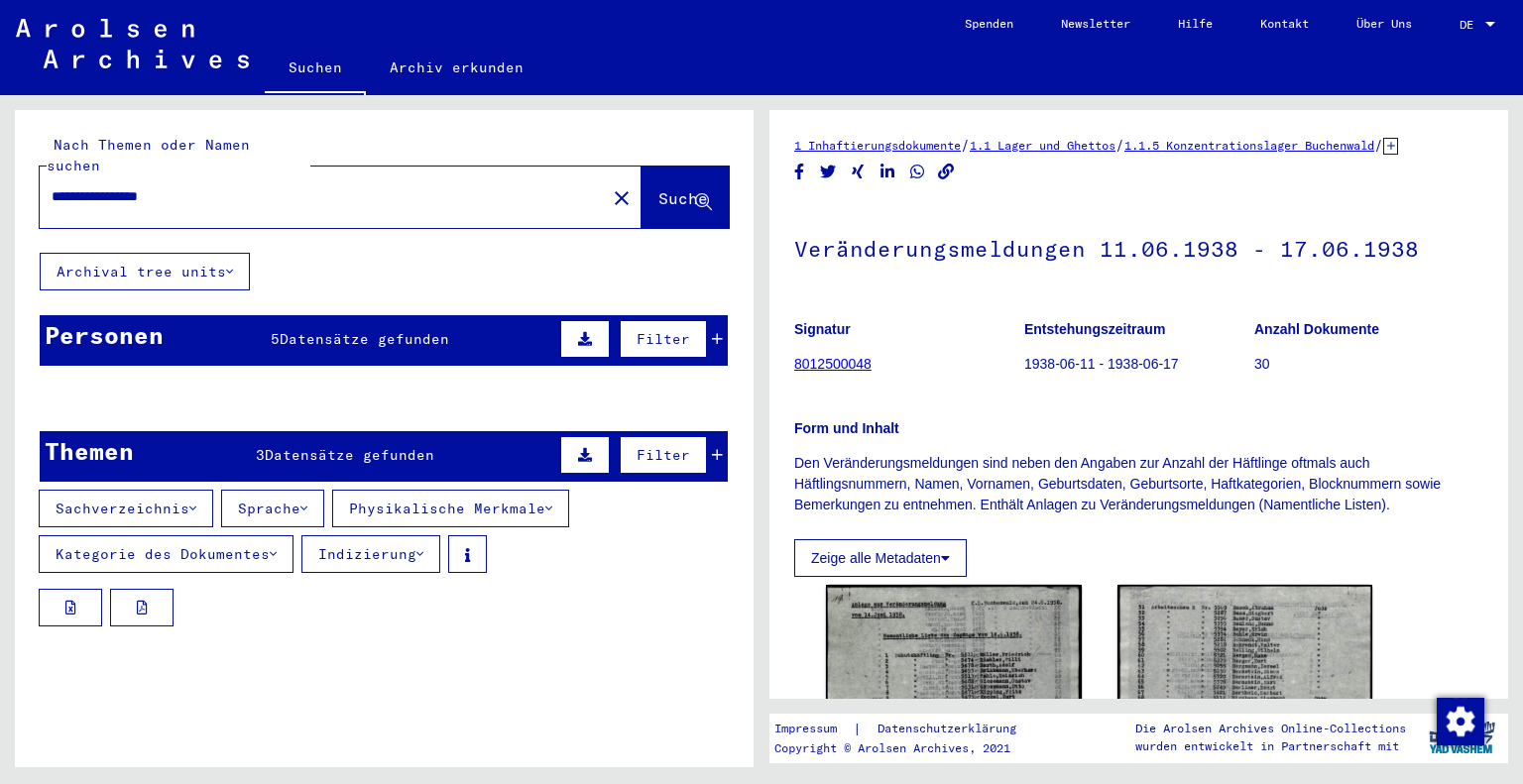 click on "5349" 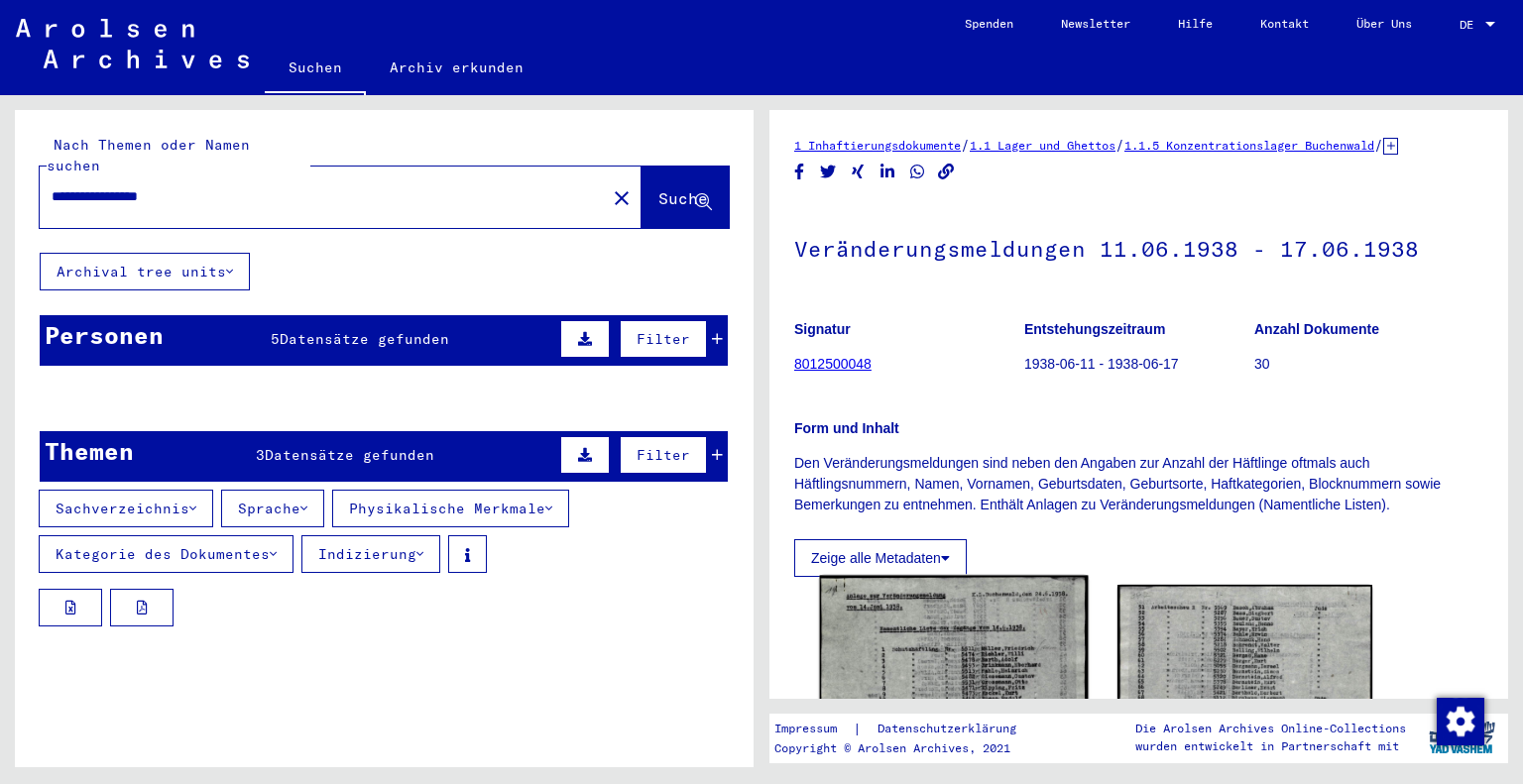 scroll, scrollTop: 694, scrollLeft: 0, axis: vertical 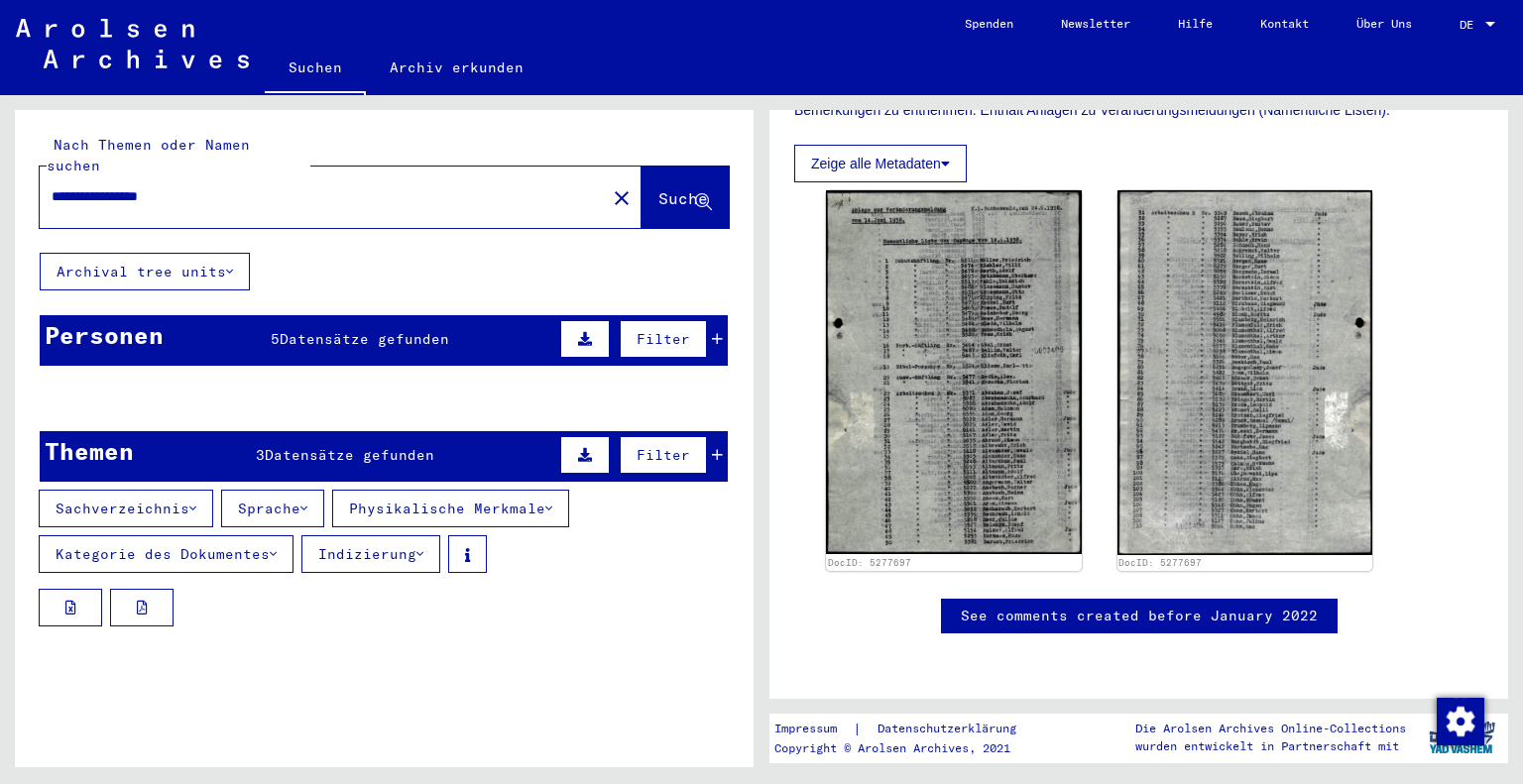 click on "Datensätze gefunden" at bounding box center (364, 339) 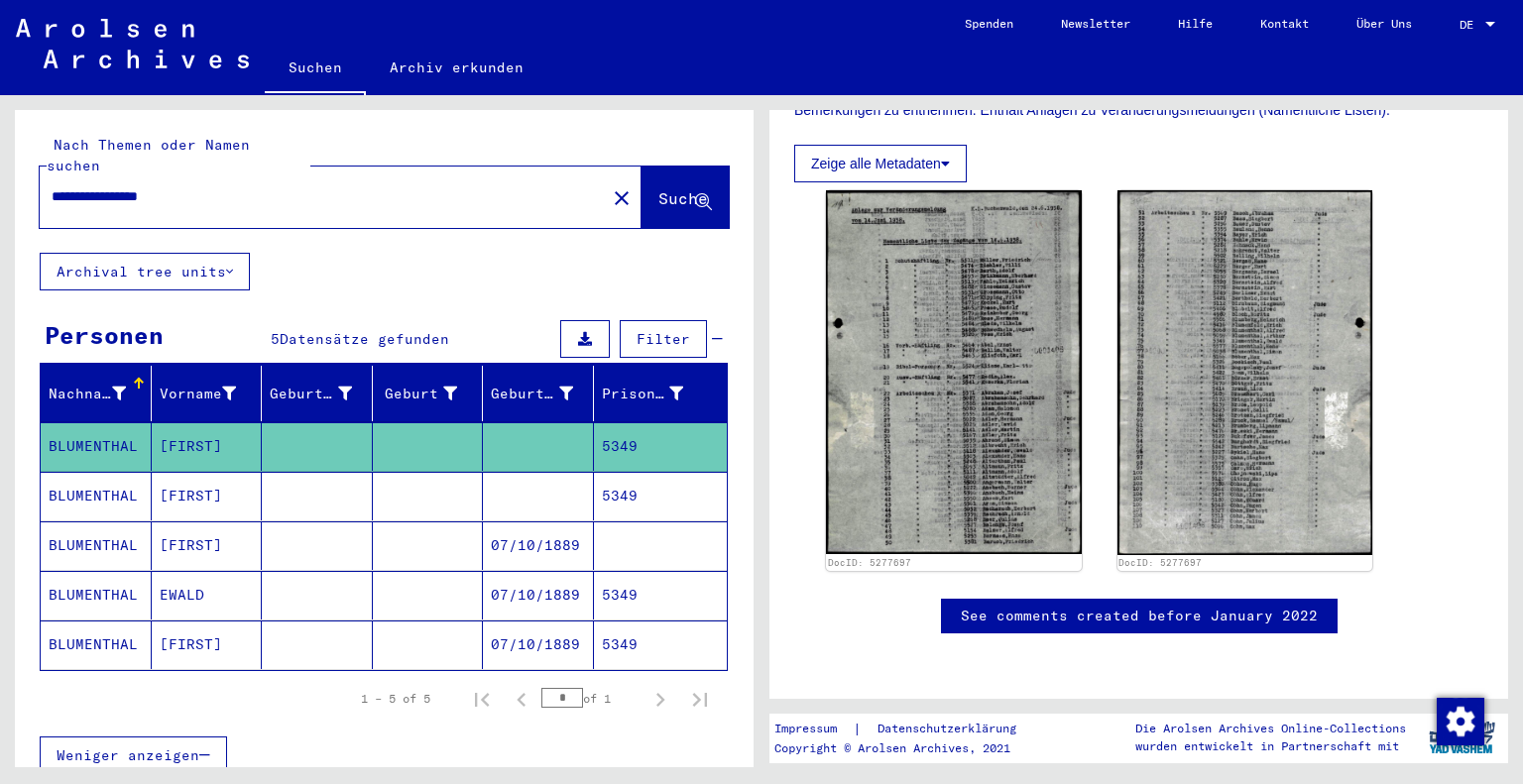 click 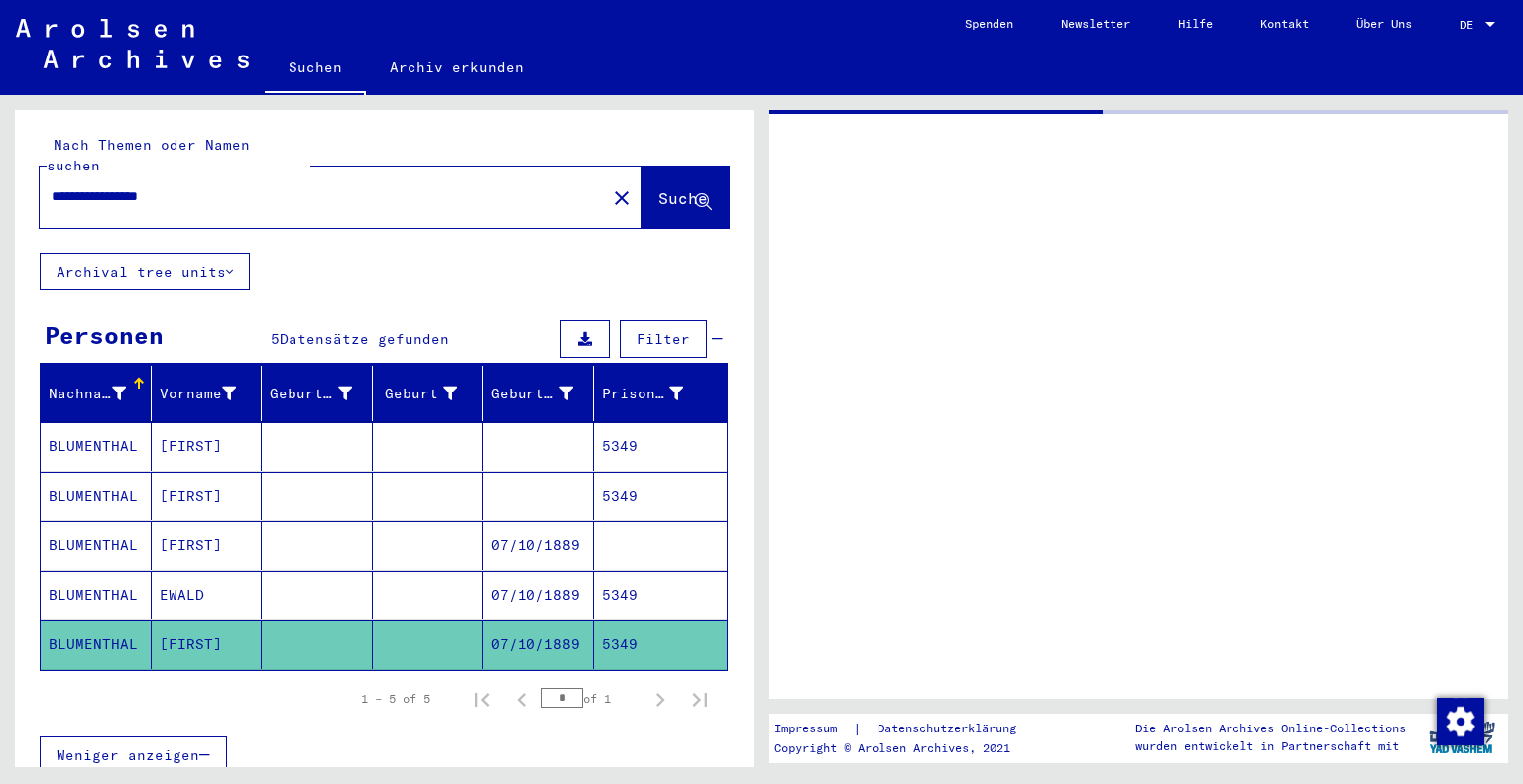 scroll, scrollTop: 0, scrollLeft: 0, axis: both 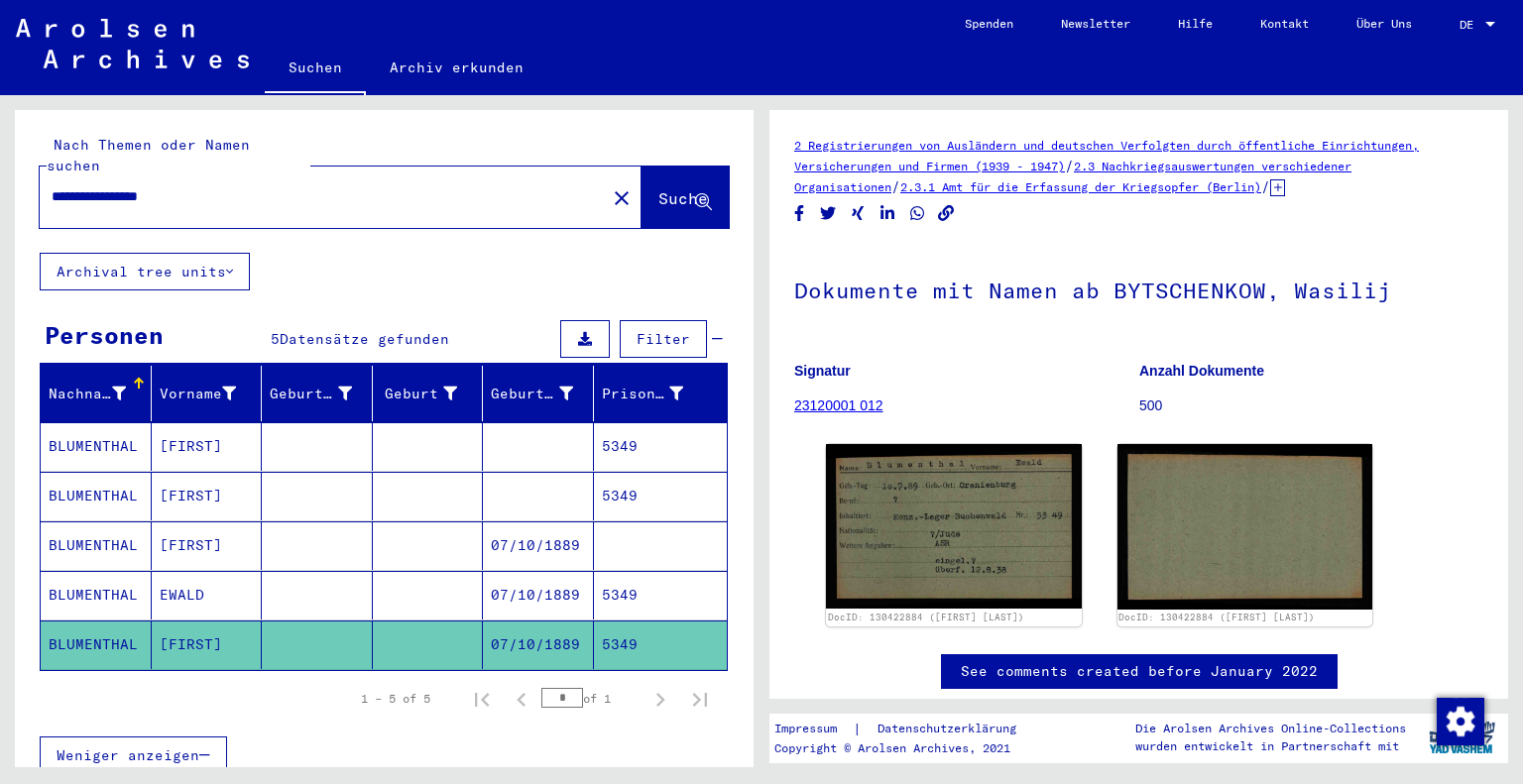 click at bounding box center [317, 644] 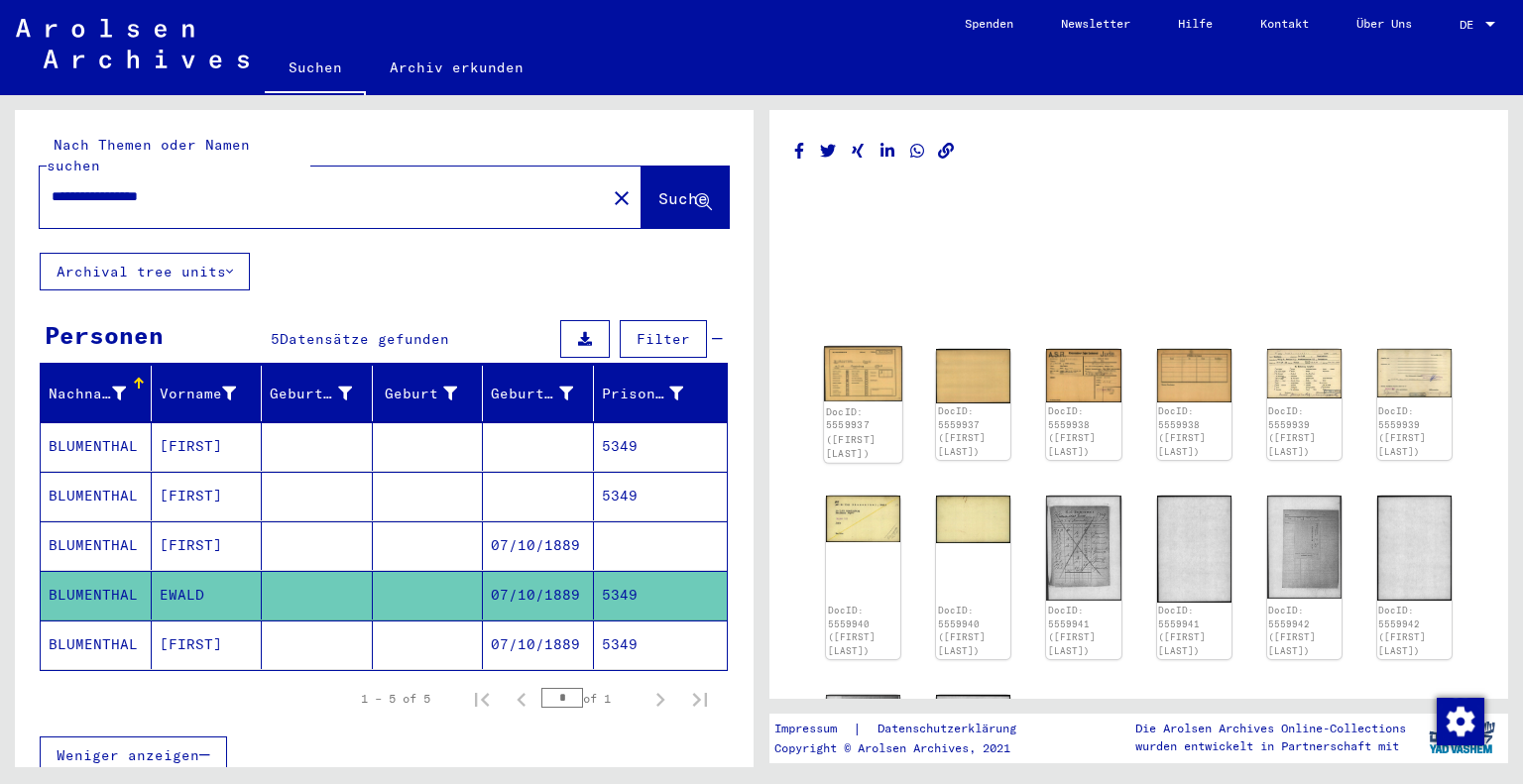click 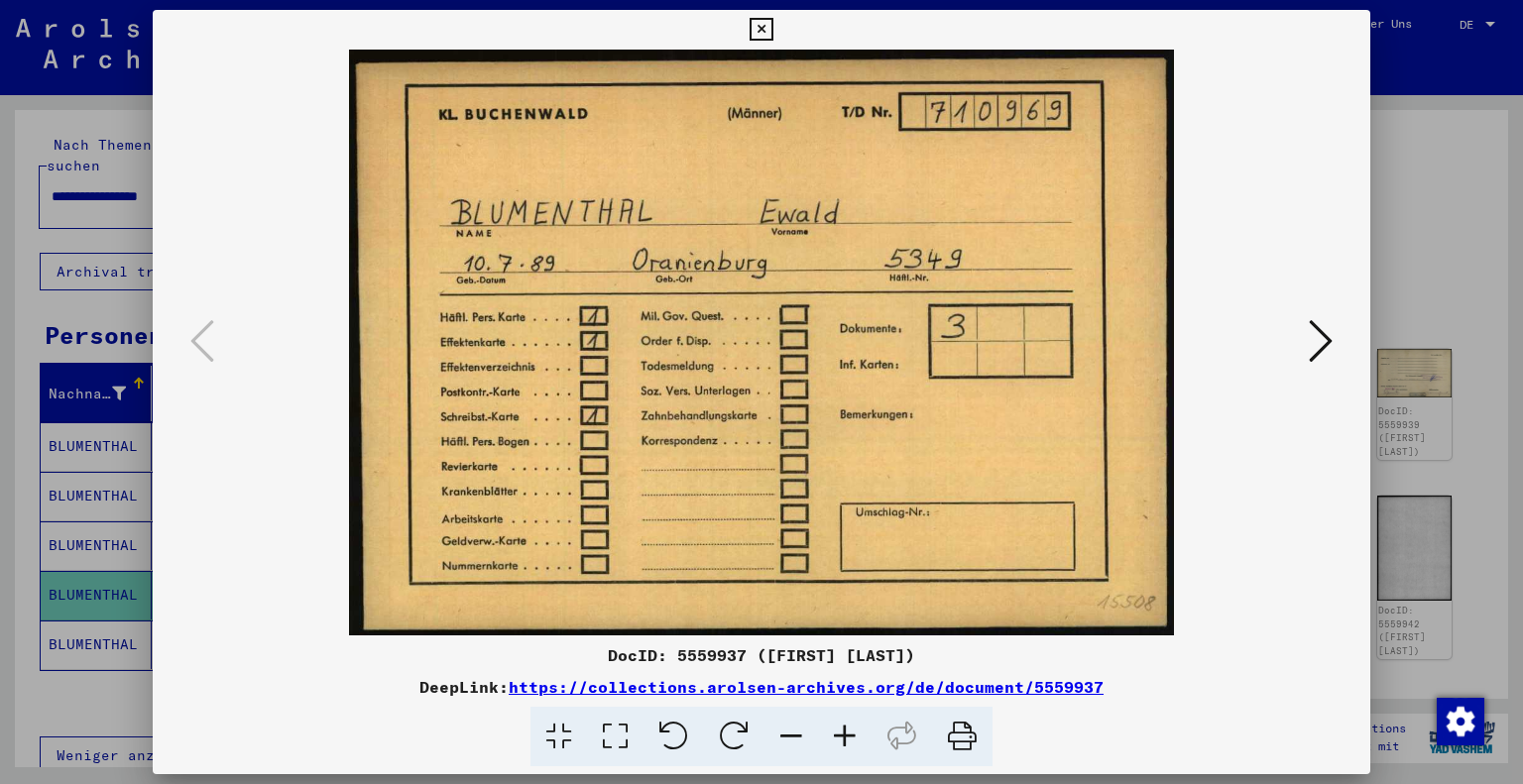 click at bounding box center (1321, 341) 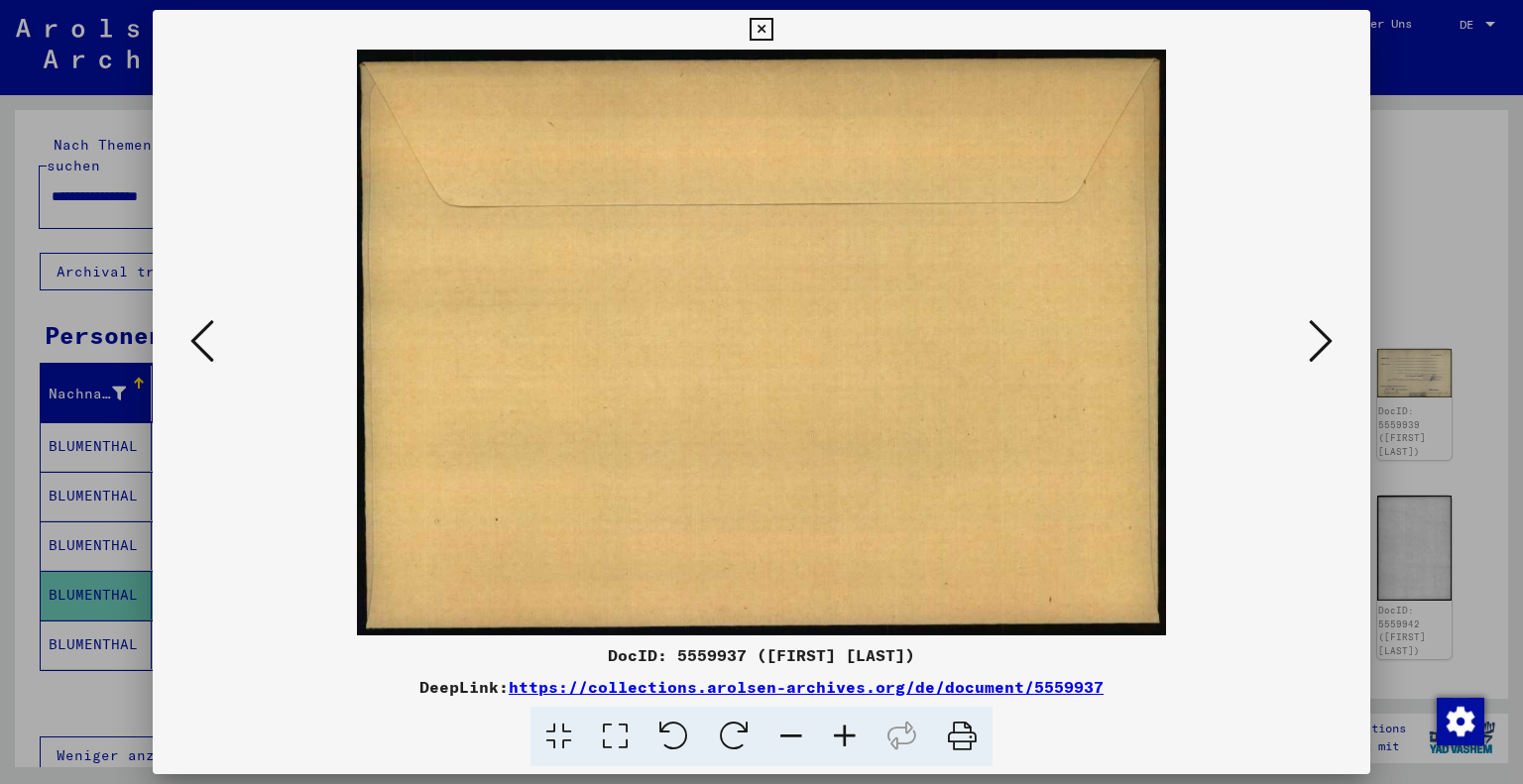click at bounding box center (1321, 341) 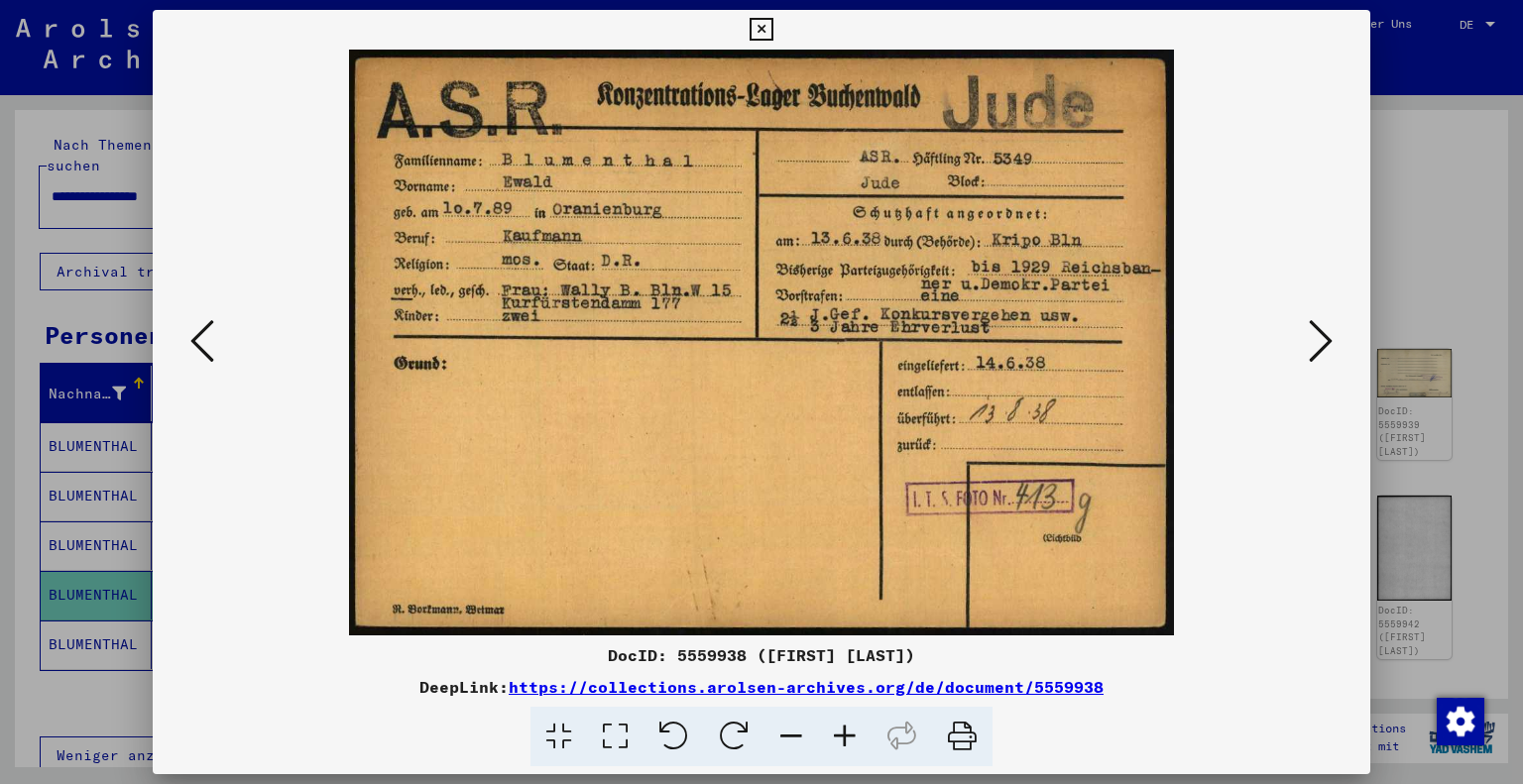 click at bounding box center (1321, 341) 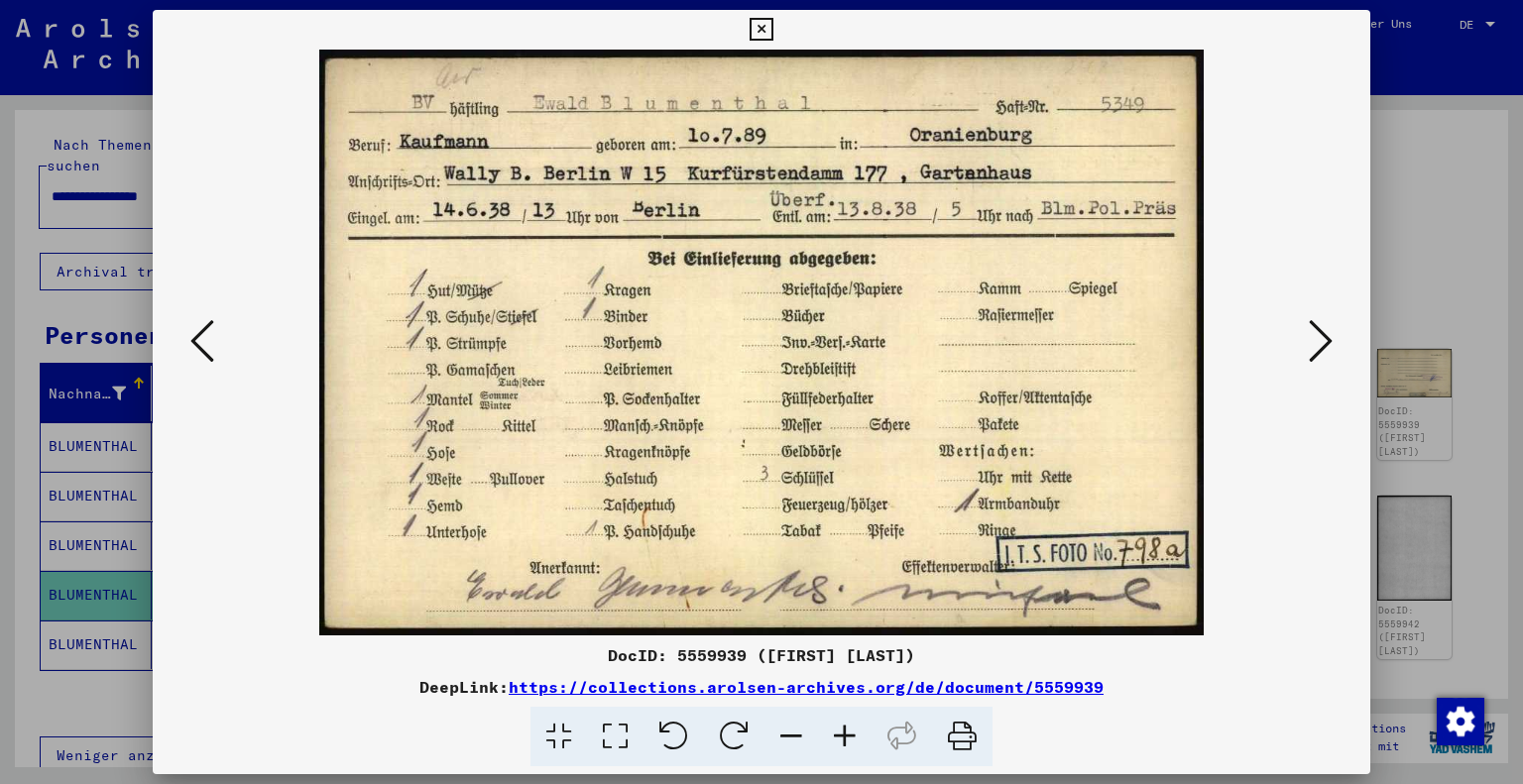 click at bounding box center (1321, 341) 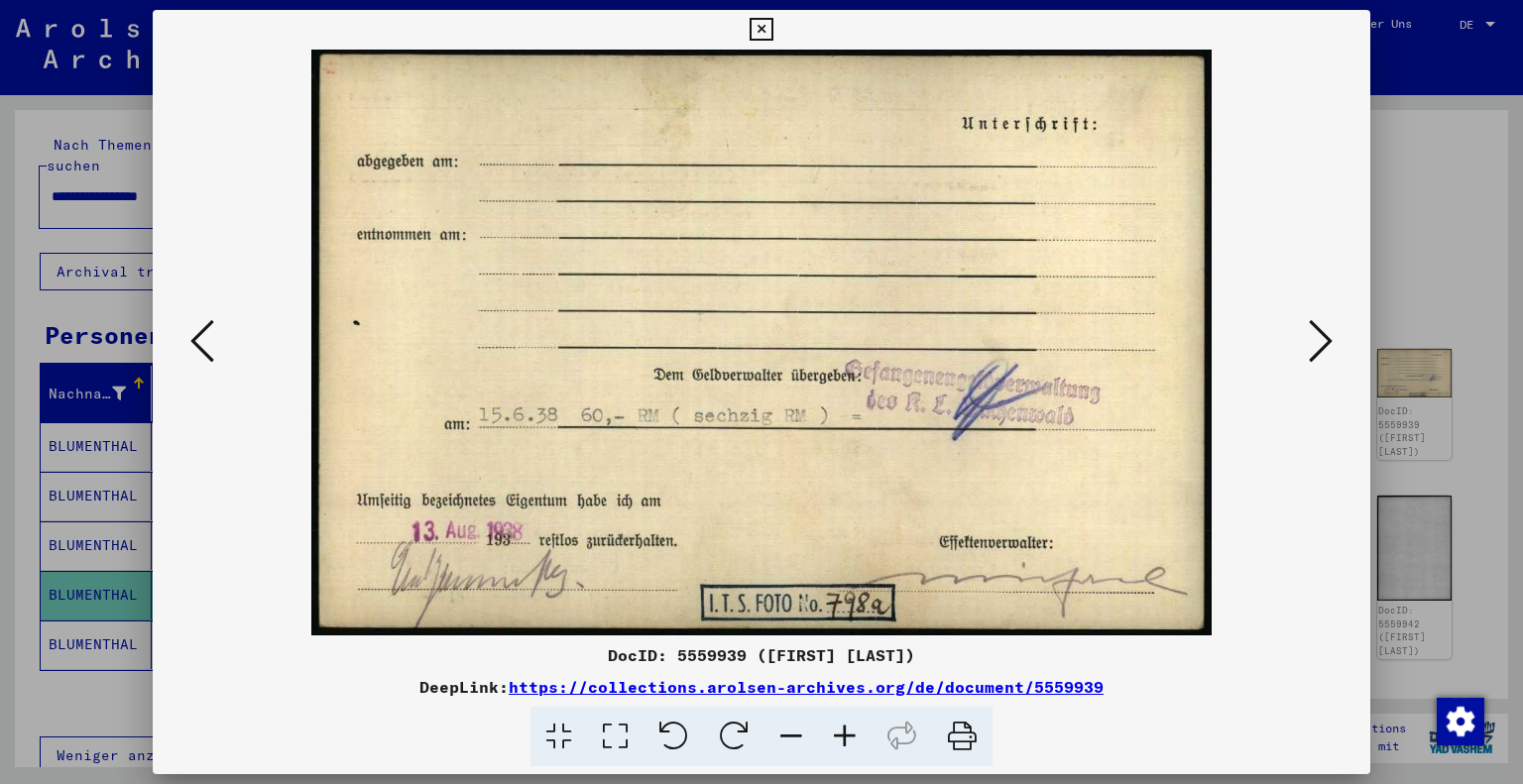 click at bounding box center [1321, 341] 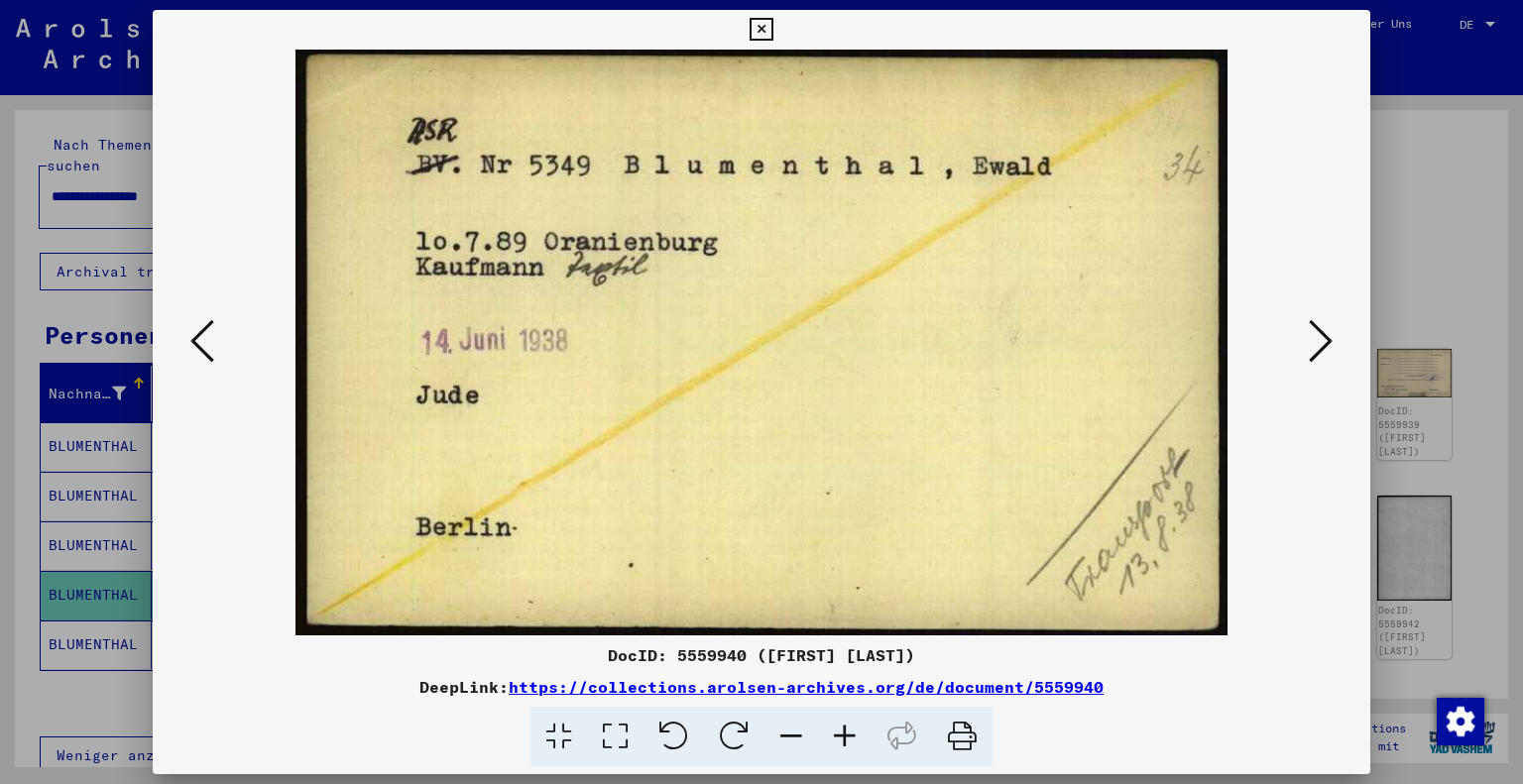 click at bounding box center (1321, 341) 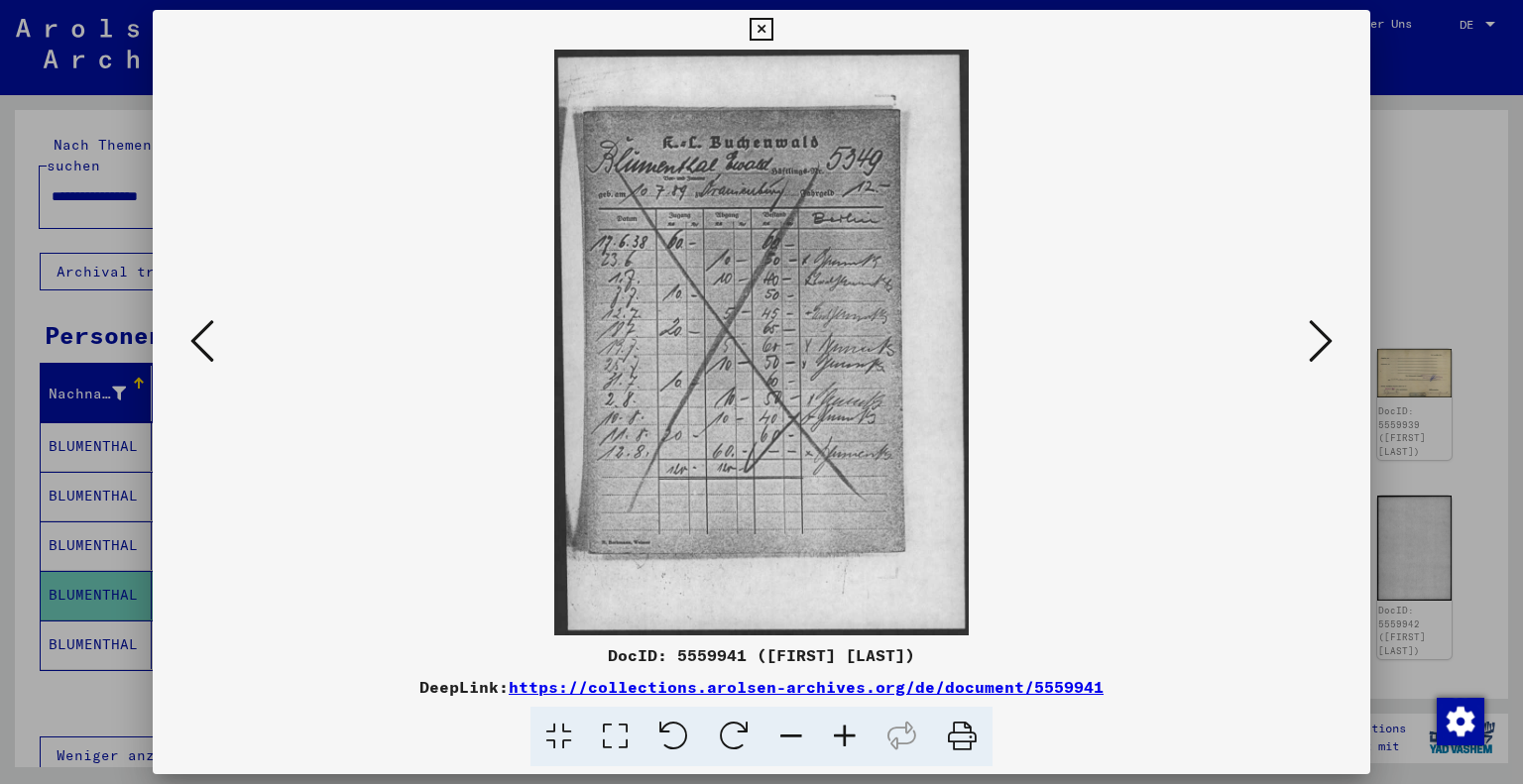 click at bounding box center [1321, 341] 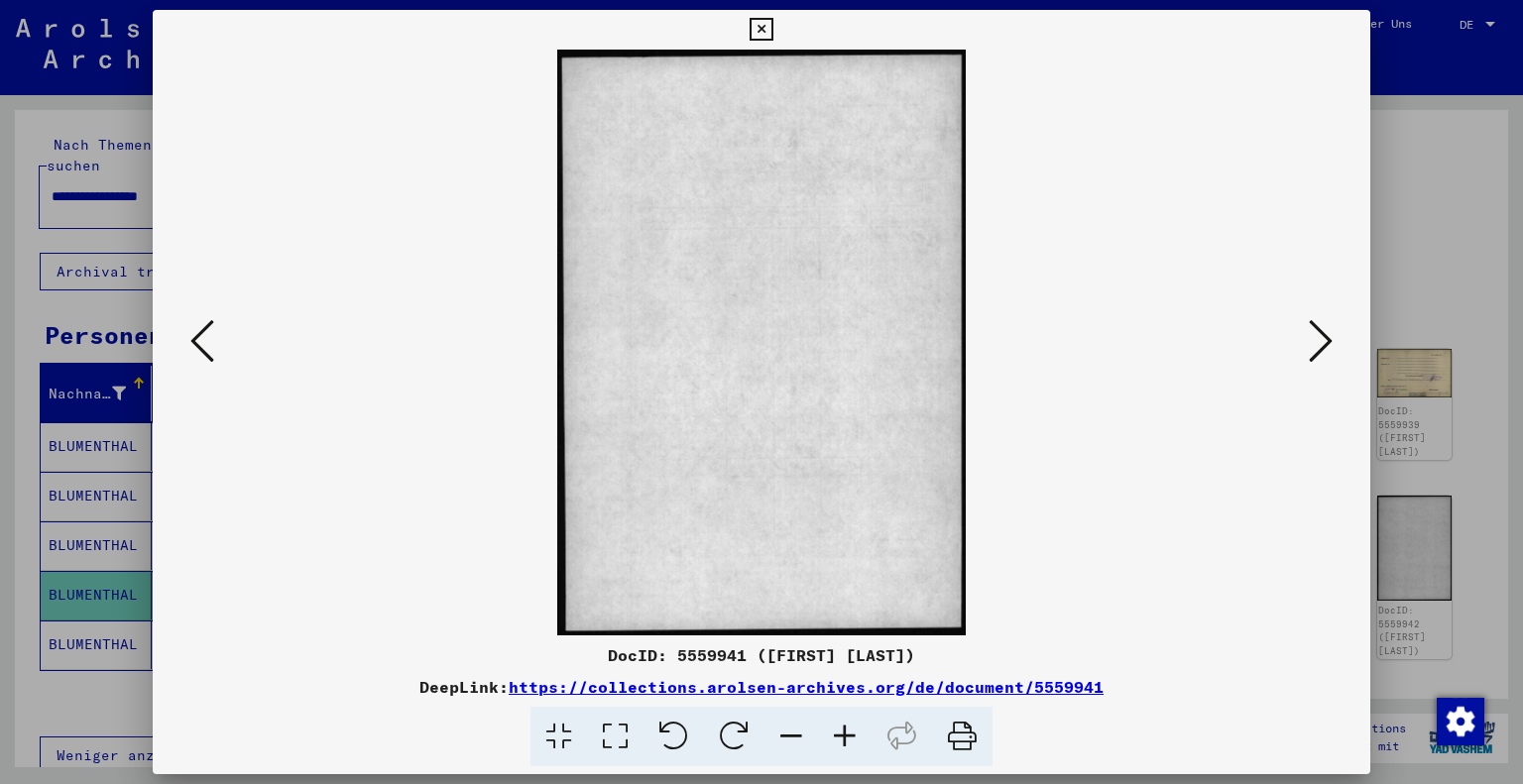 click at bounding box center (1321, 341) 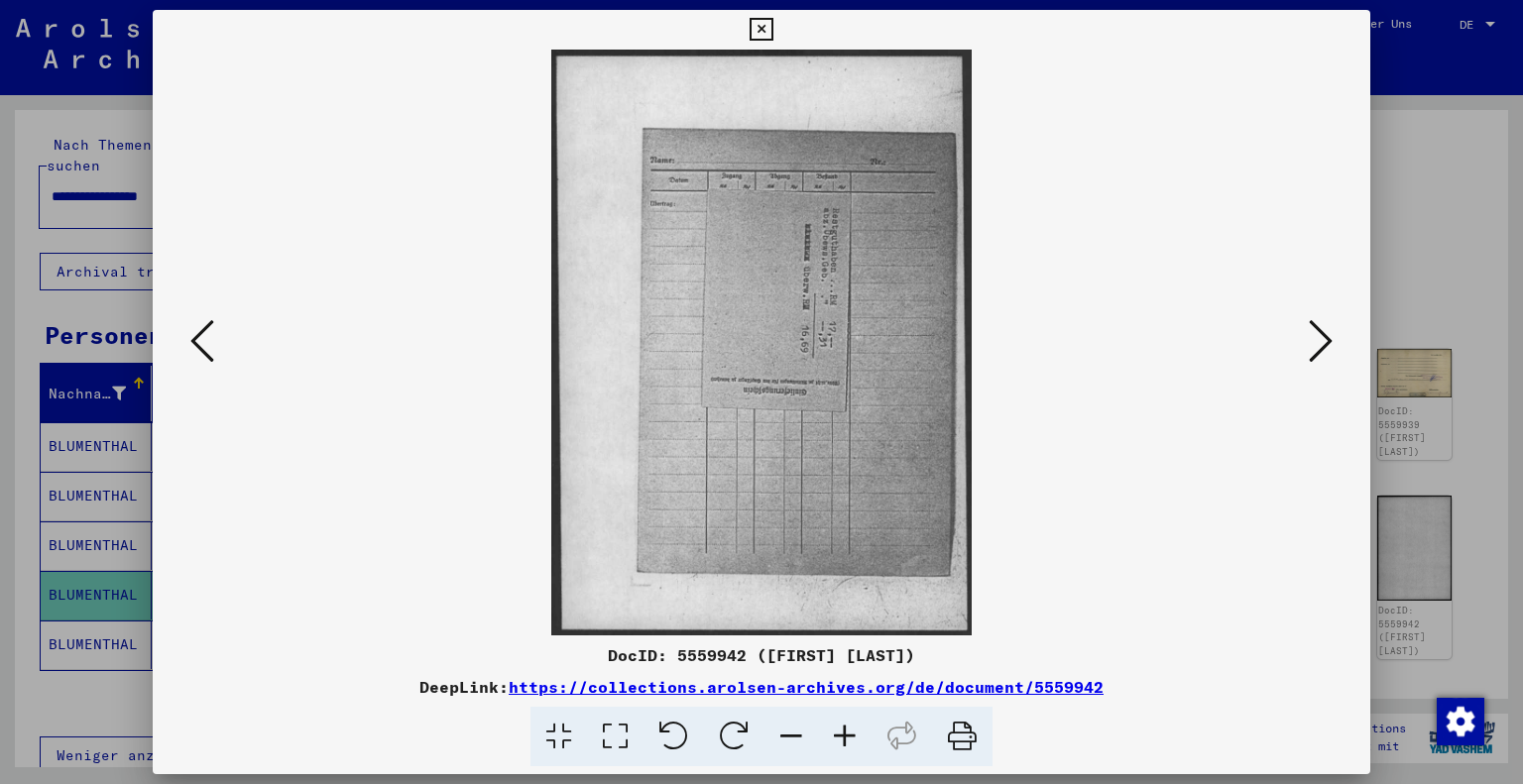 click at bounding box center [1321, 341] 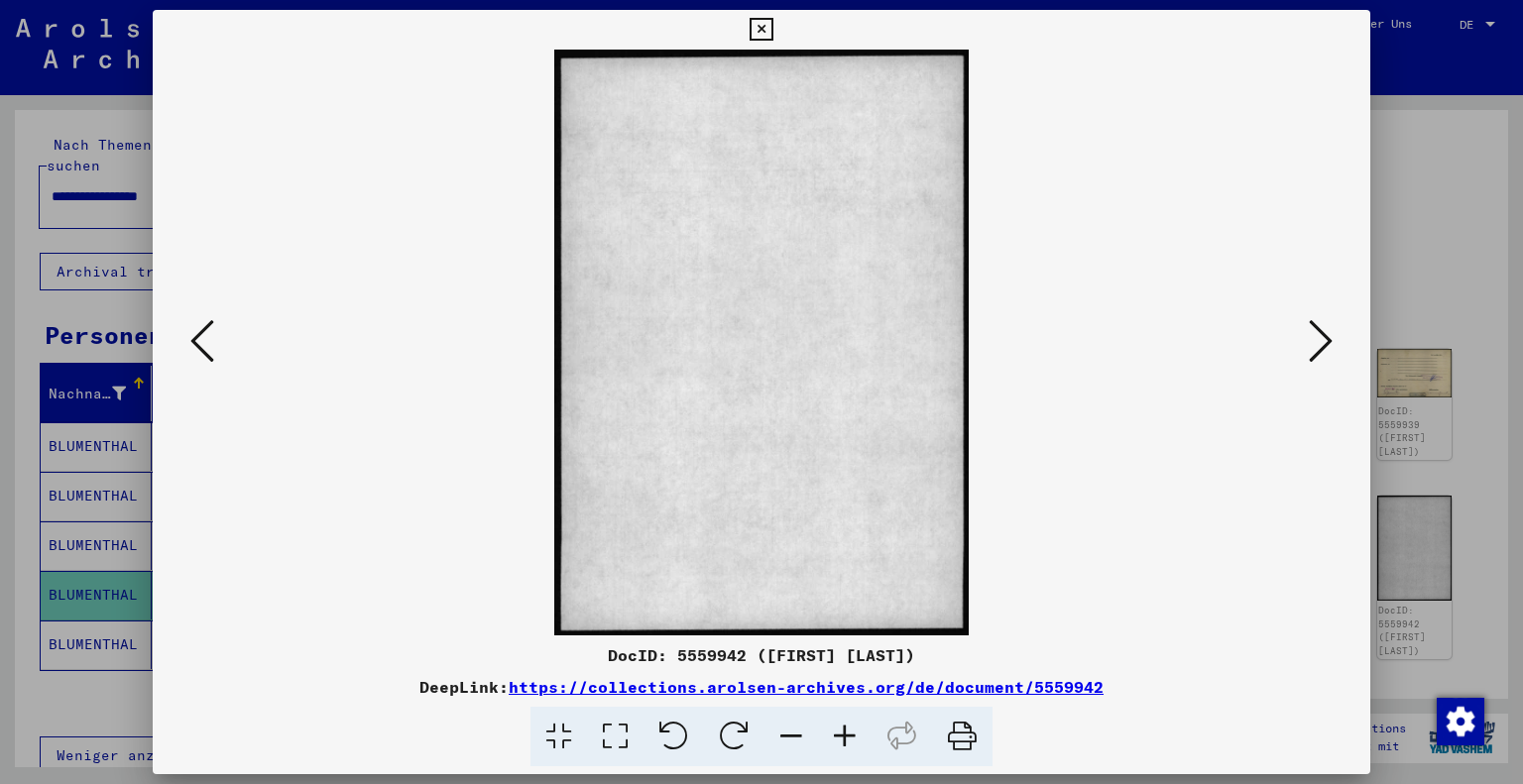 click at bounding box center [1321, 341] 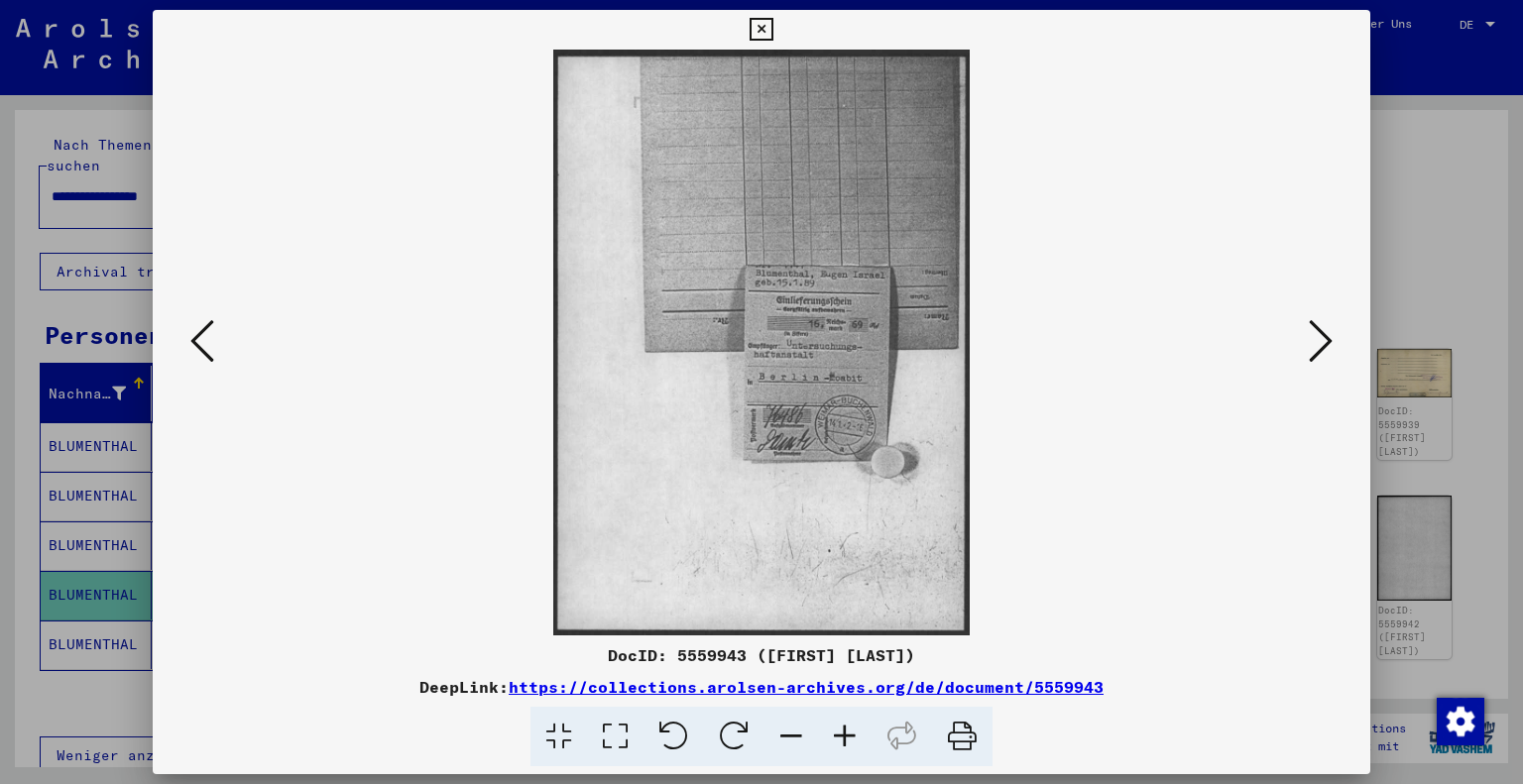click at bounding box center [1321, 341] 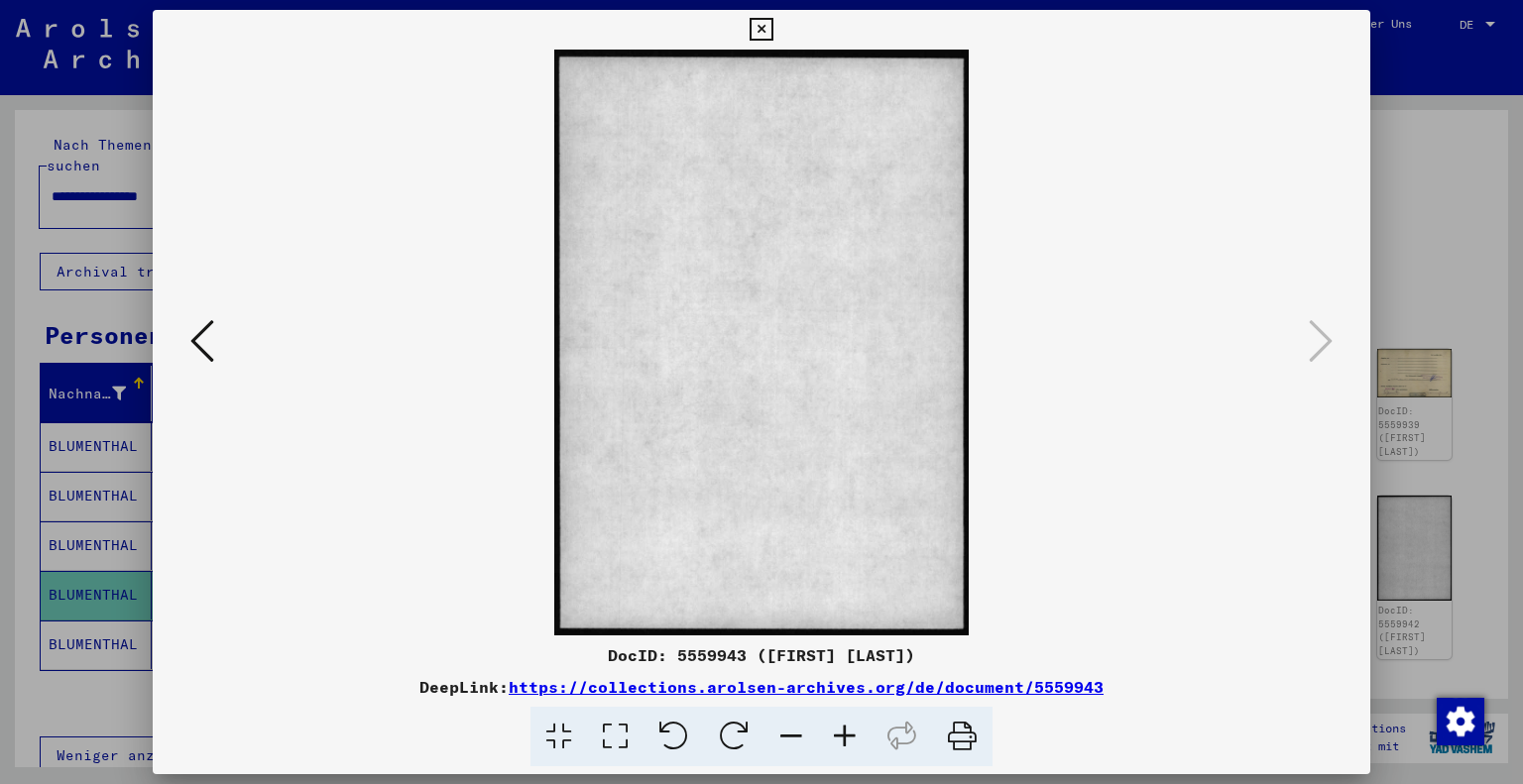 click at bounding box center (762, 392) 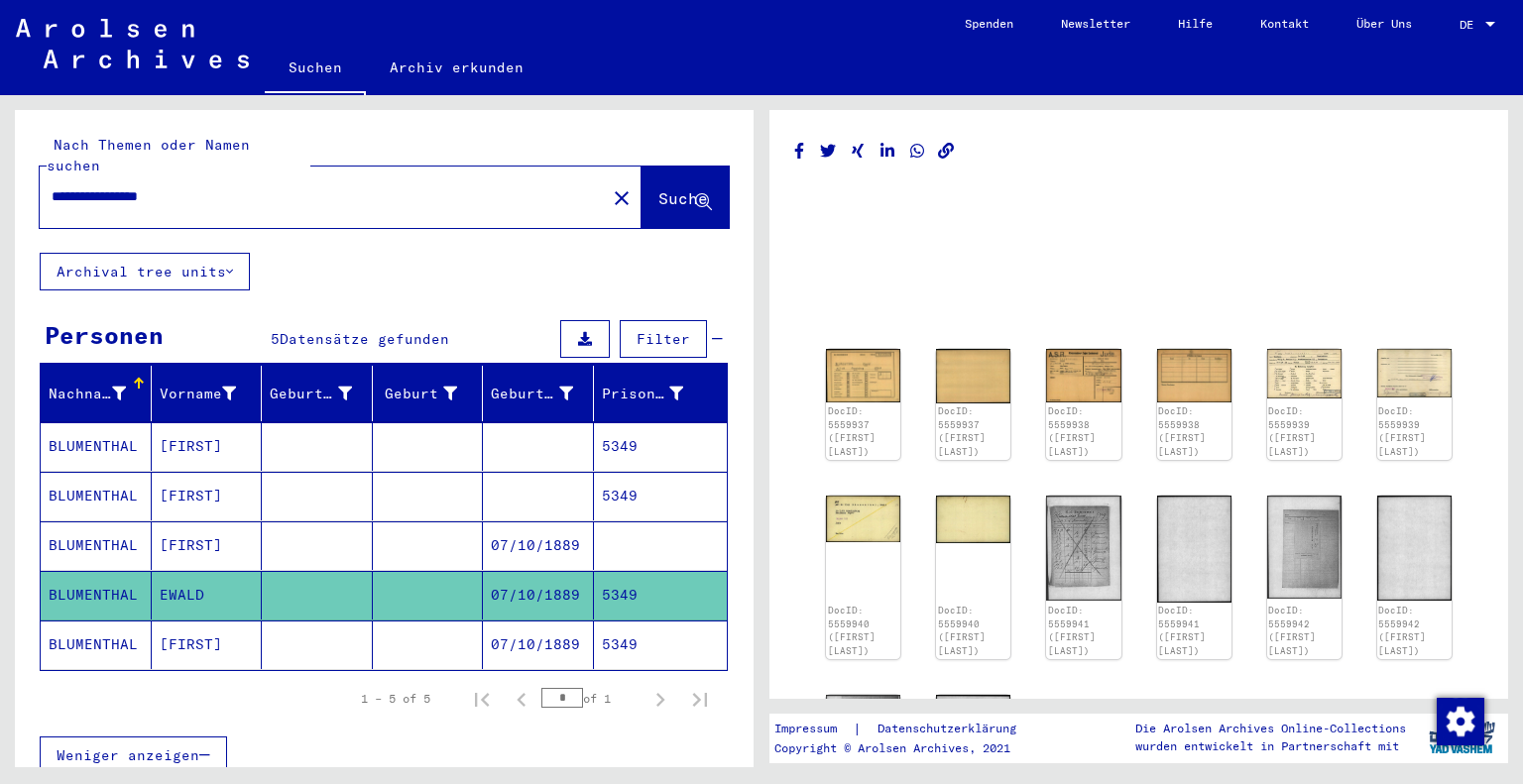click on "[FIRST]" at bounding box center [207, 595] 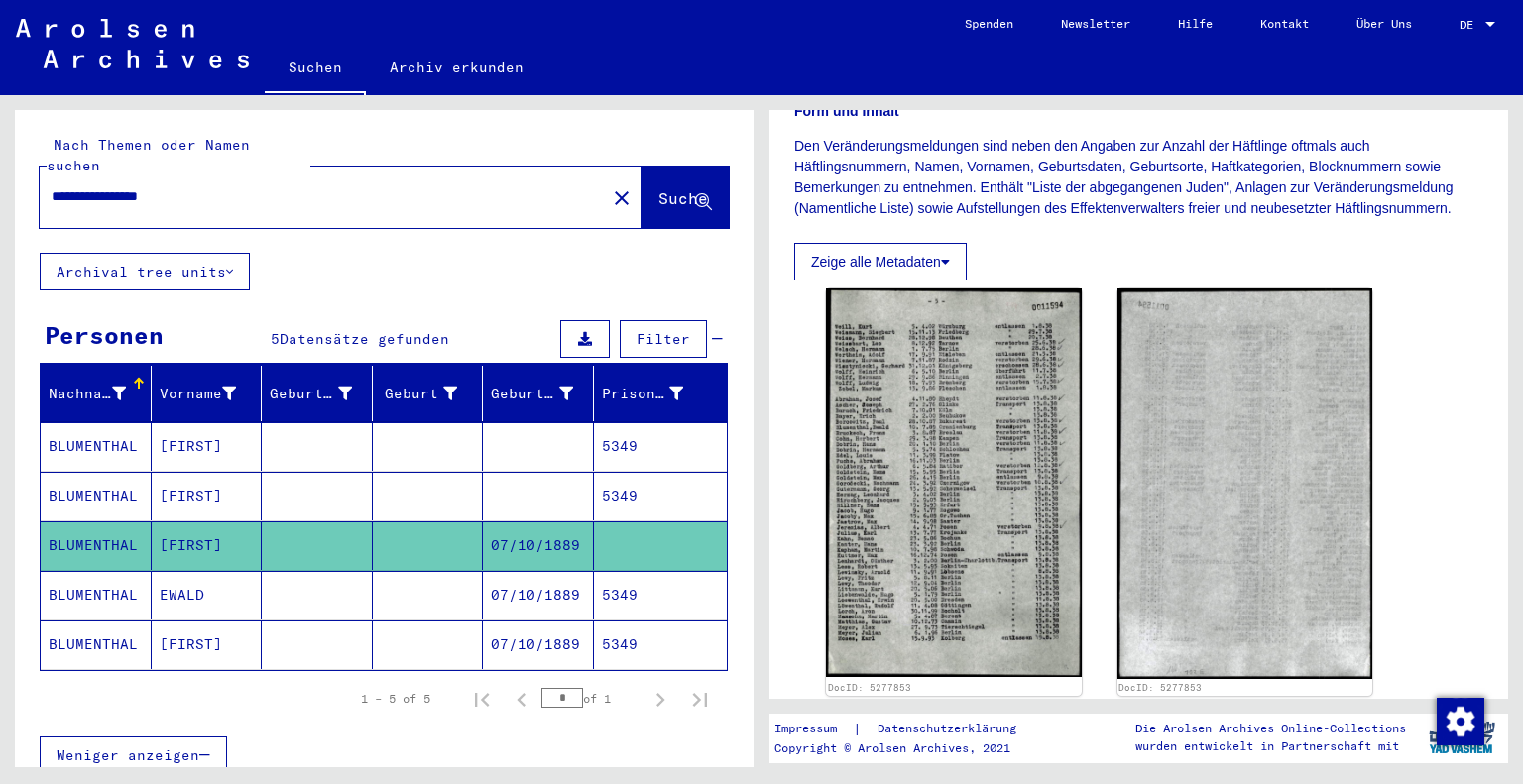 scroll, scrollTop: 496, scrollLeft: 0, axis: vertical 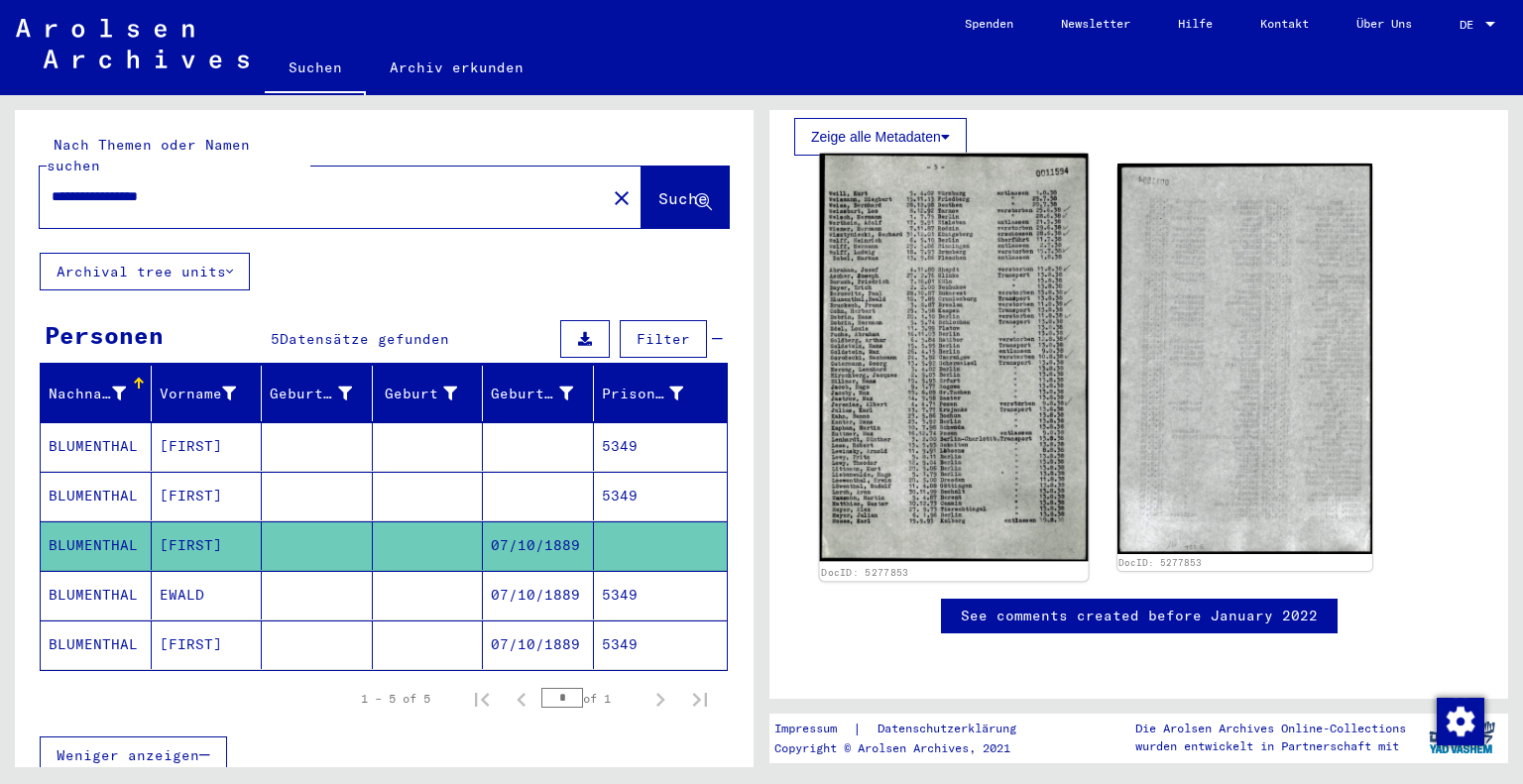 click 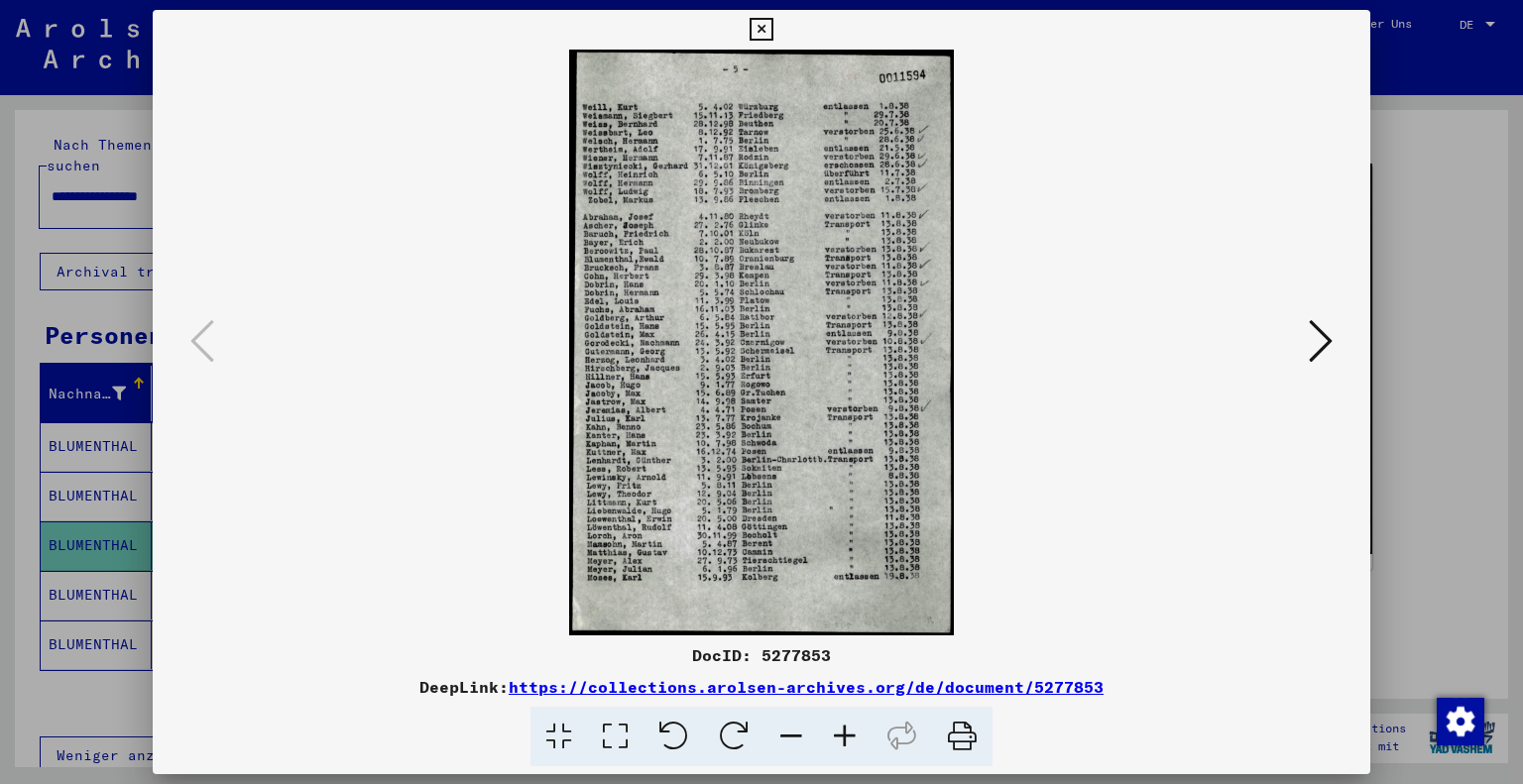 click at bounding box center (845, 736) 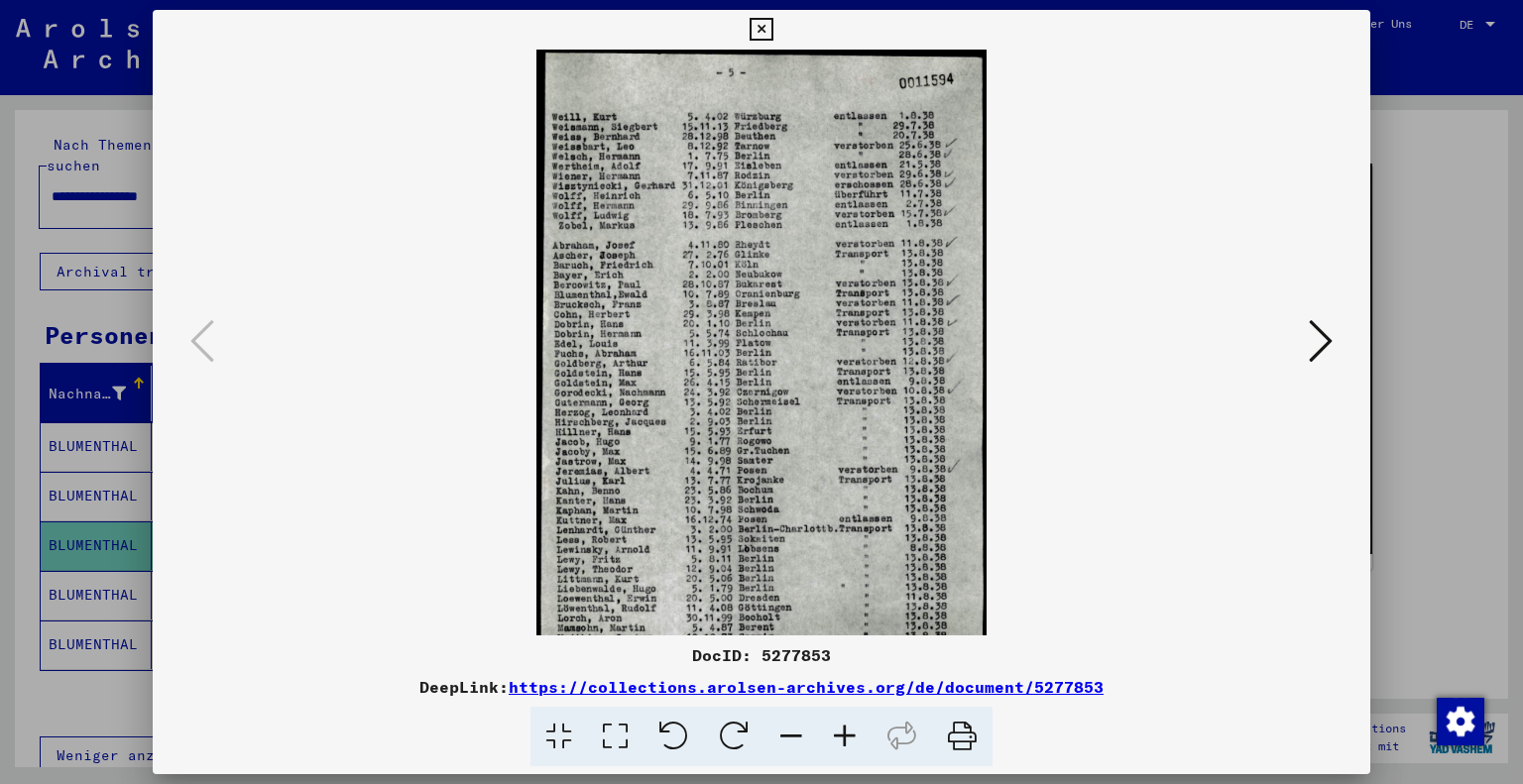 click at bounding box center [845, 736] 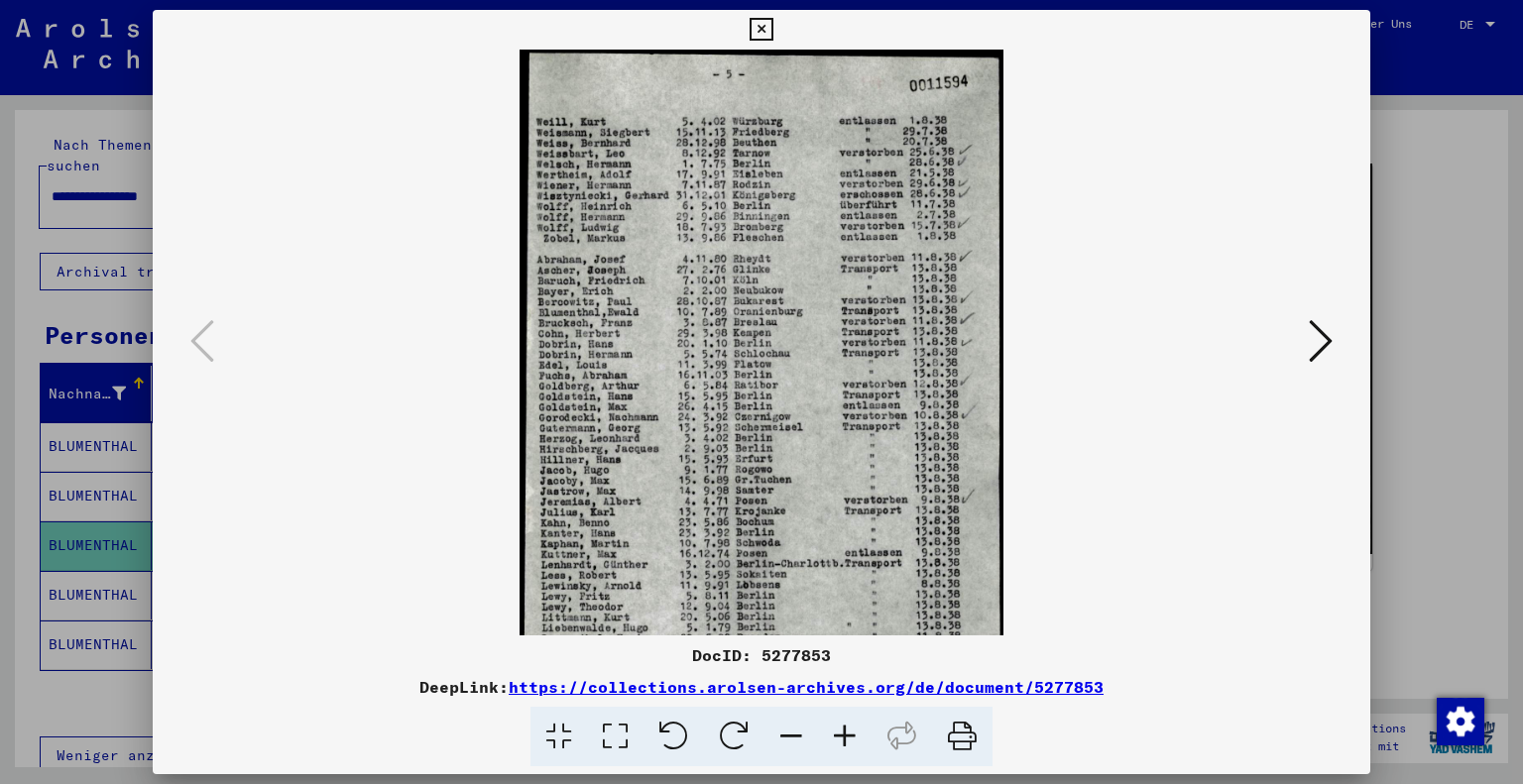 click at bounding box center [845, 736] 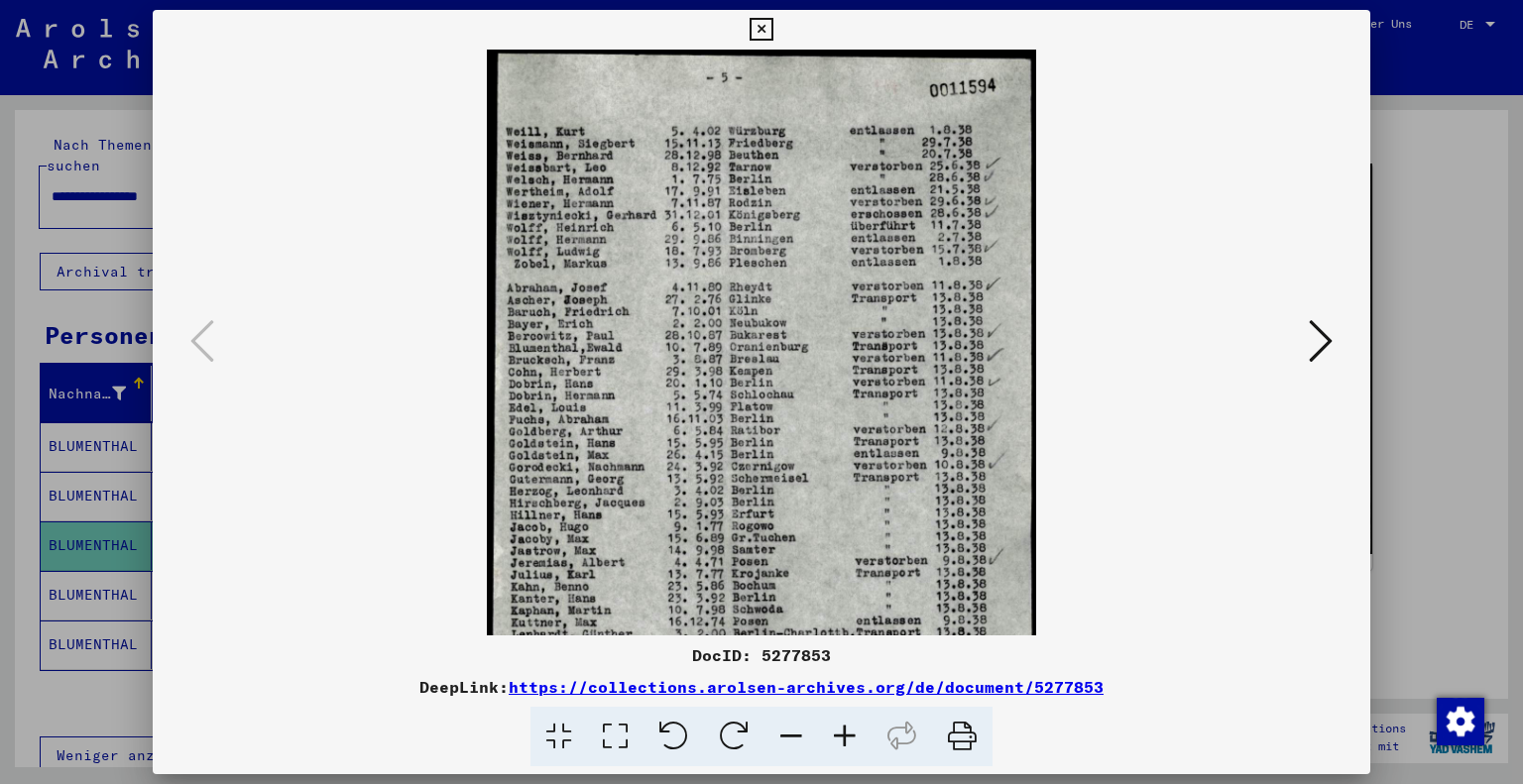 click at bounding box center [845, 736] 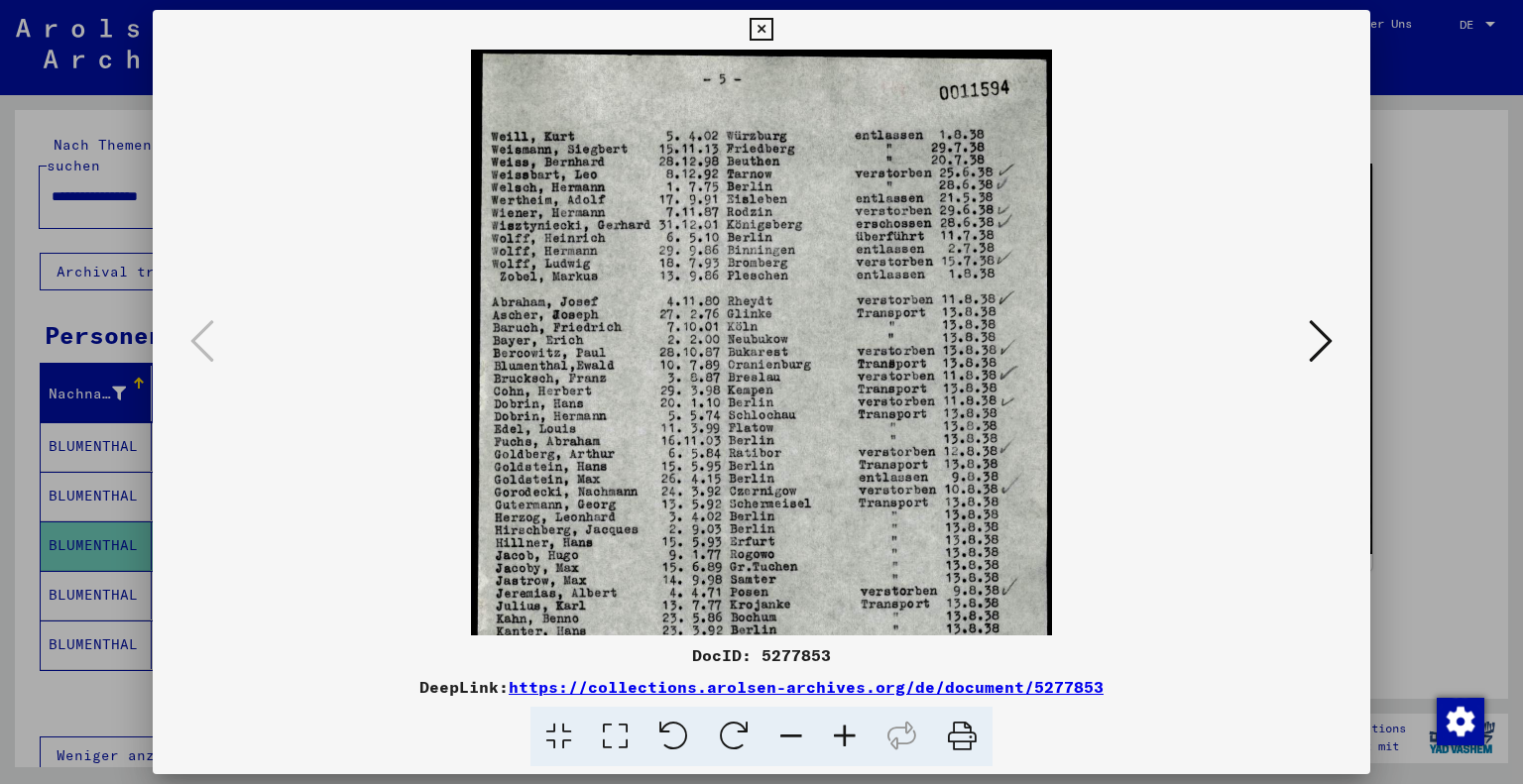 click at bounding box center [845, 736] 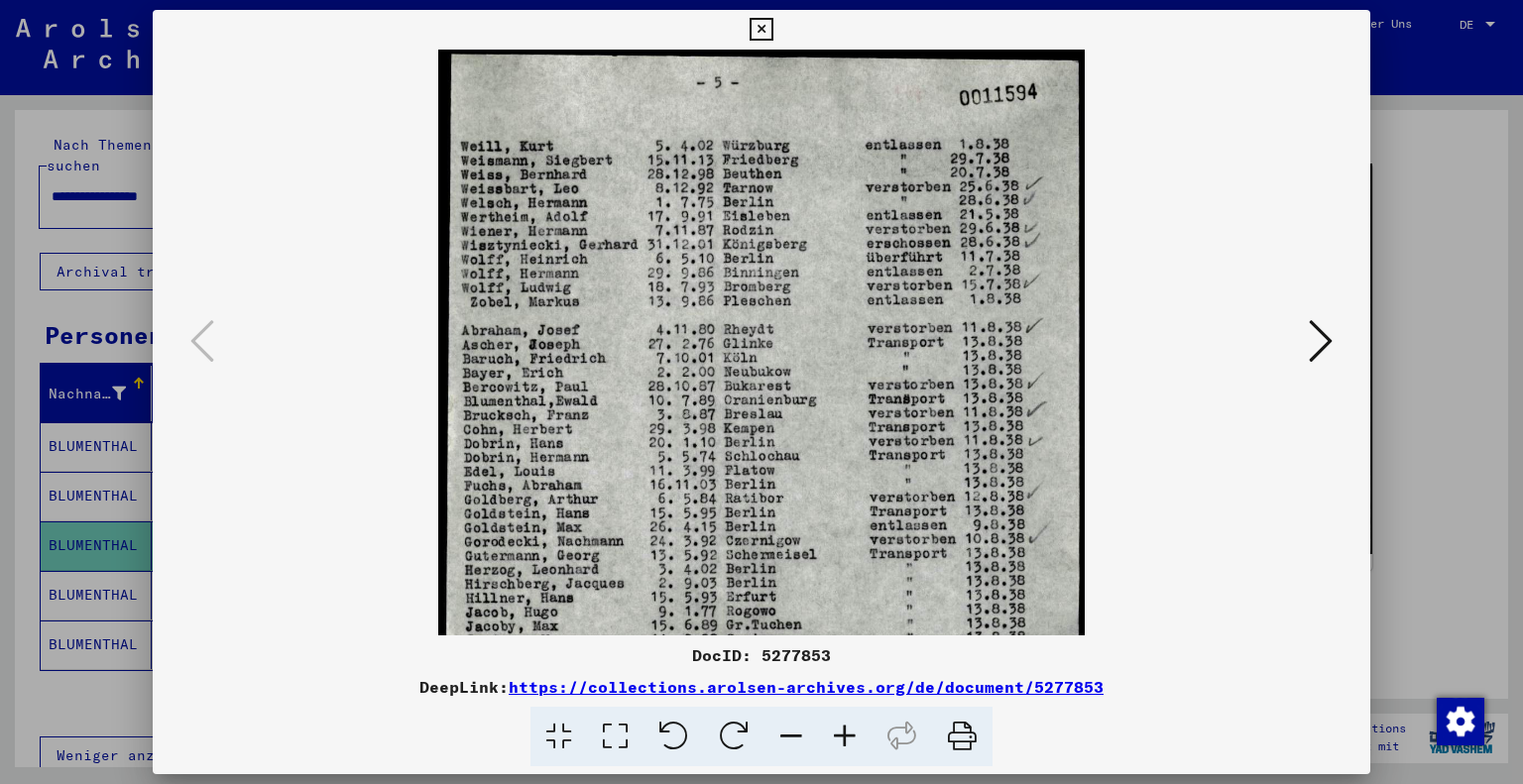 click at bounding box center (845, 736) 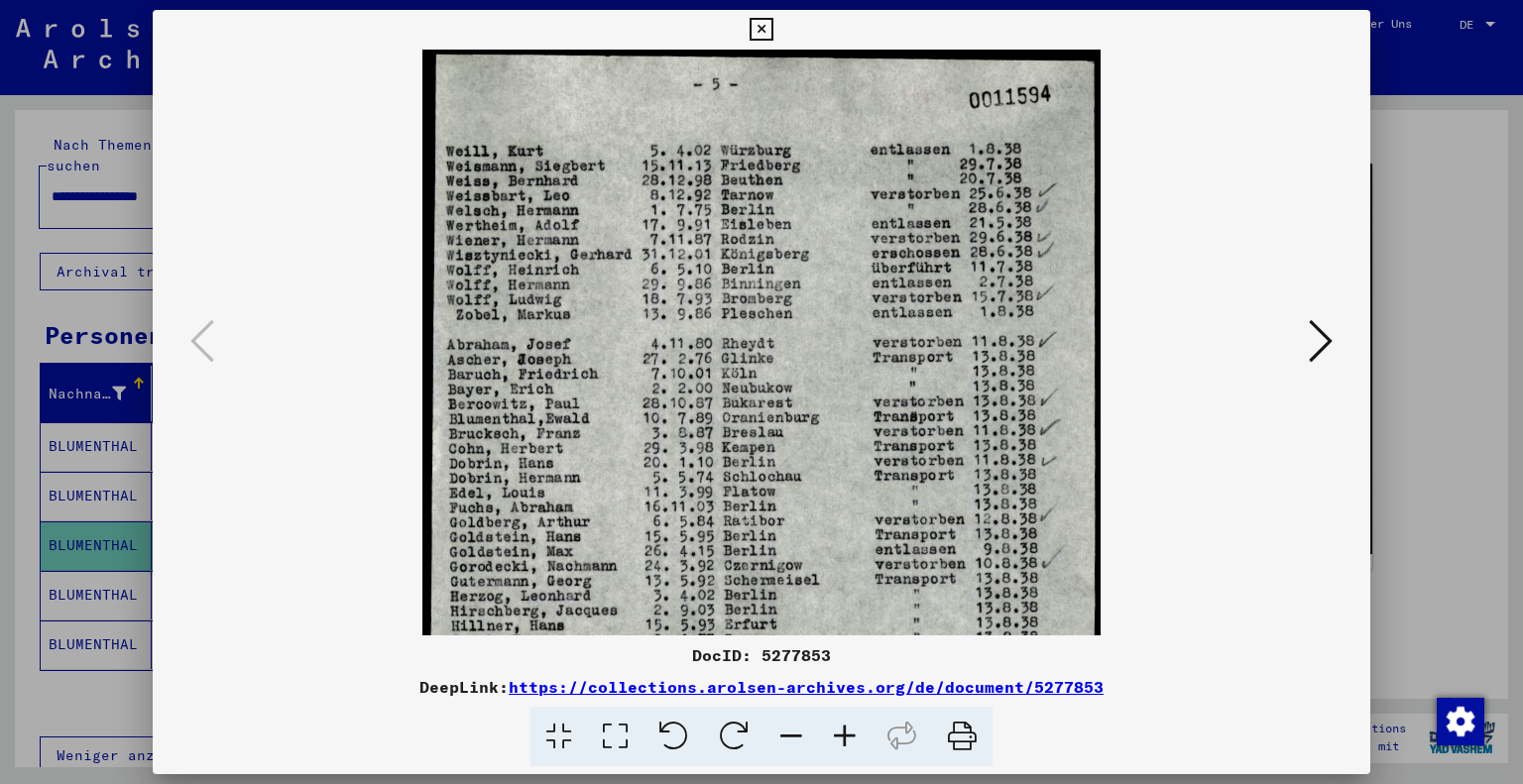 click at bounding box center (845, 736) 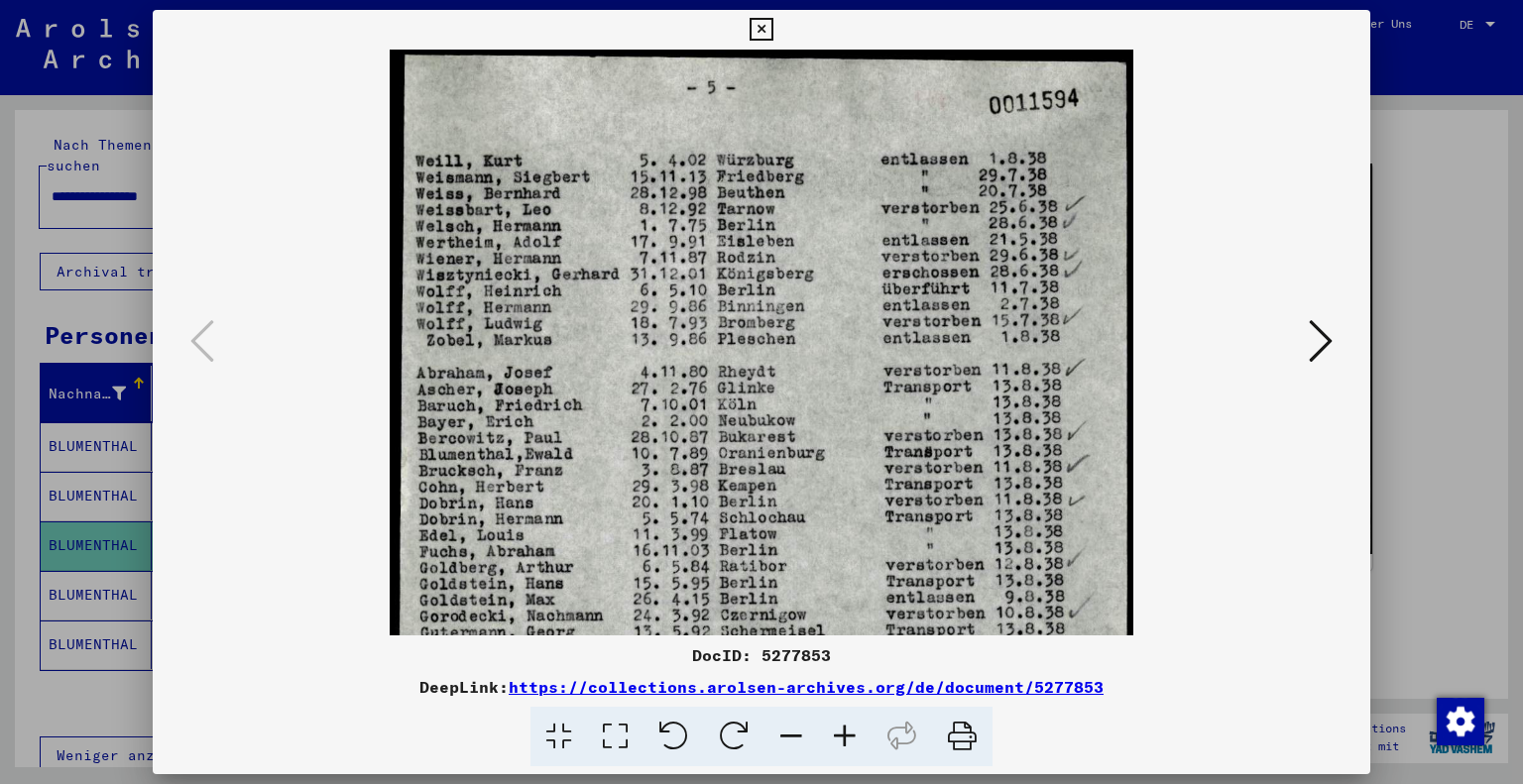 click at bounding box center [845, 736] 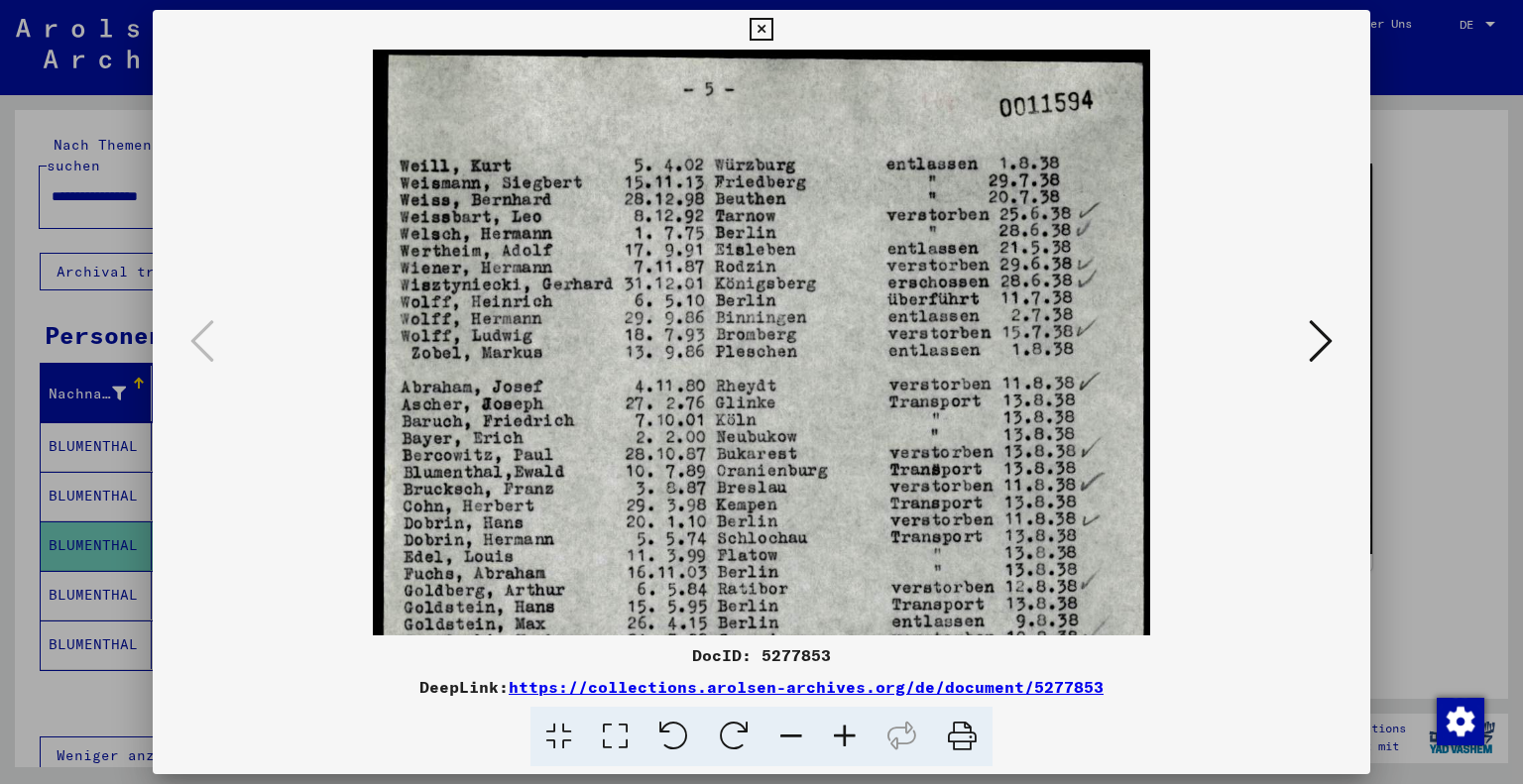 click at bounding box center [845, 736] 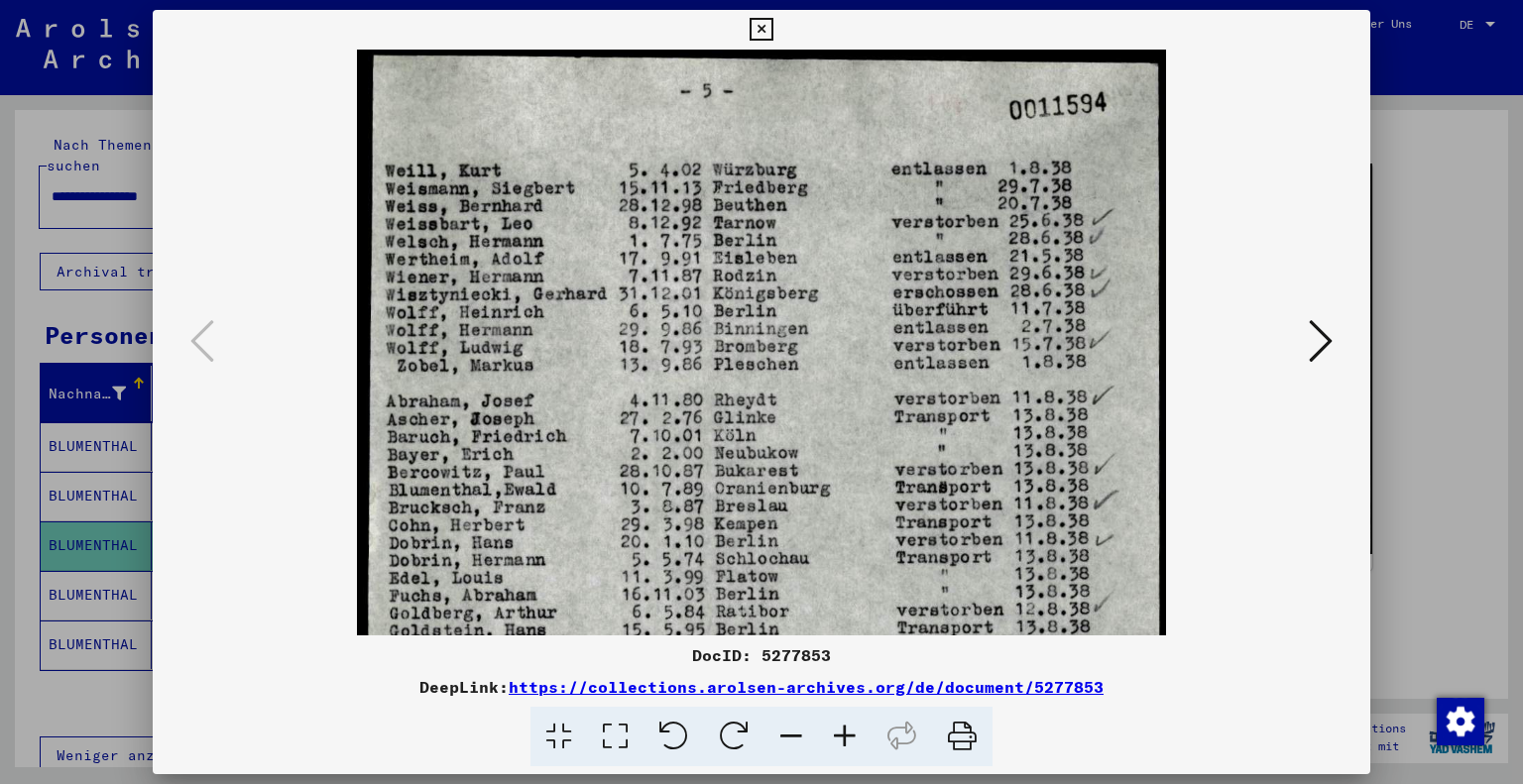 click at bounding box center (845, 736) 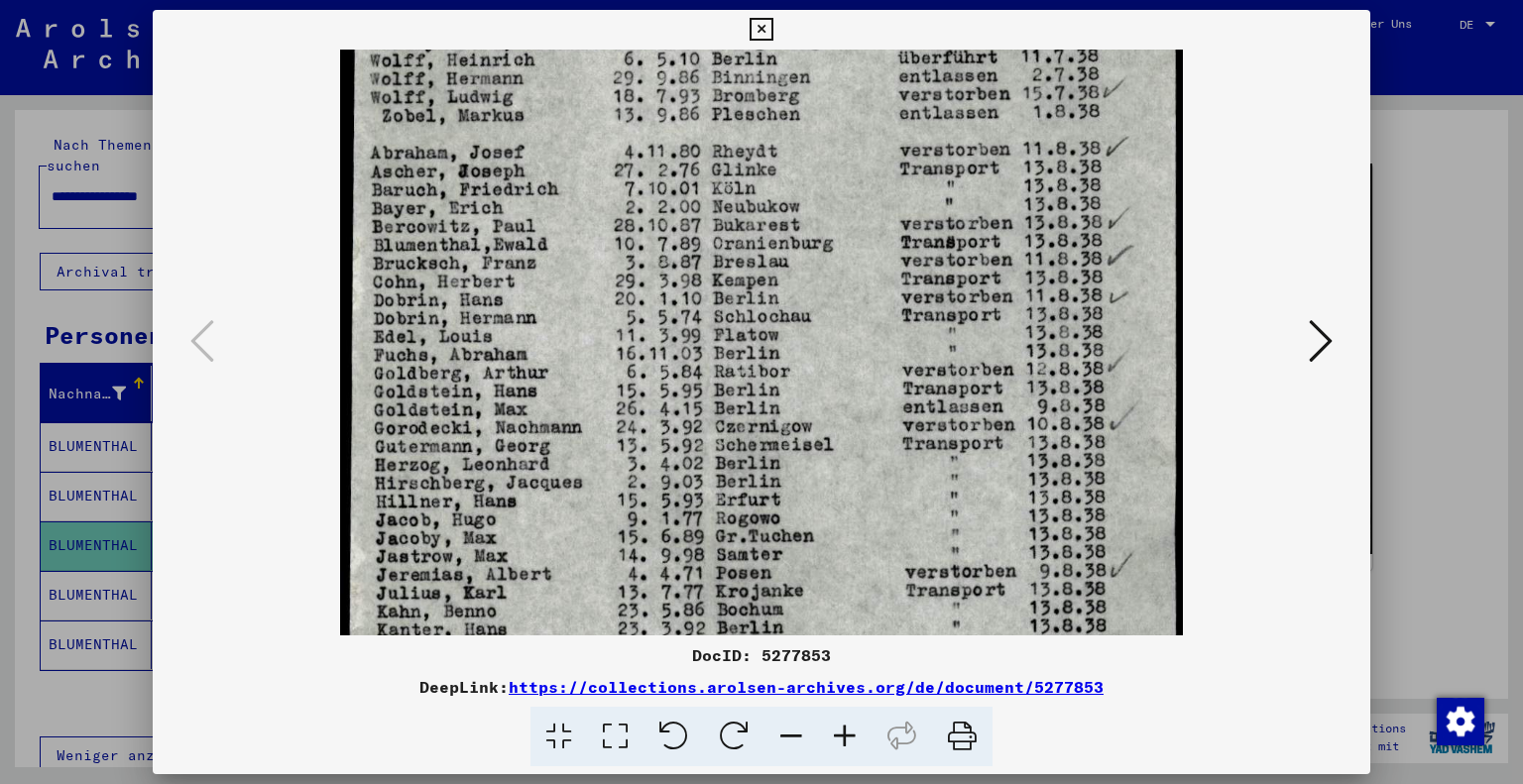 drag, startPoint x: 802, startPoint y: 479, endPoint x: 789, endPoint y: 218, distance: 261.3236 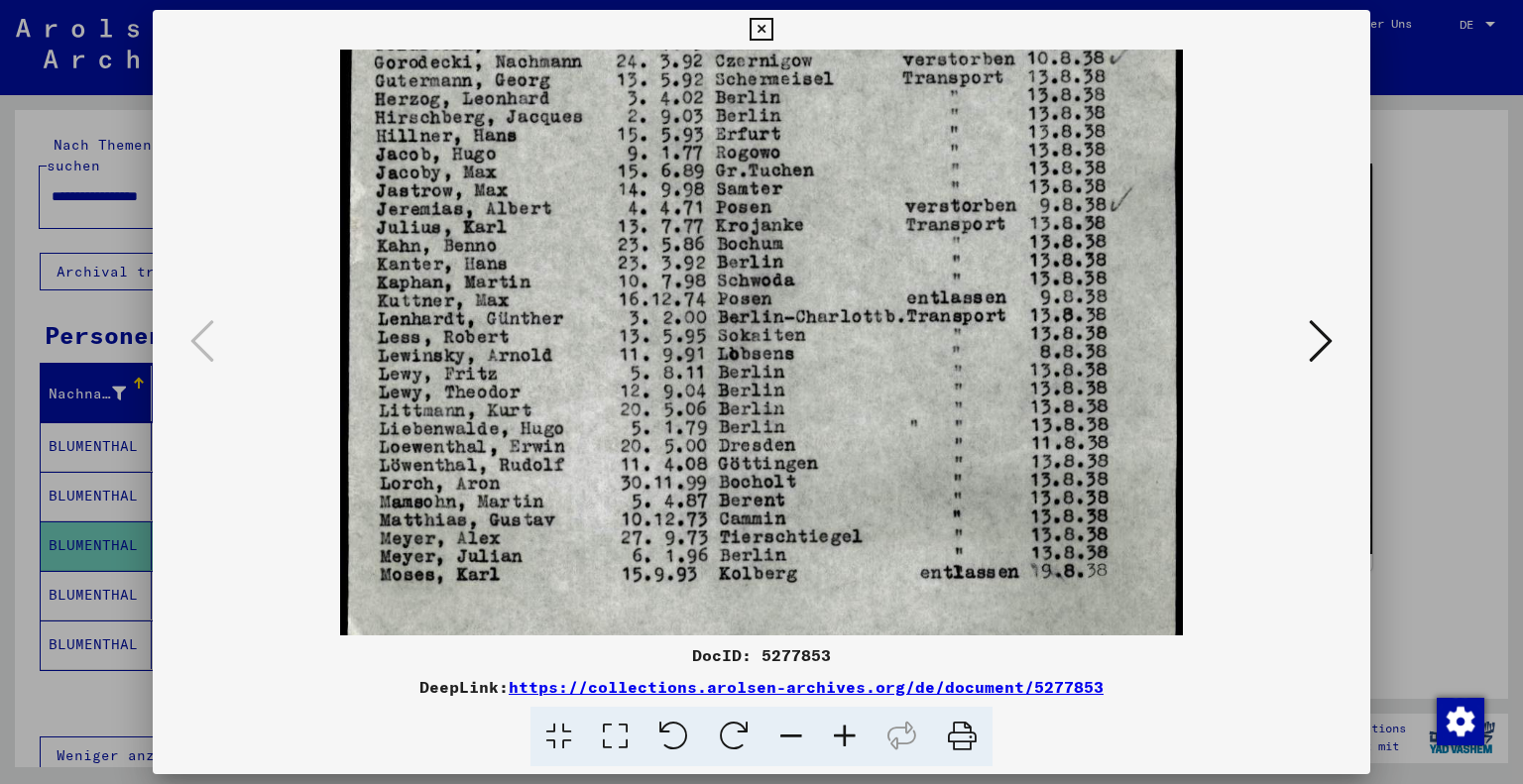 scroll, scrollTop: 646, scrollLeft: 0, axis: vertical 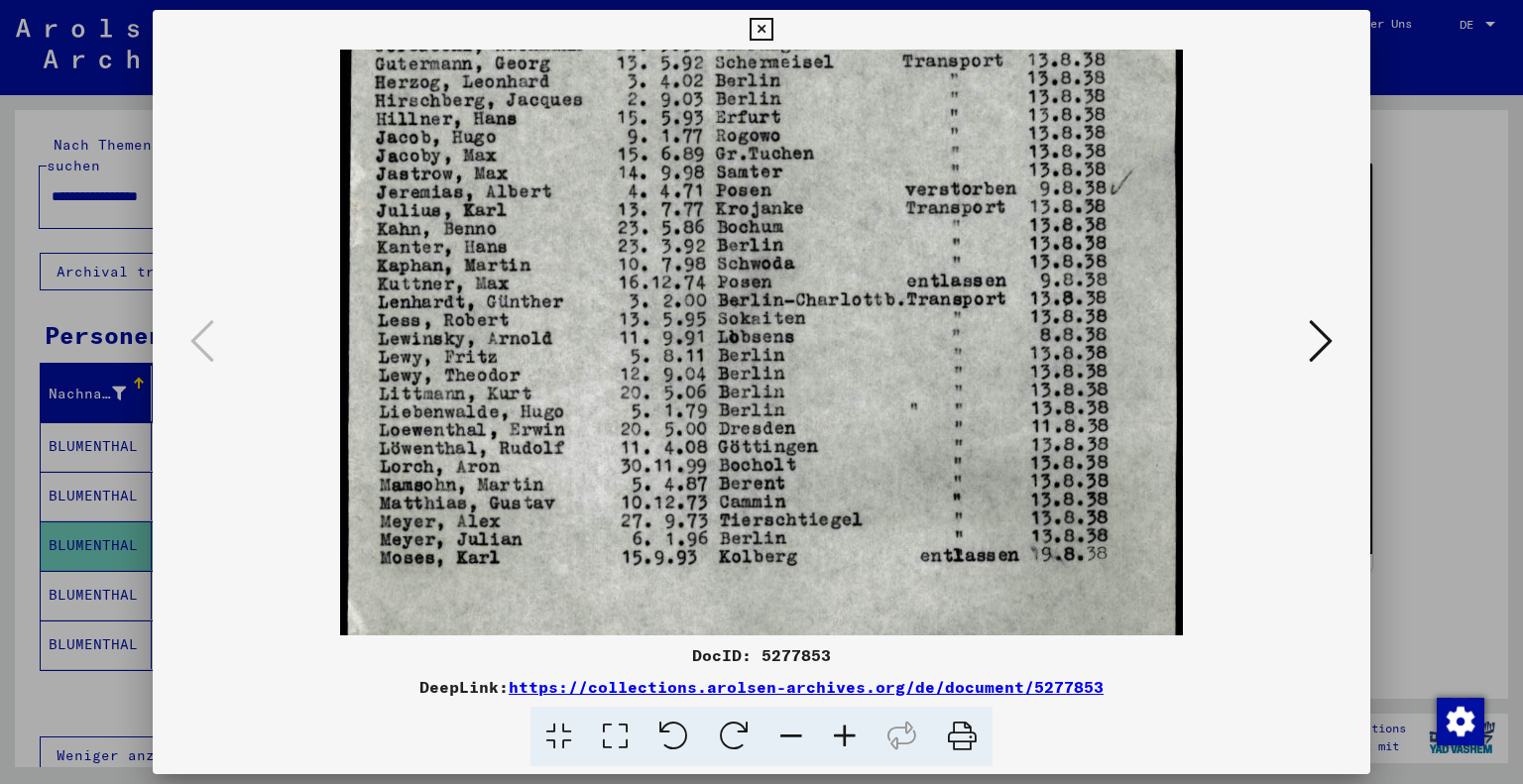 drag, startPoint x: 793, startPoint y: 535, endPoint x: 905, endPoint y: 162, distance: 389.45218 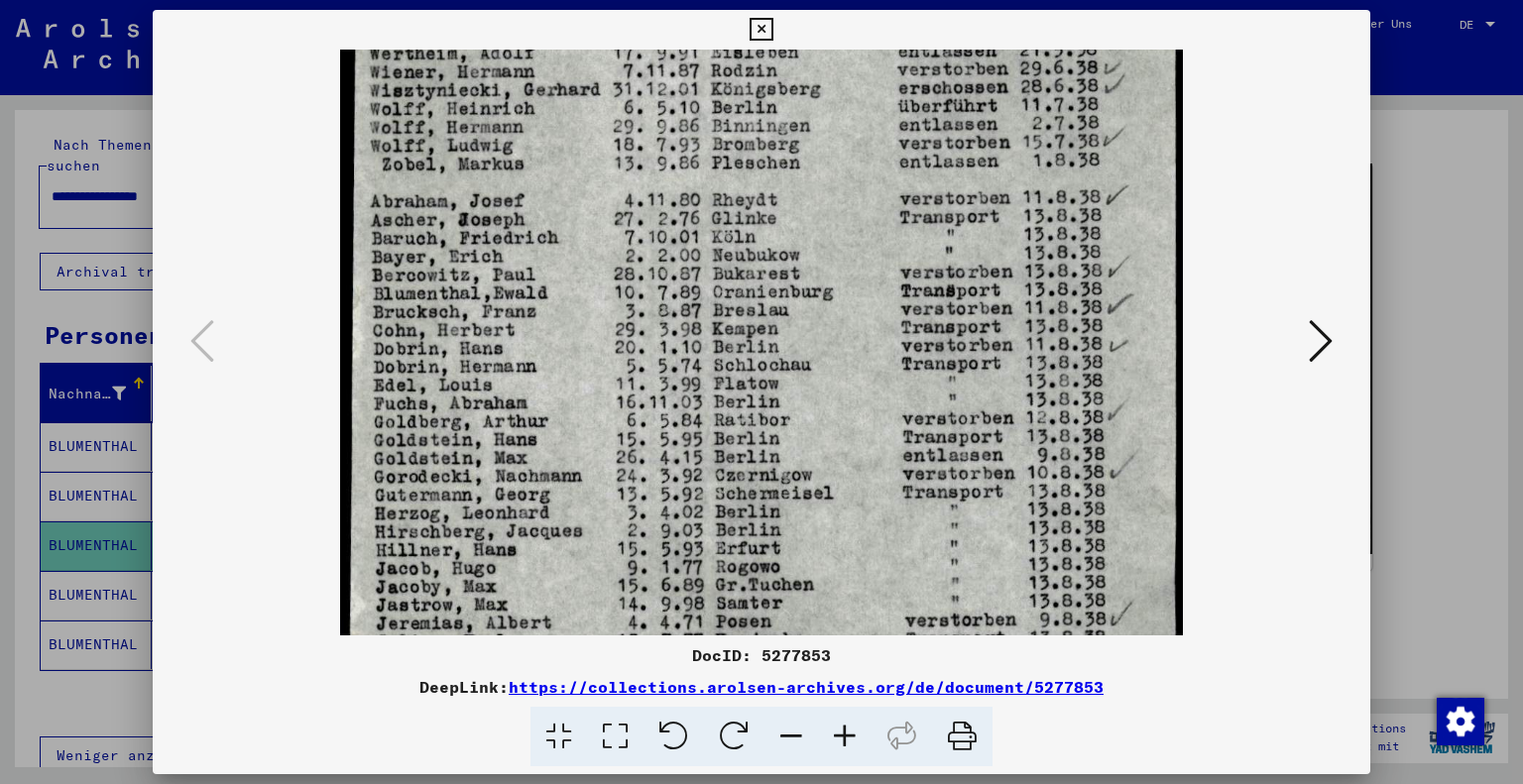 scroll, scrollTop: 230, scrollLeft: 0, axis: vertical 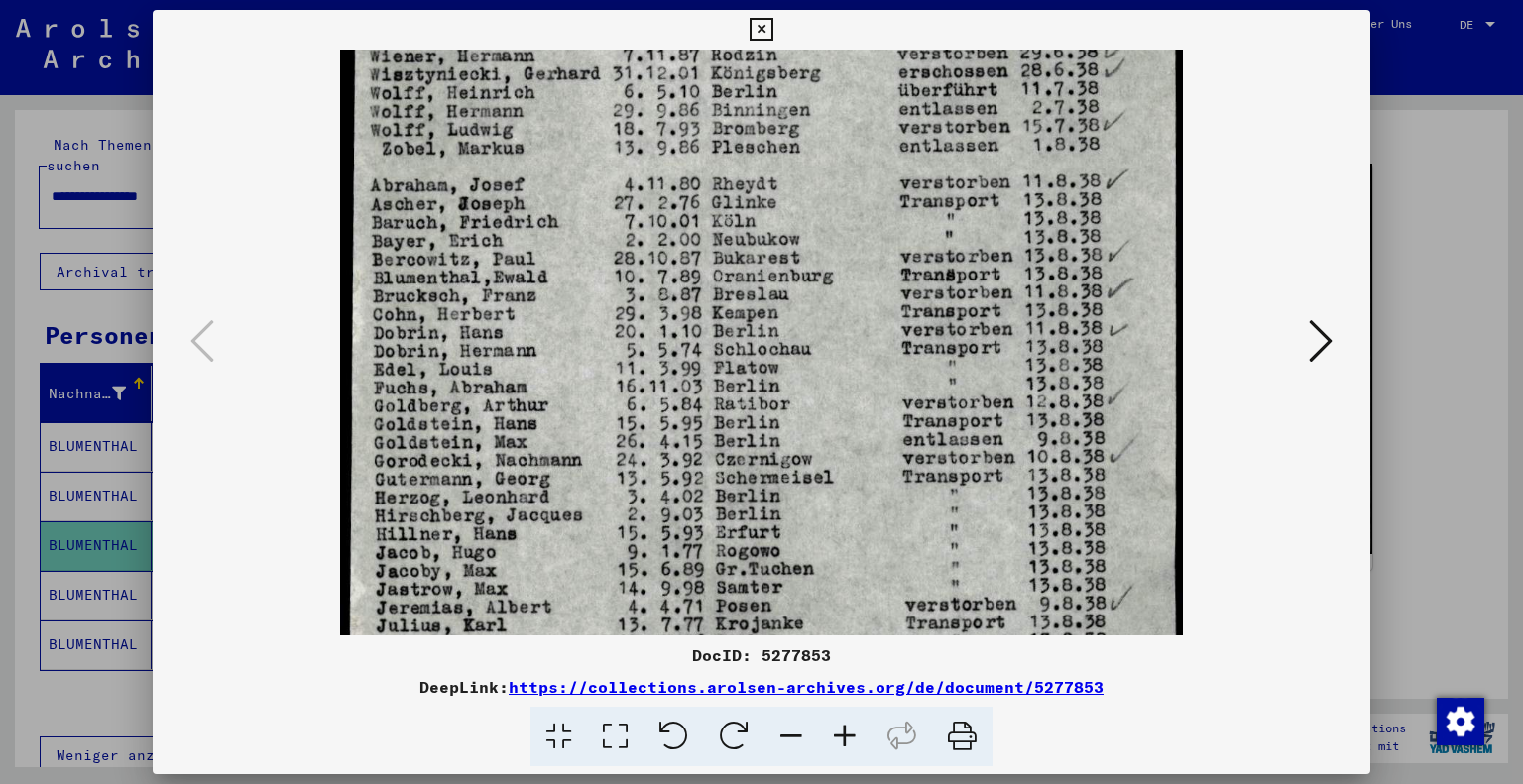 drag, startPoint x: 905, startPoint y: 162, endPoint x: 876, endPoint y: 582, distance: 421 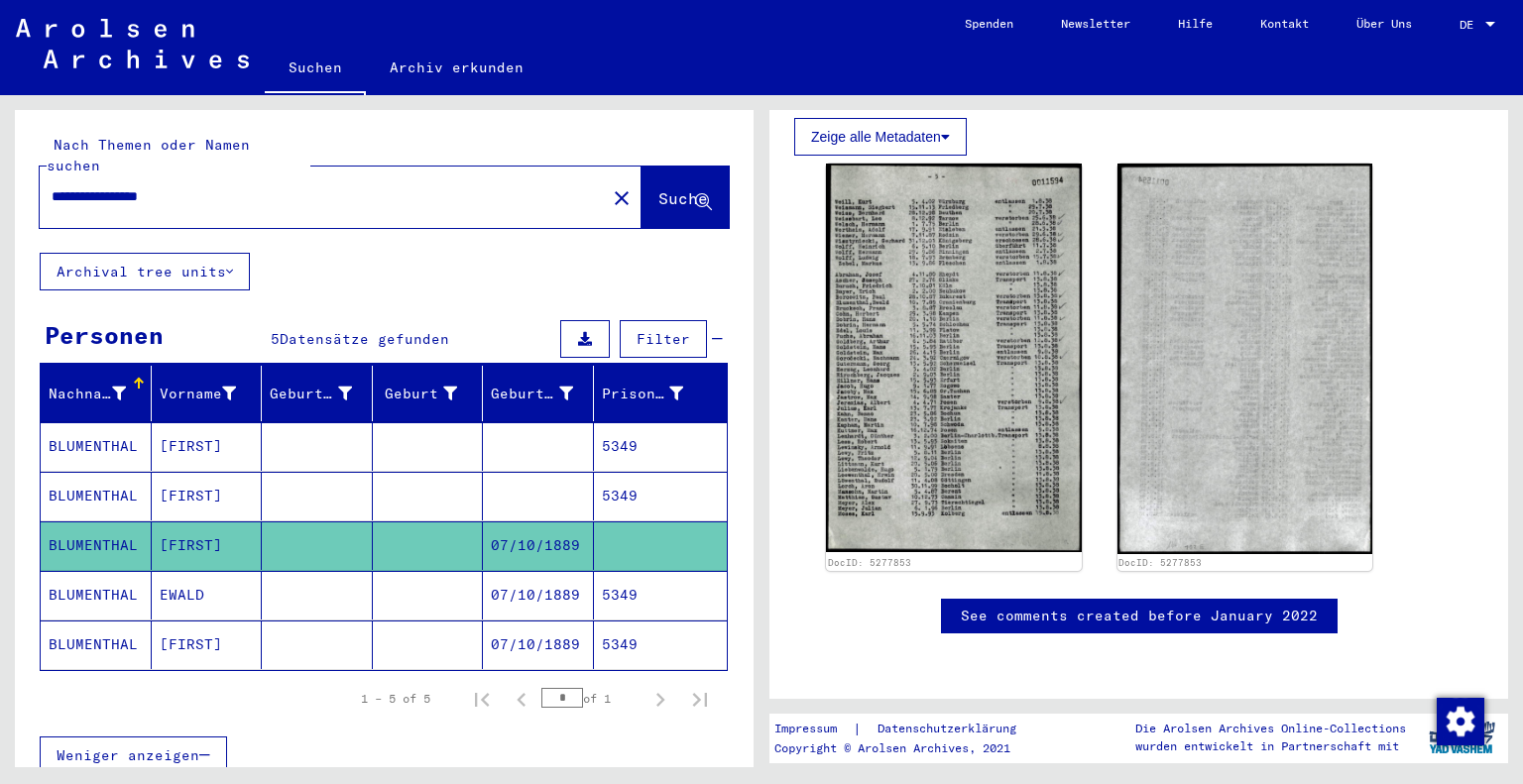 click on "[FIRST]" at bounding box center [207, 496] 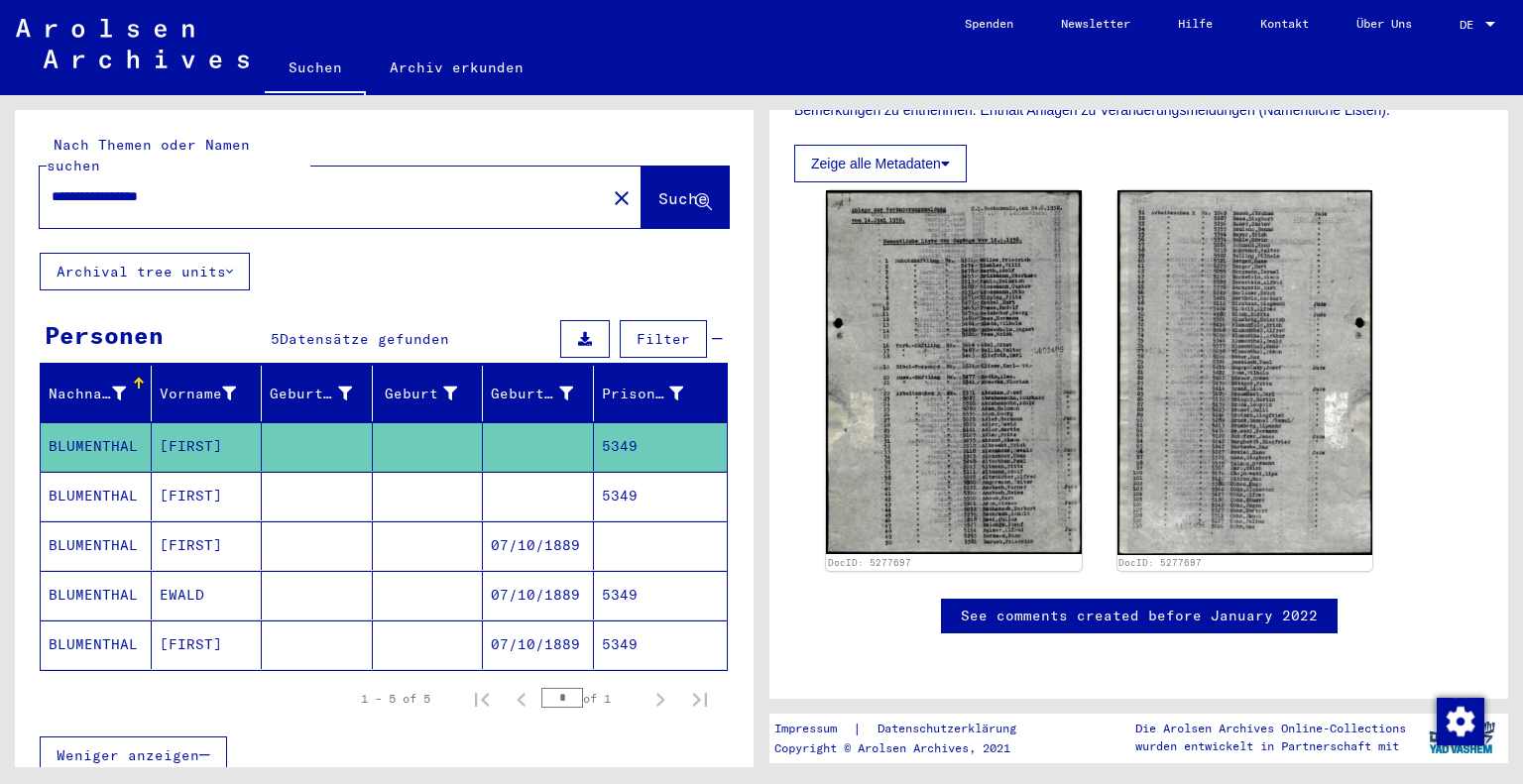 scroll, scrollTop: 99, scrollLeft: 0, axis: vertical 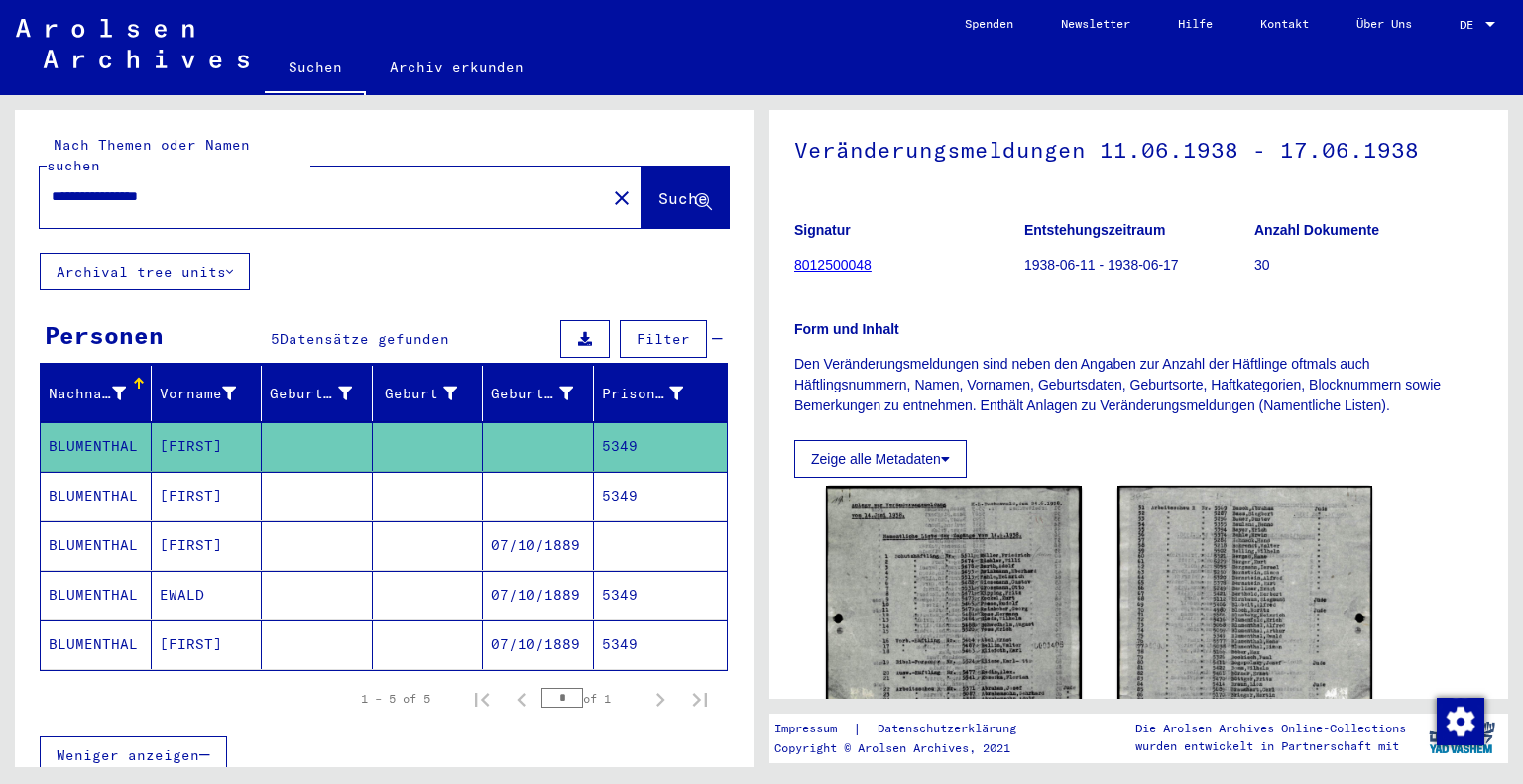 click at bounding box center [317, 545] 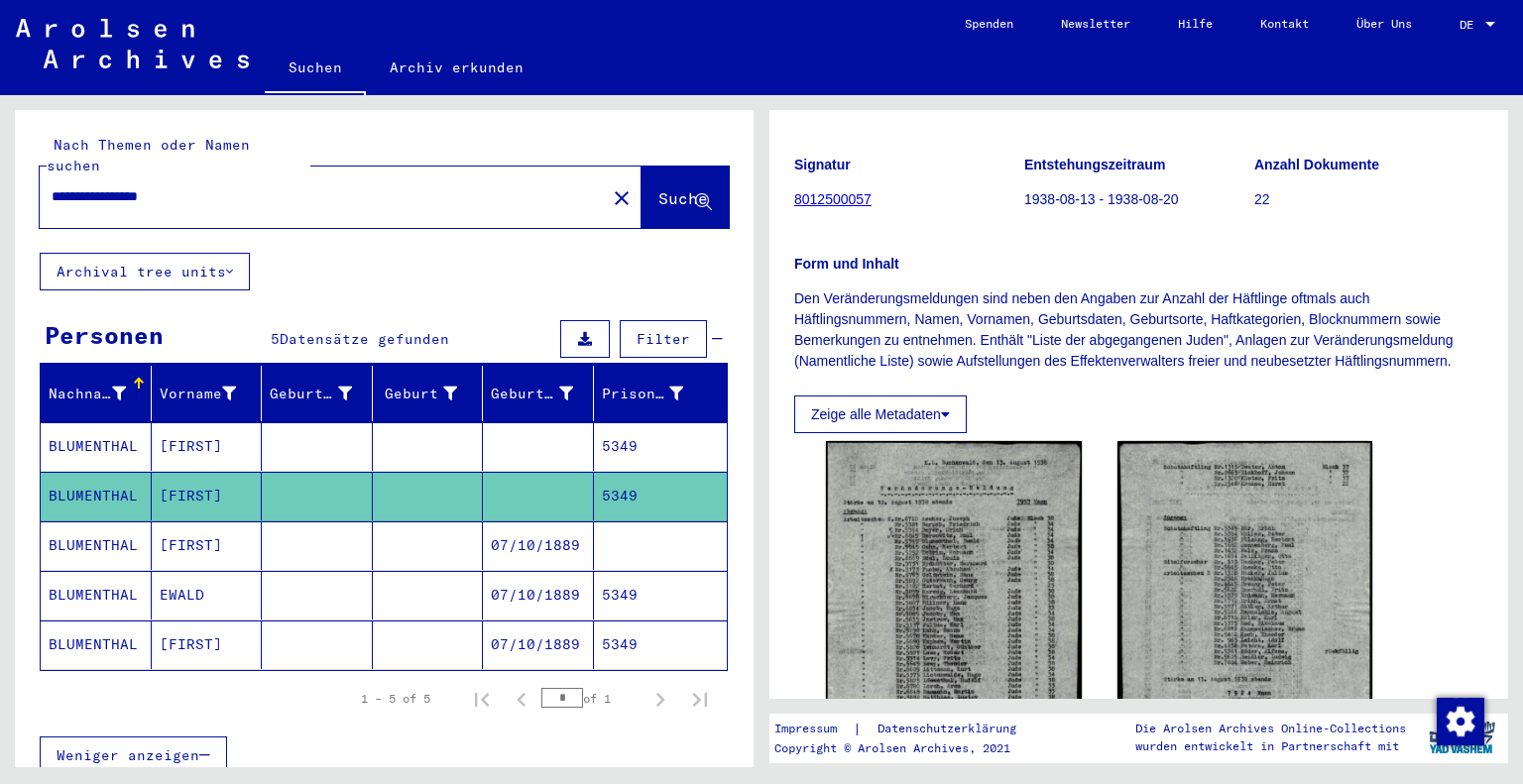 scroll, scrollTop: 396, scrollLeft: 0, axis: vertical 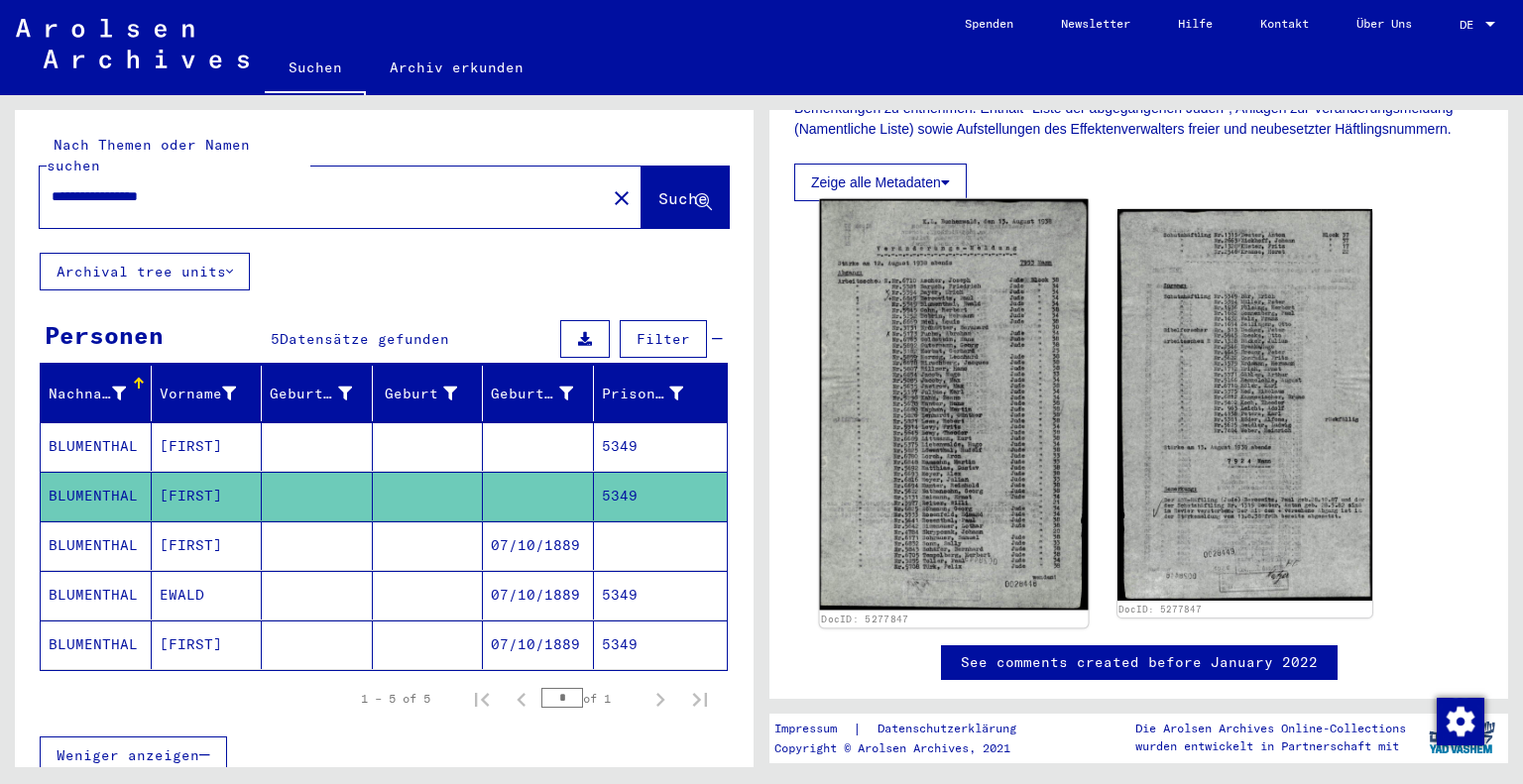 click 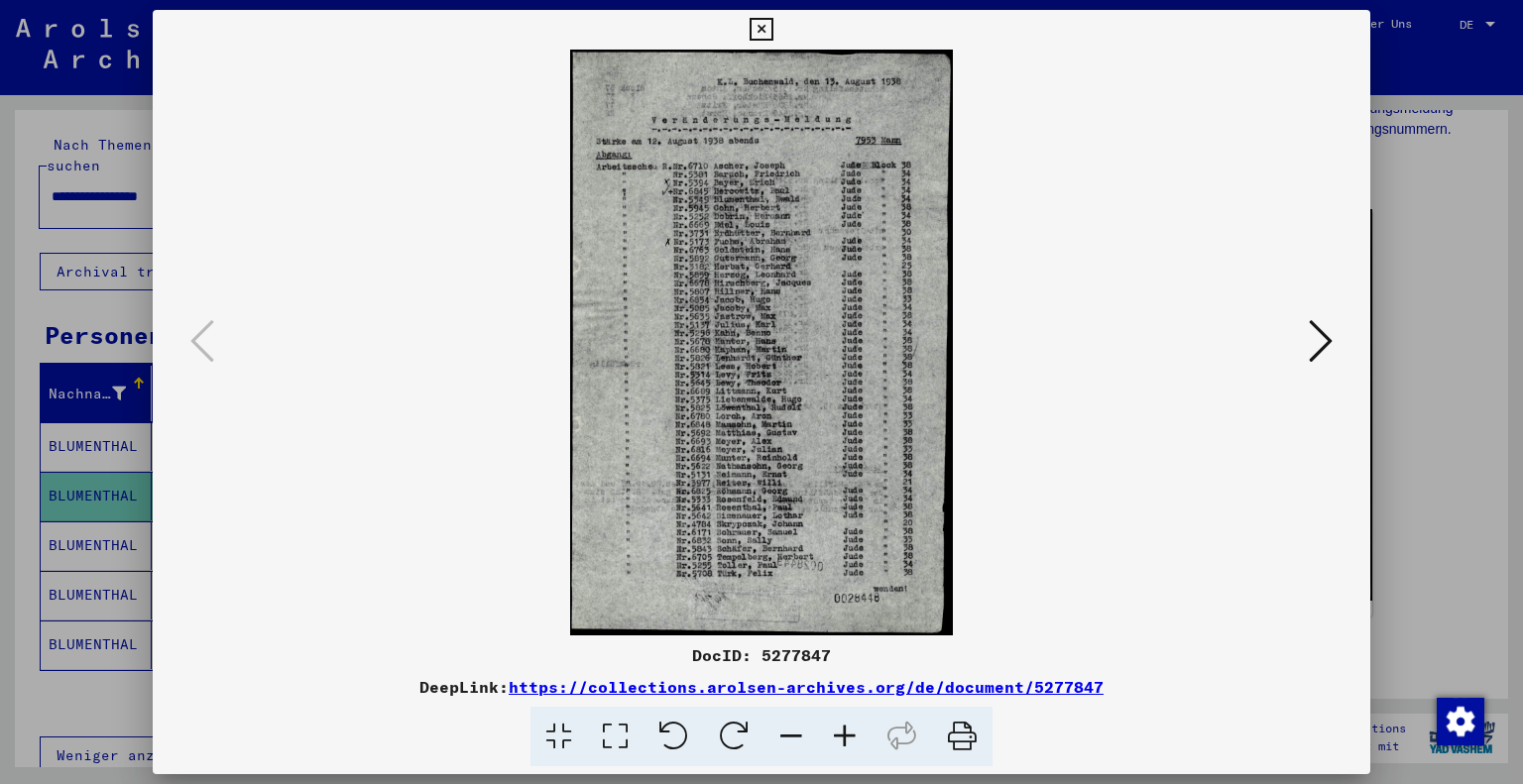 click at bounding box center [845, 736] 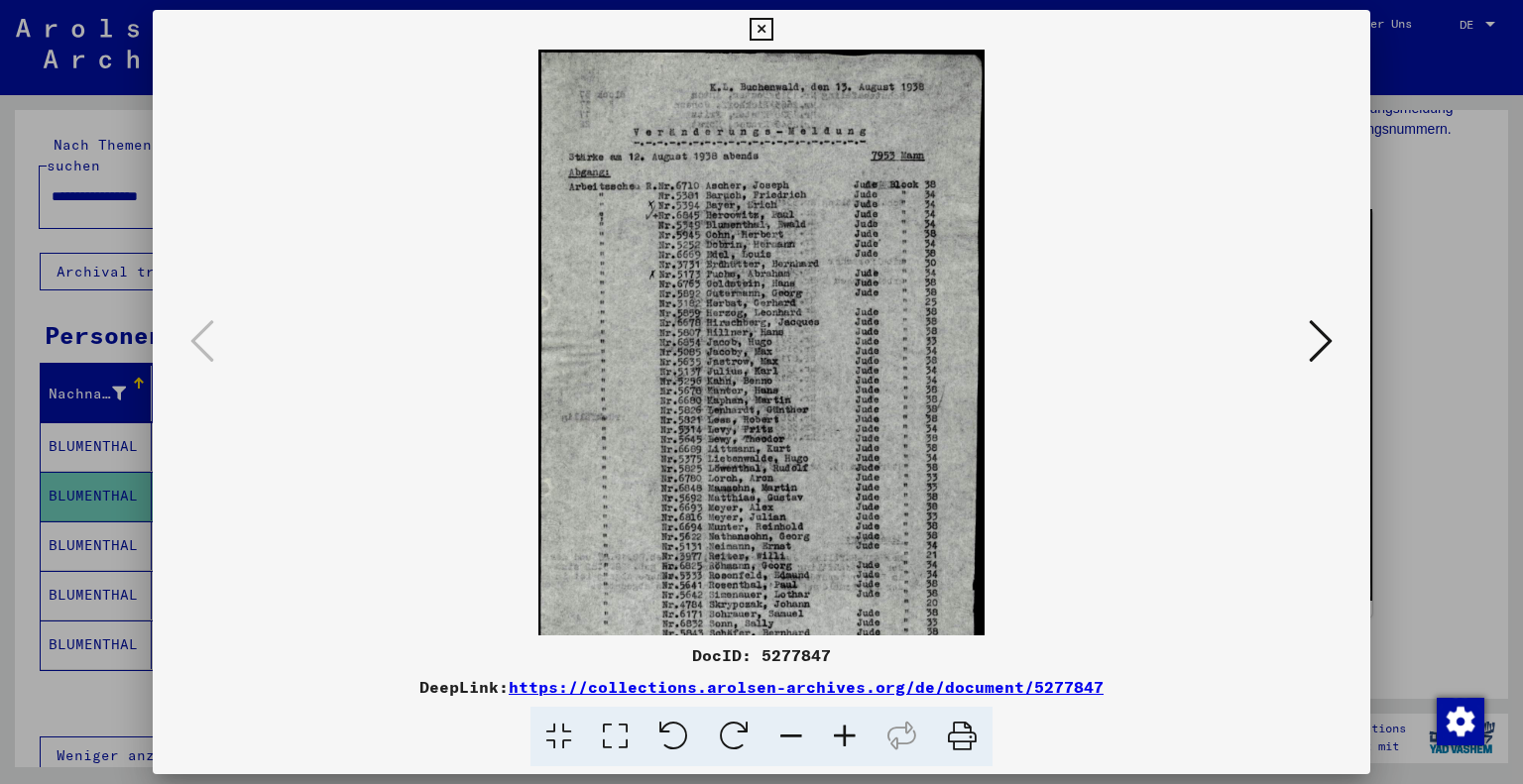 click at bounding box center [845, 736] 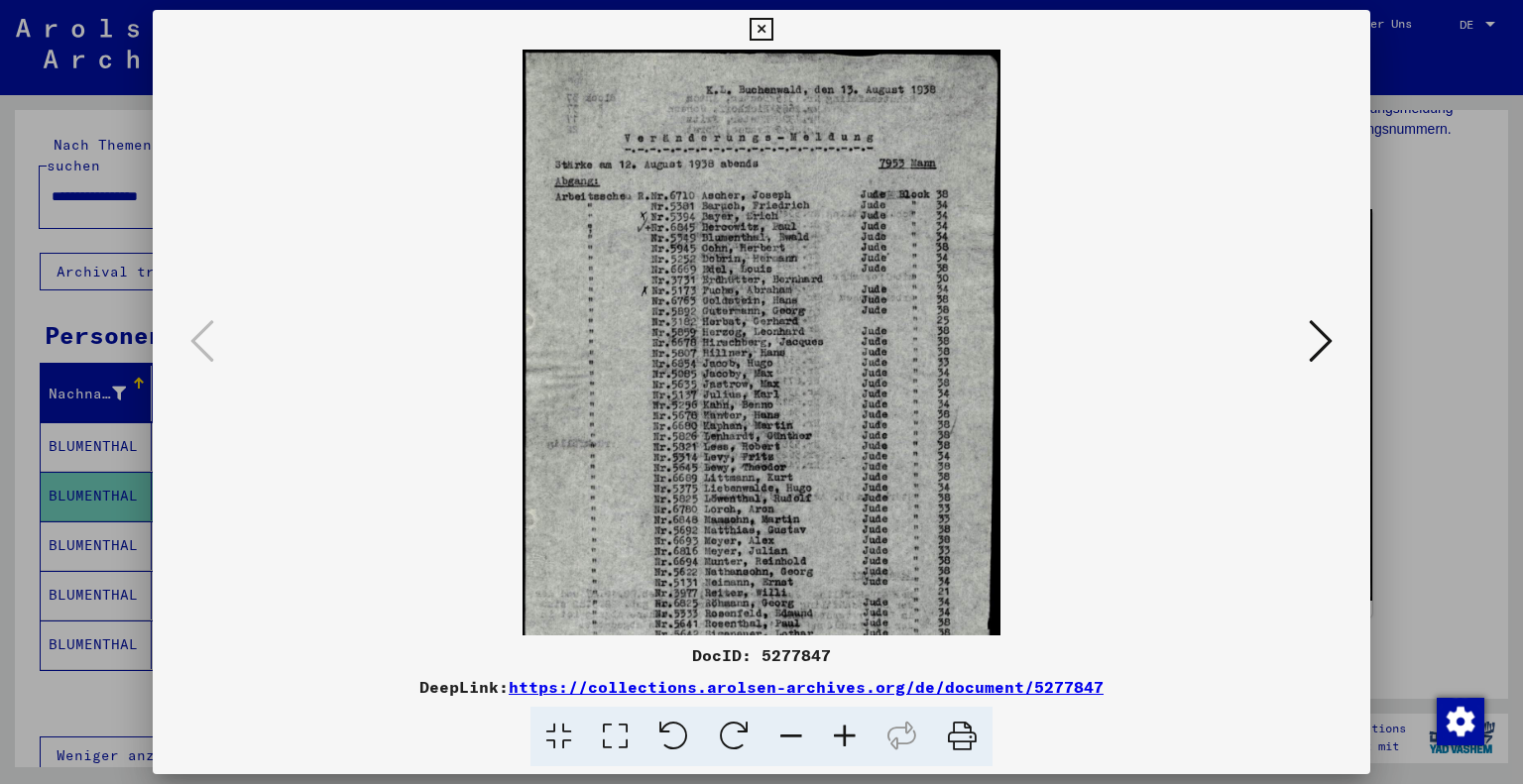 click at bounding box center [845, 736] 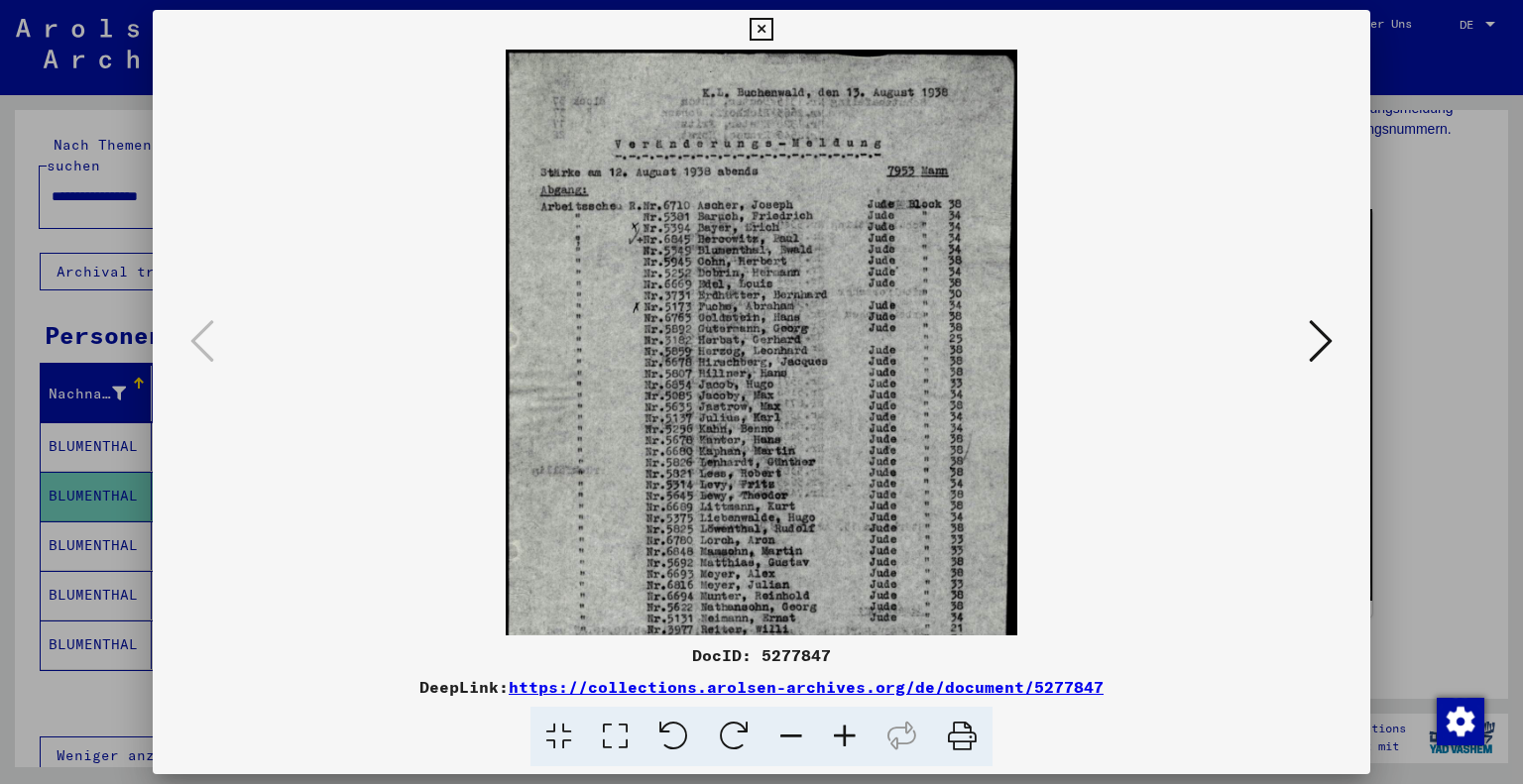 click at bounding box center (845, 736) 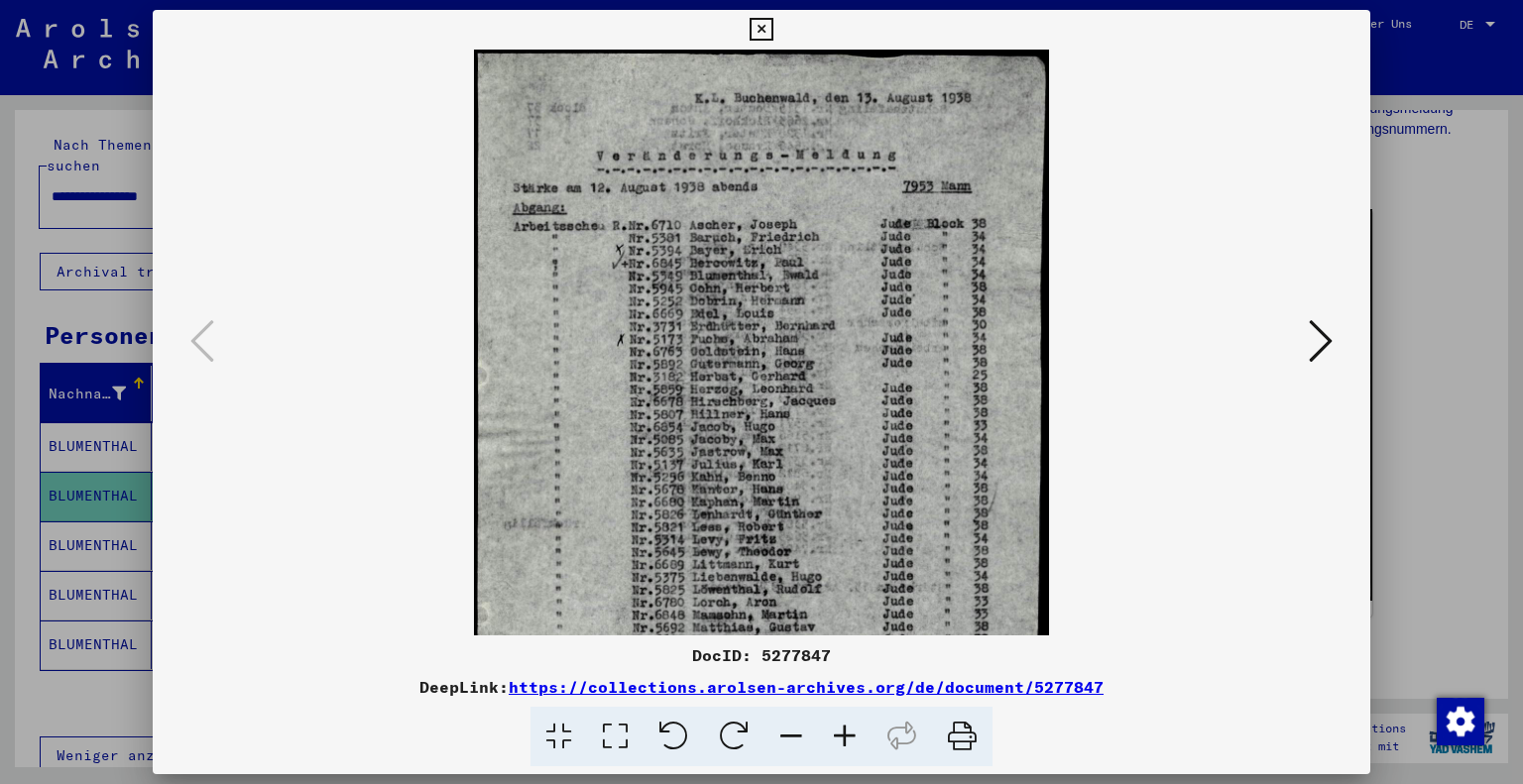 click at bounding box center (845, 736) 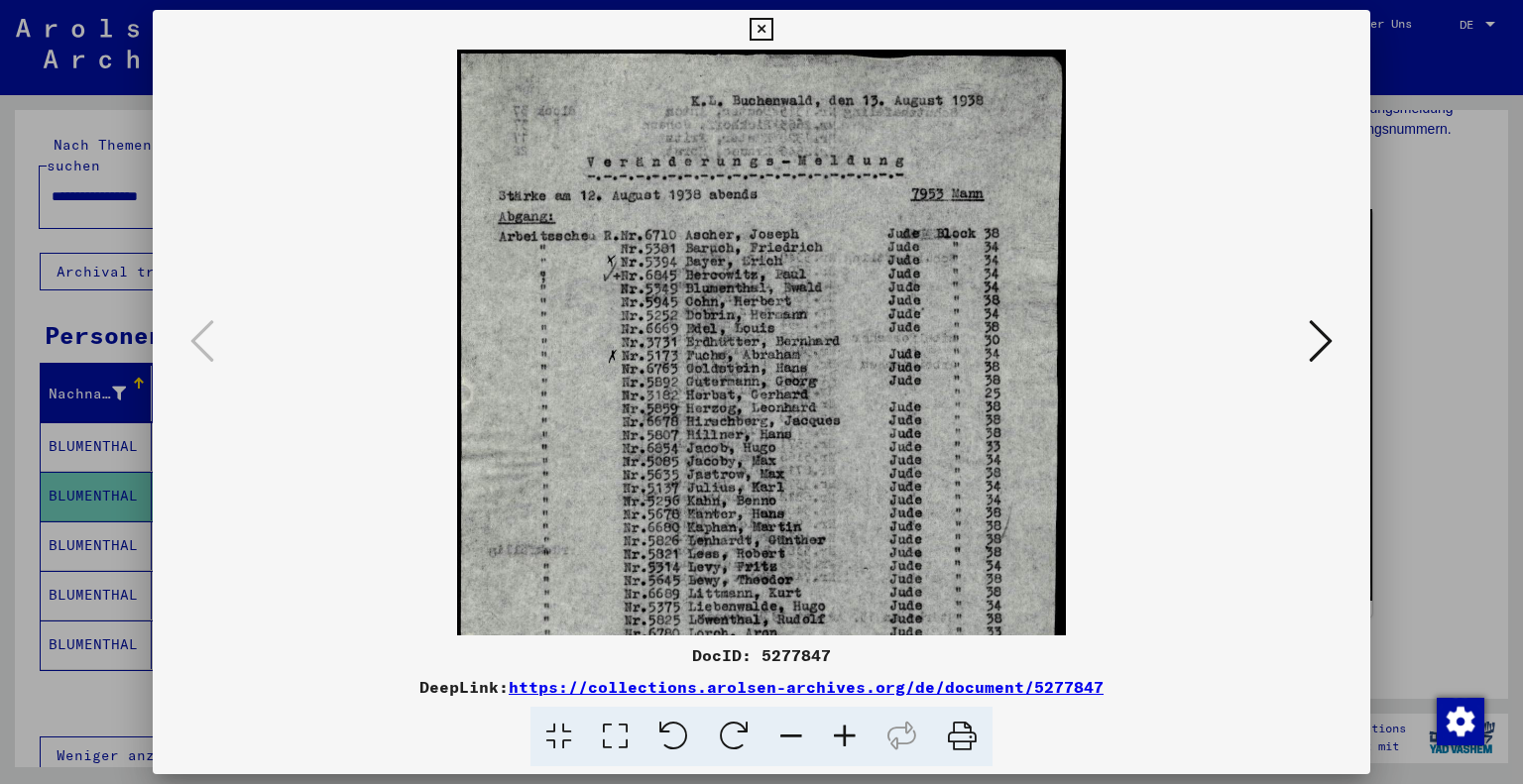 click at bounding box center [845, 736] 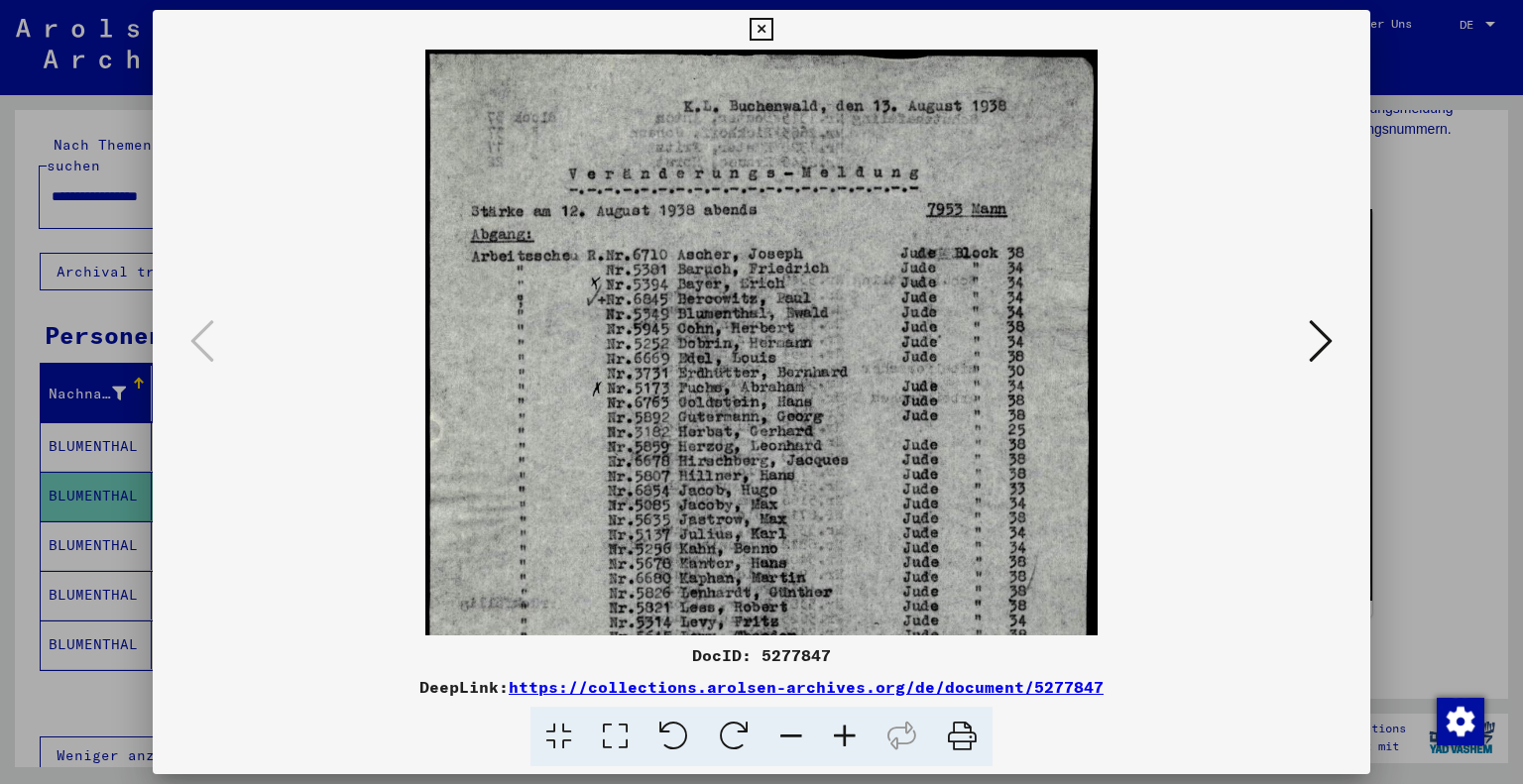 click at bounding box center [845, 736] 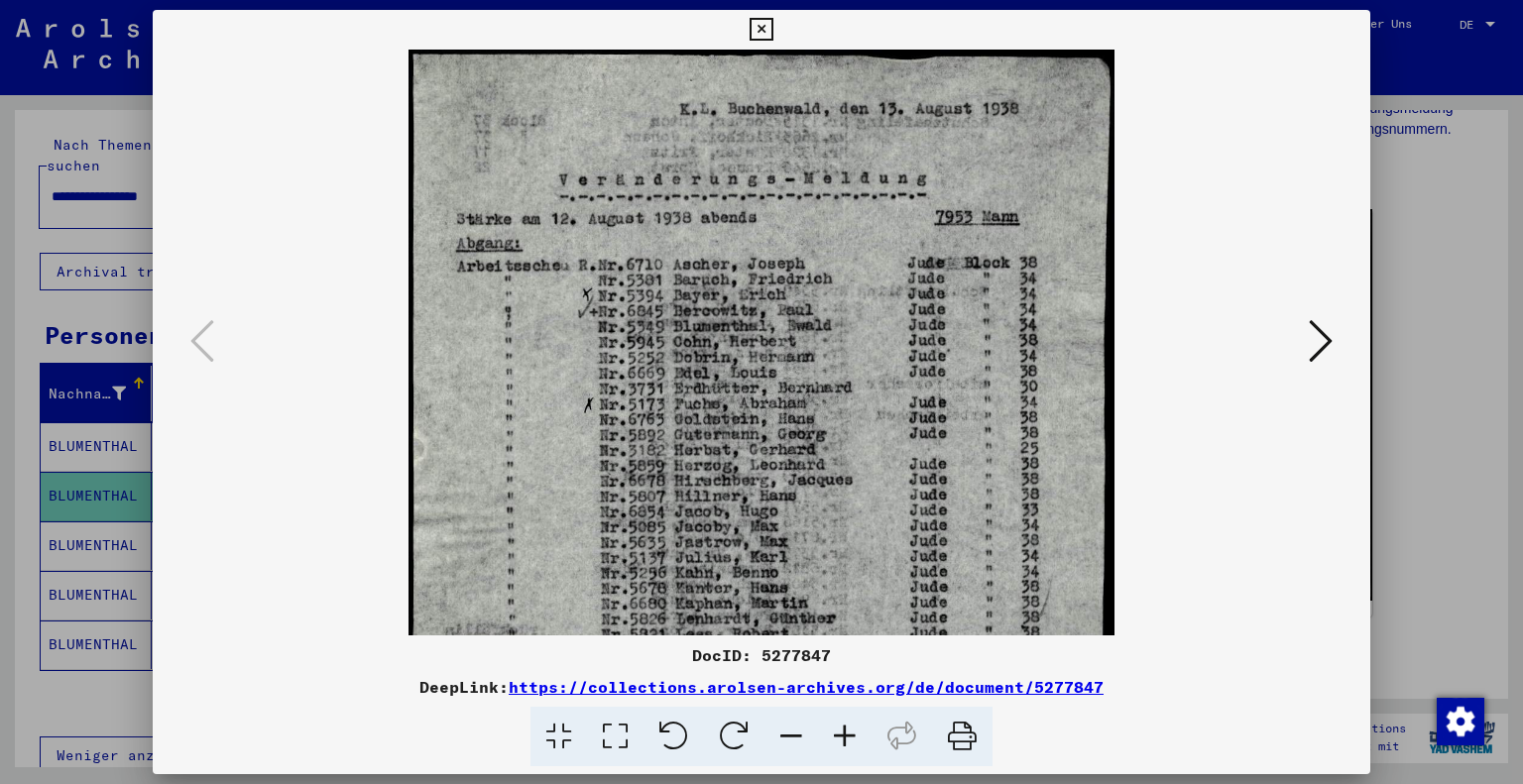 click at bounding box center [845, 736] 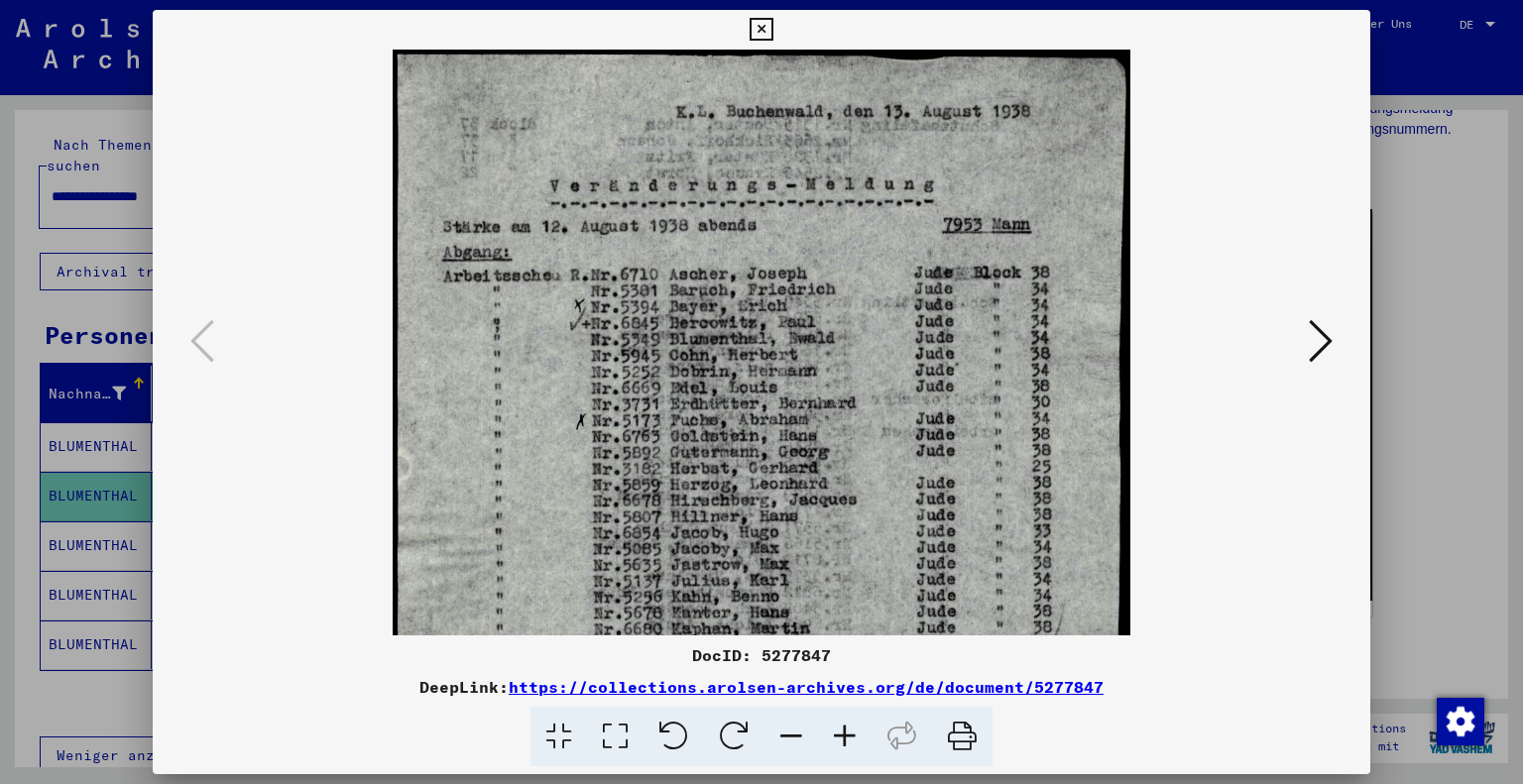 click at bounding box center [845, 736] 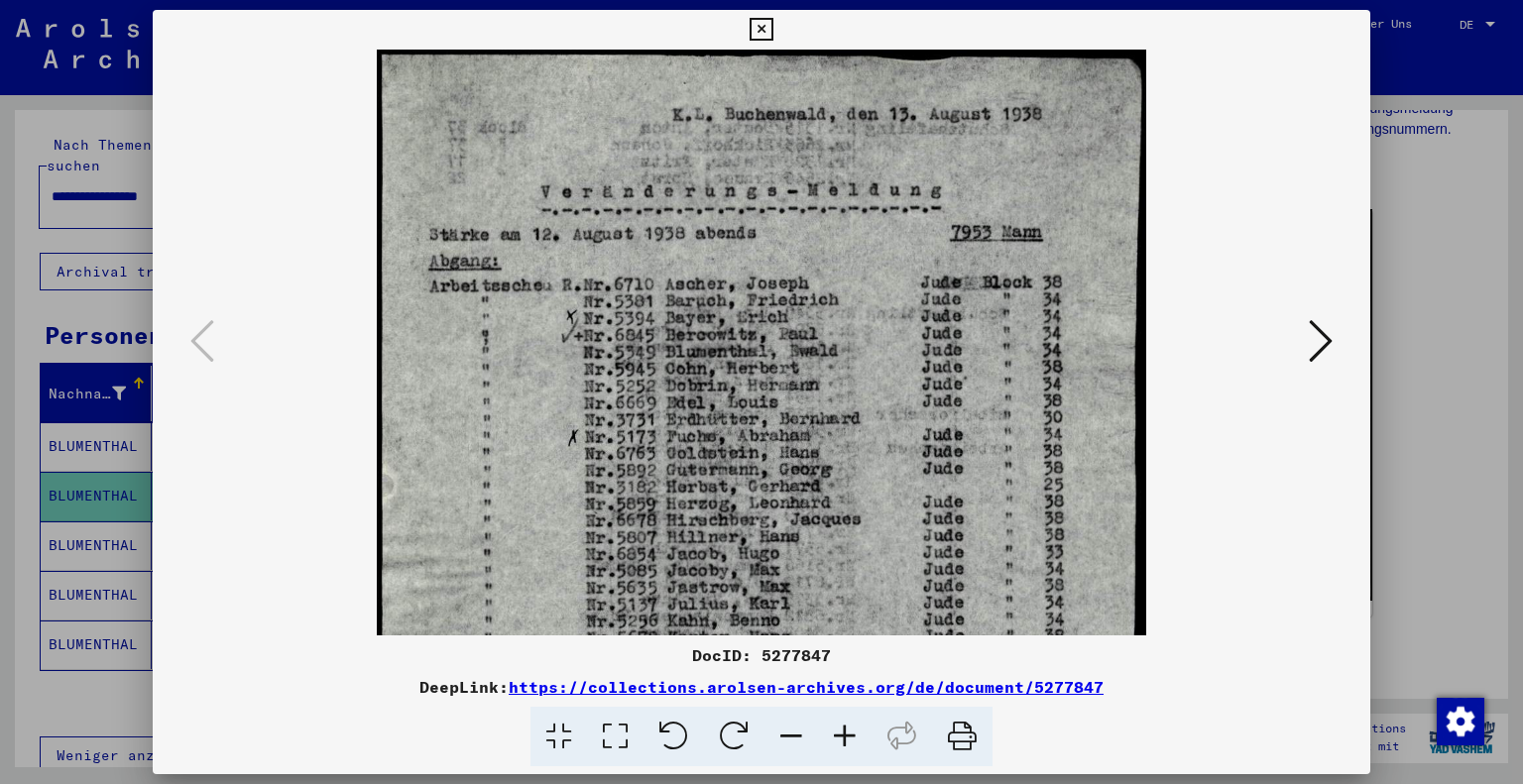click at bounding box center (845, 736) 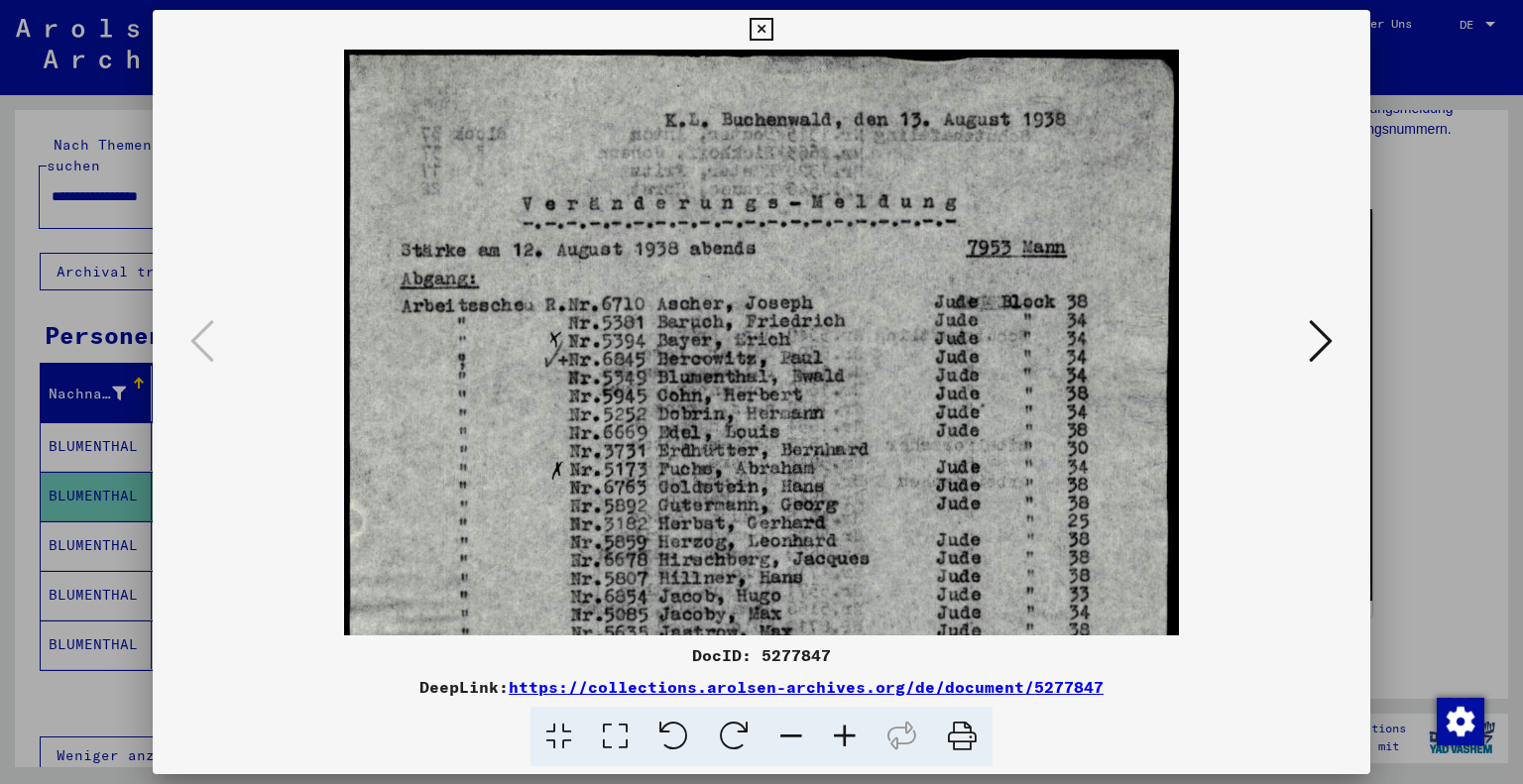 click at bounding box center (762, 392) 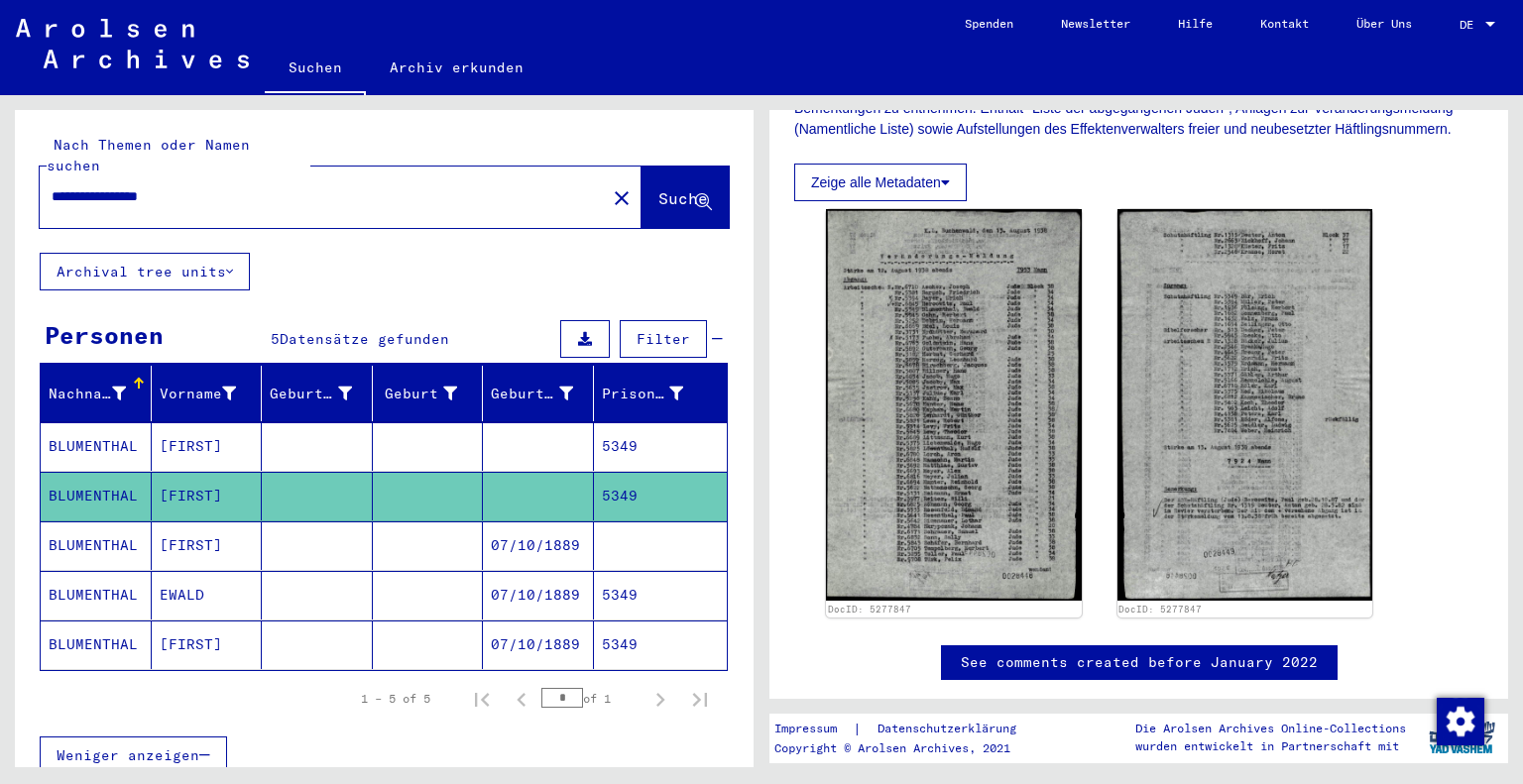 click on "BLUMENTHAL" at bounding box center [96, 595] 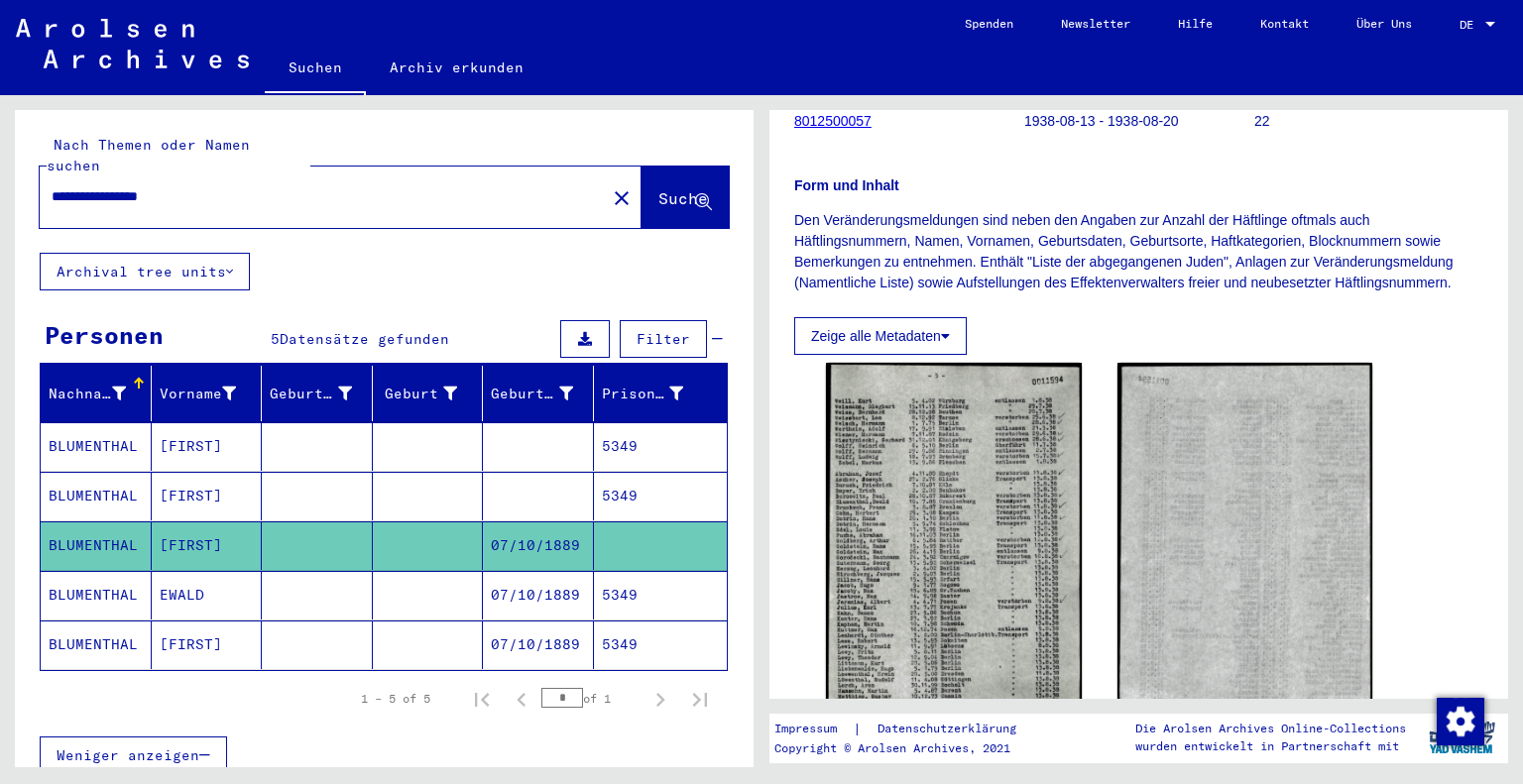scroll, scrollTop: 396, scrollLeft: 0, axis: vertical 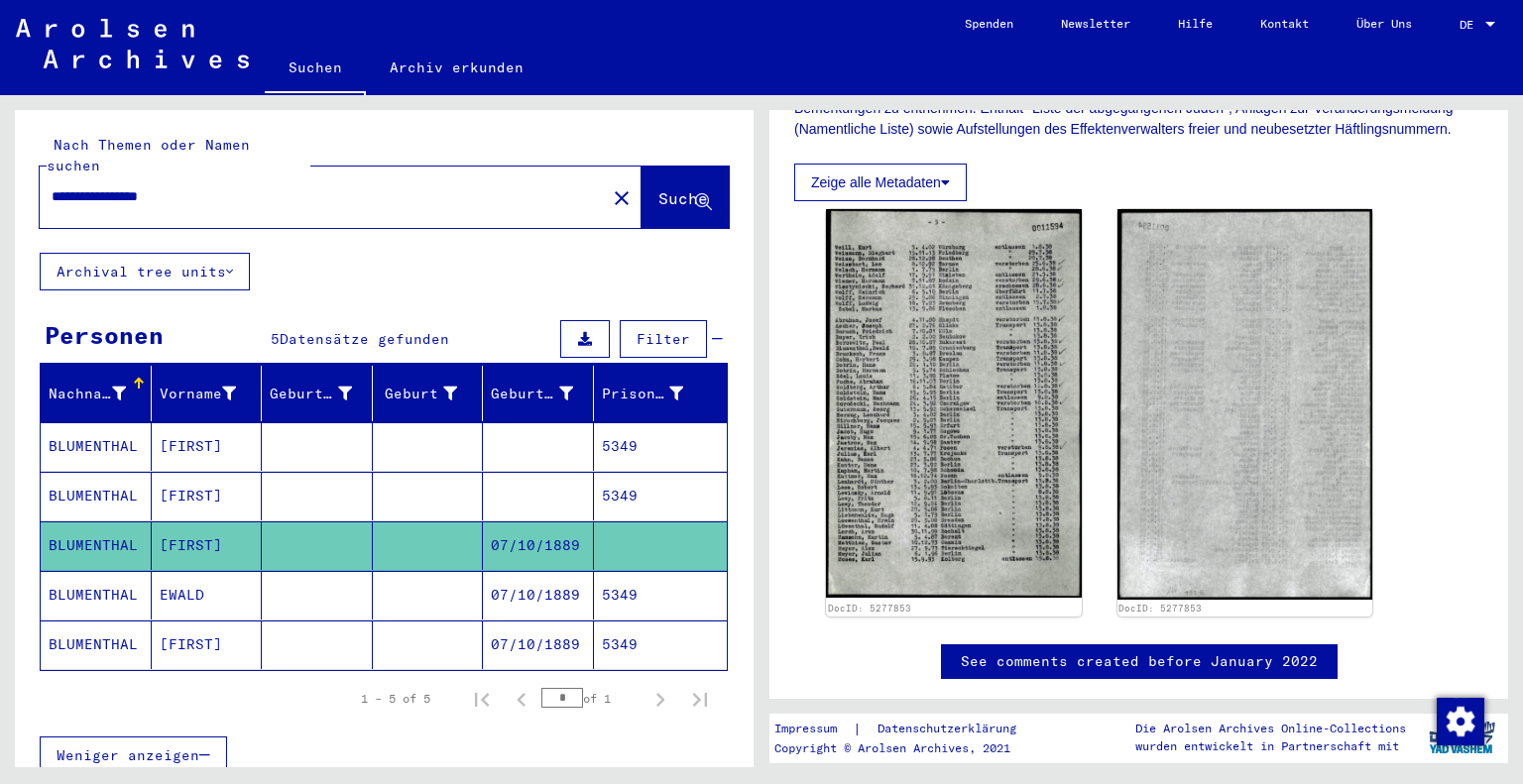 click at bounding box center [317, 644] 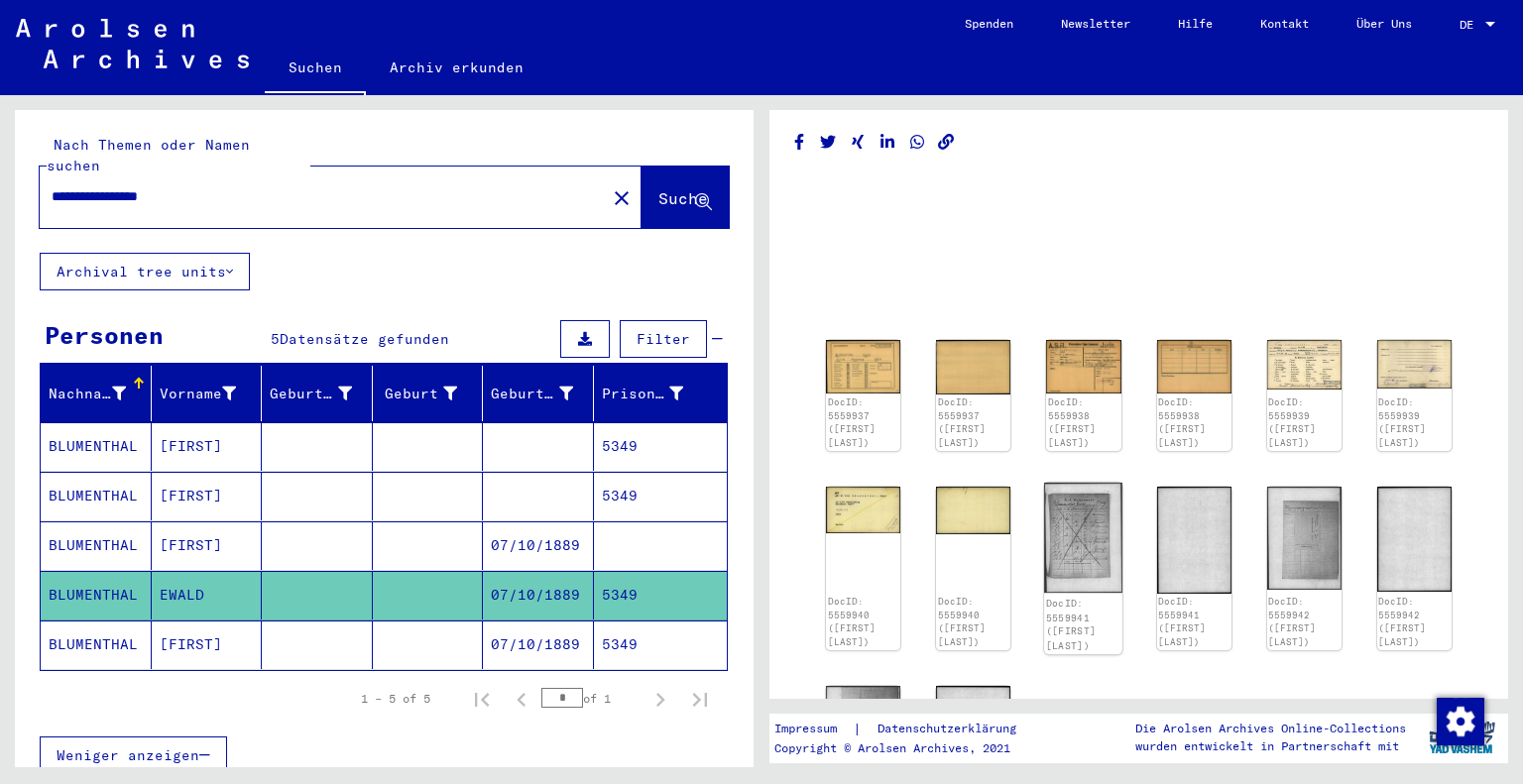 scroll, scrollTop: 0, scrollLeft: 0, axis: both 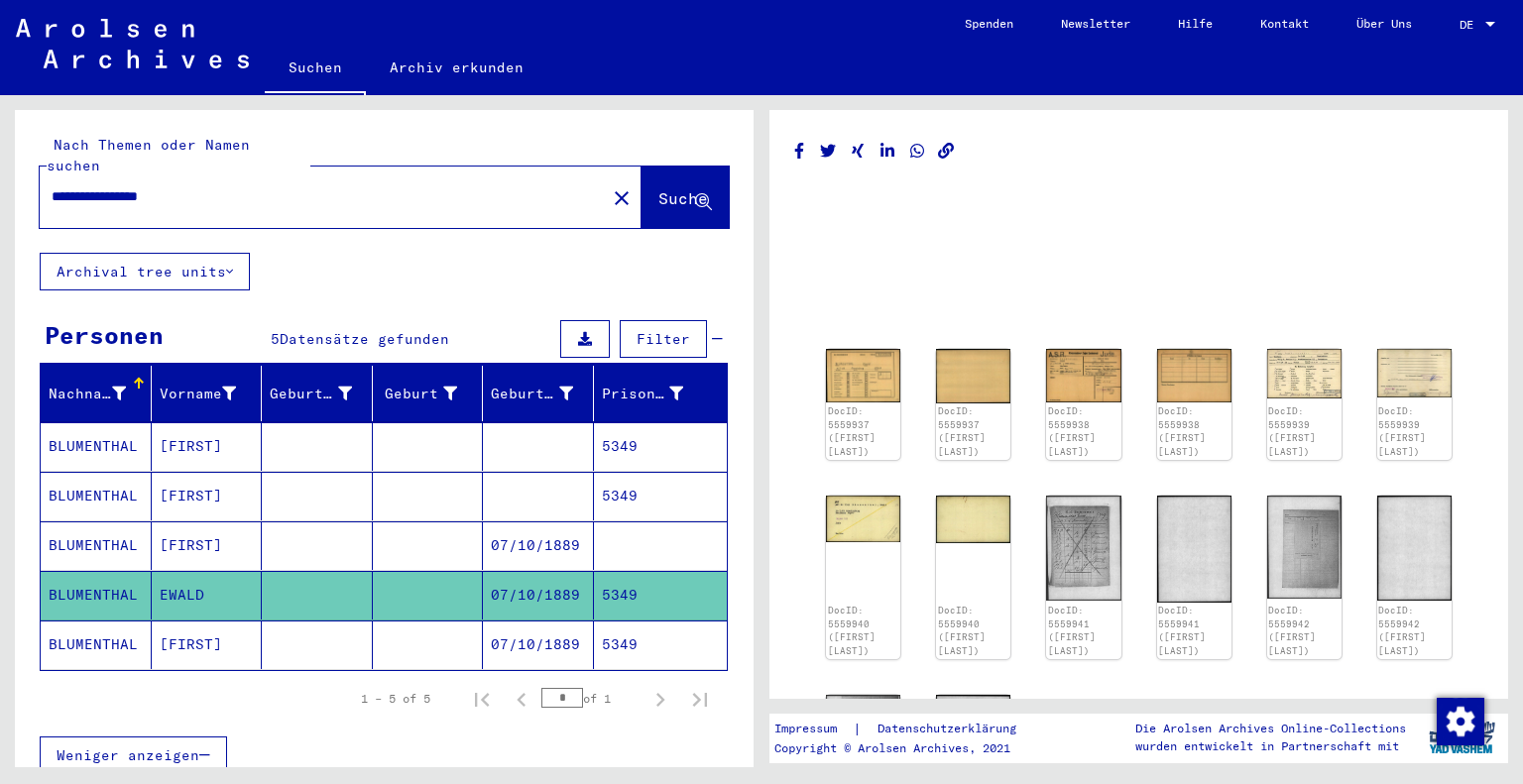 click 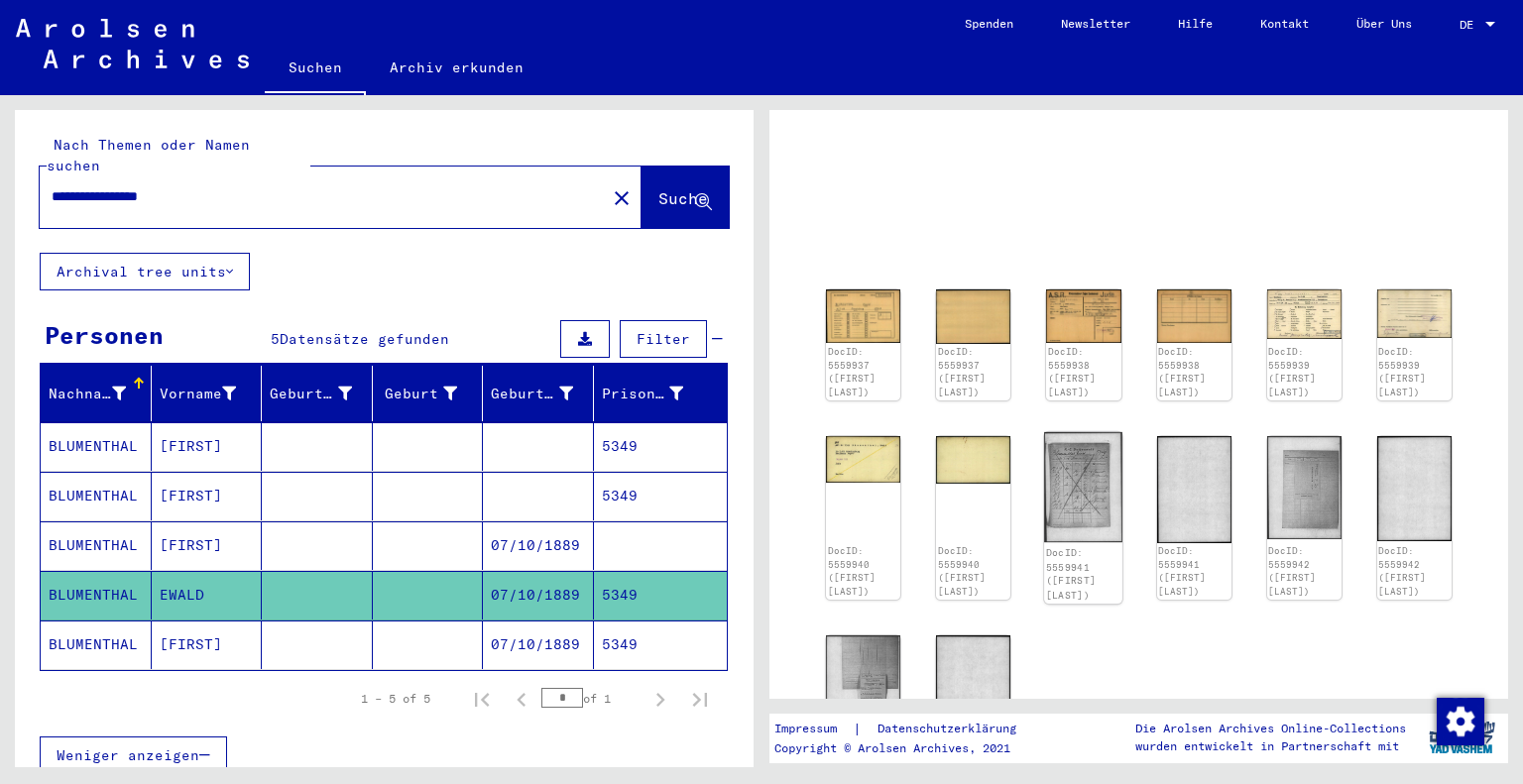 scroll, scrollTop: 0, scrollLeft: 0, axis: both 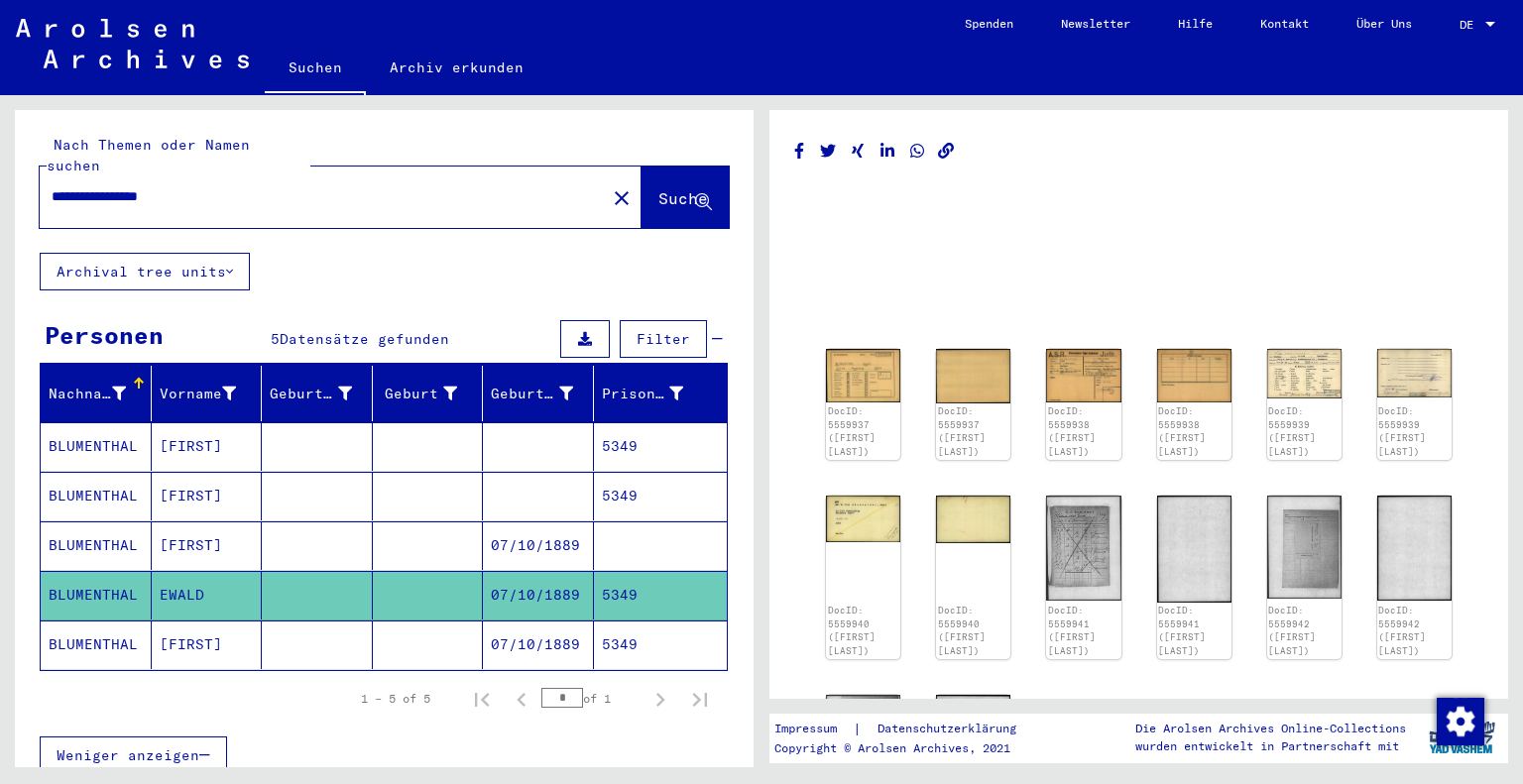 click on "EWALD" 